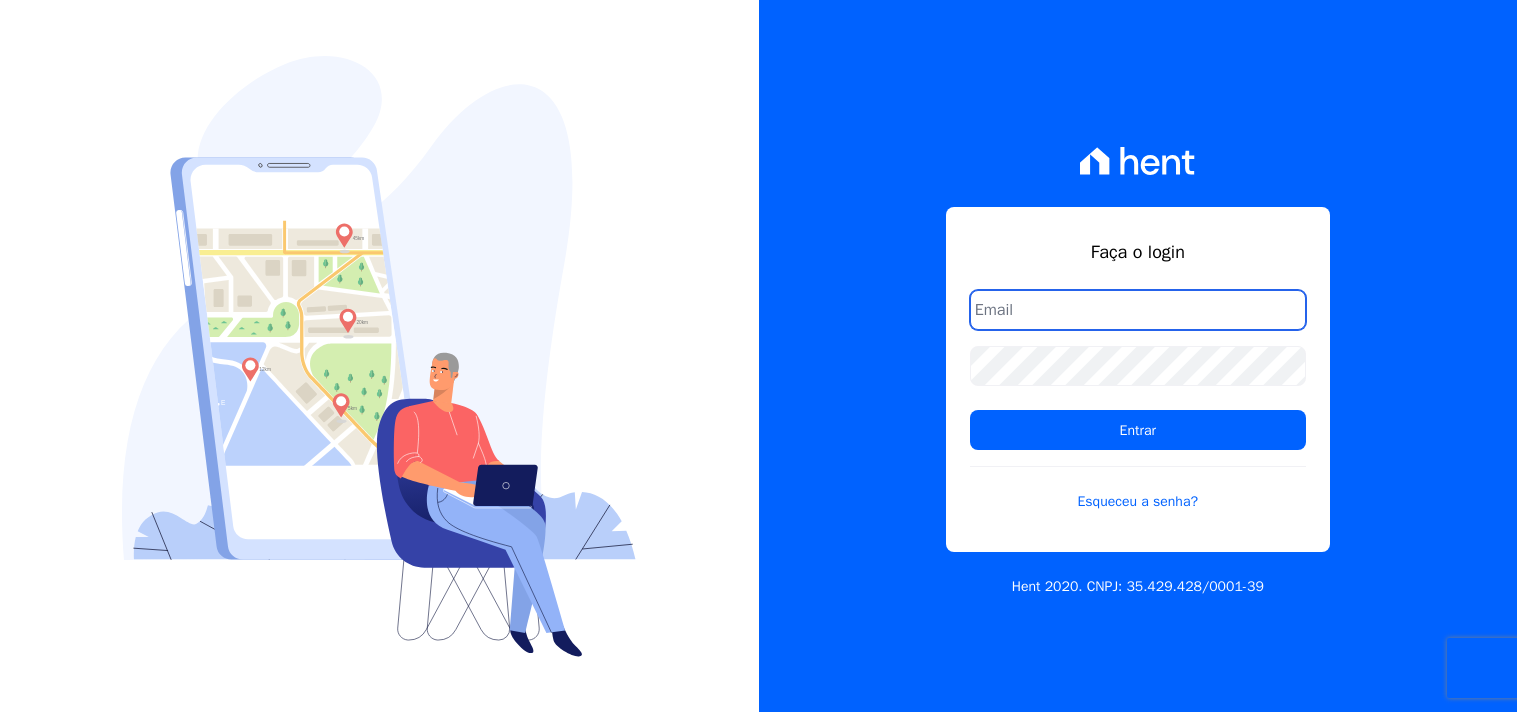 scroll, scrollTop: 0, scrollLeft: 0, axis: both 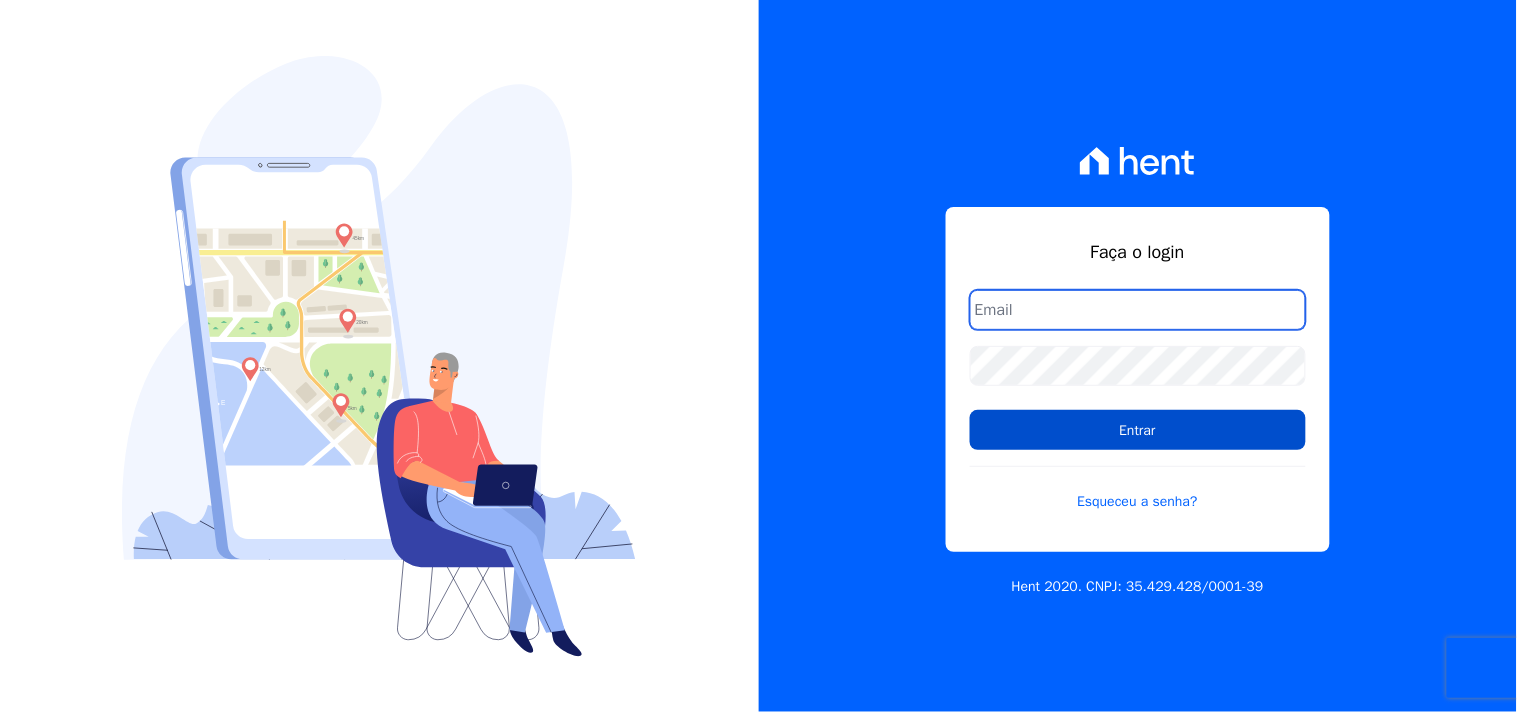 type on "mondeo@mondeoconstrutora.com.br" 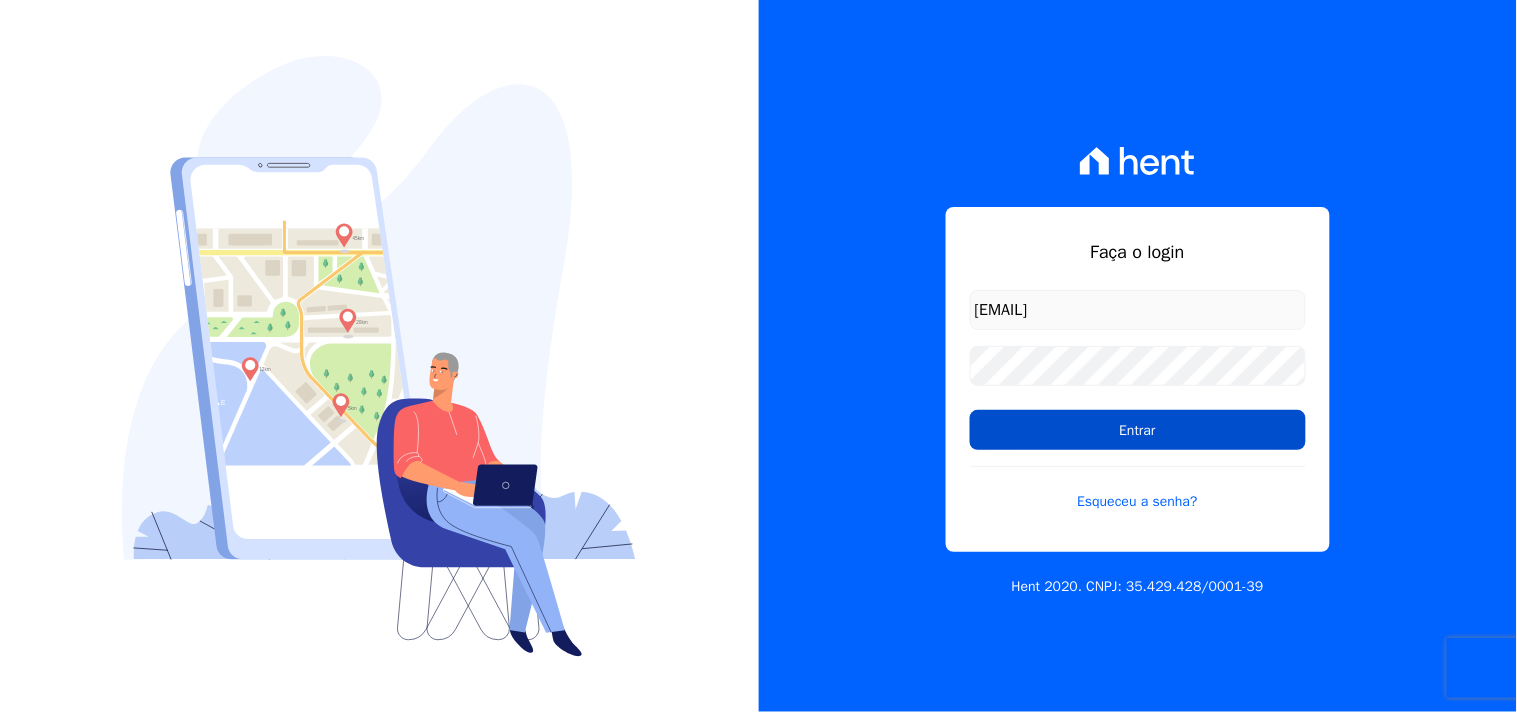 click on "Entrar" at bounding box center [1138, 430] 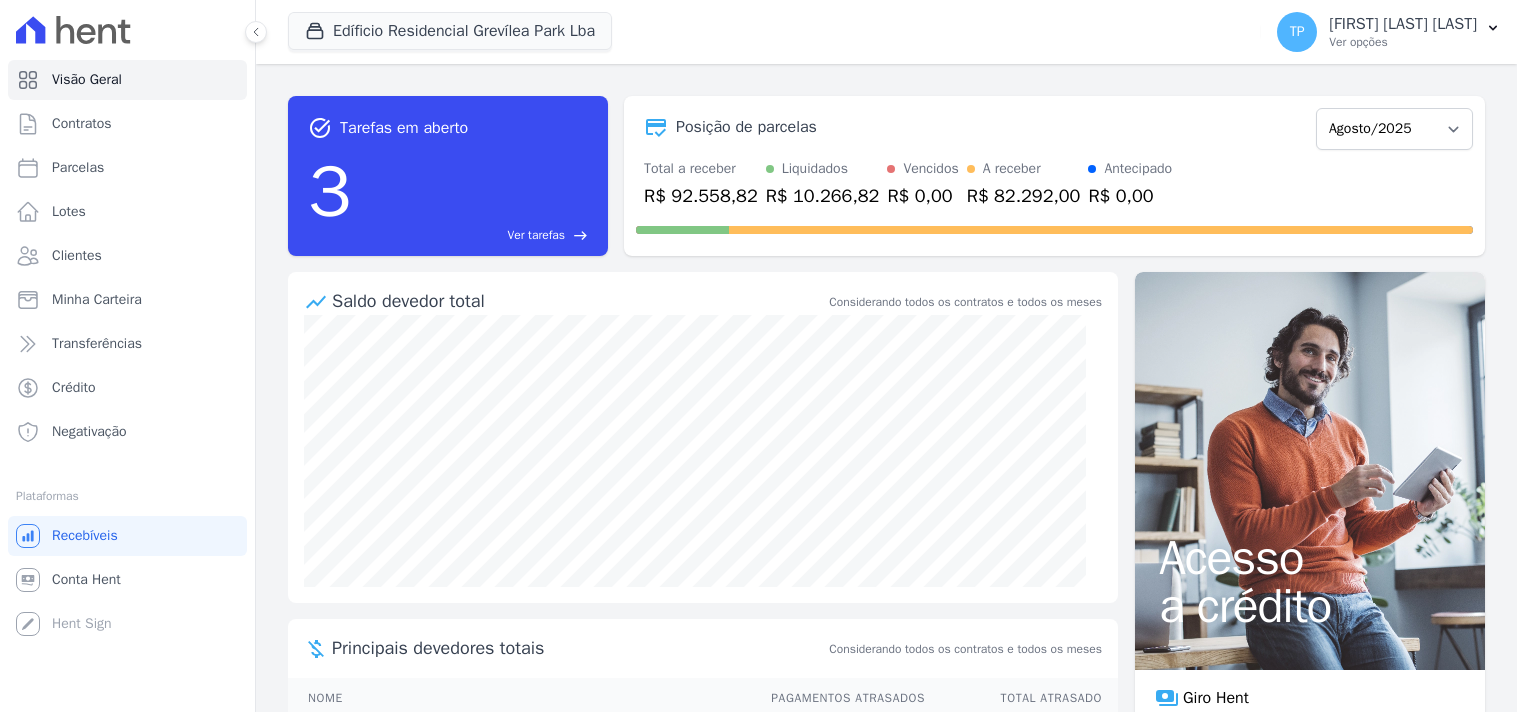 scroll, scrollTop: 0, scrollLeft: 0, axis: both 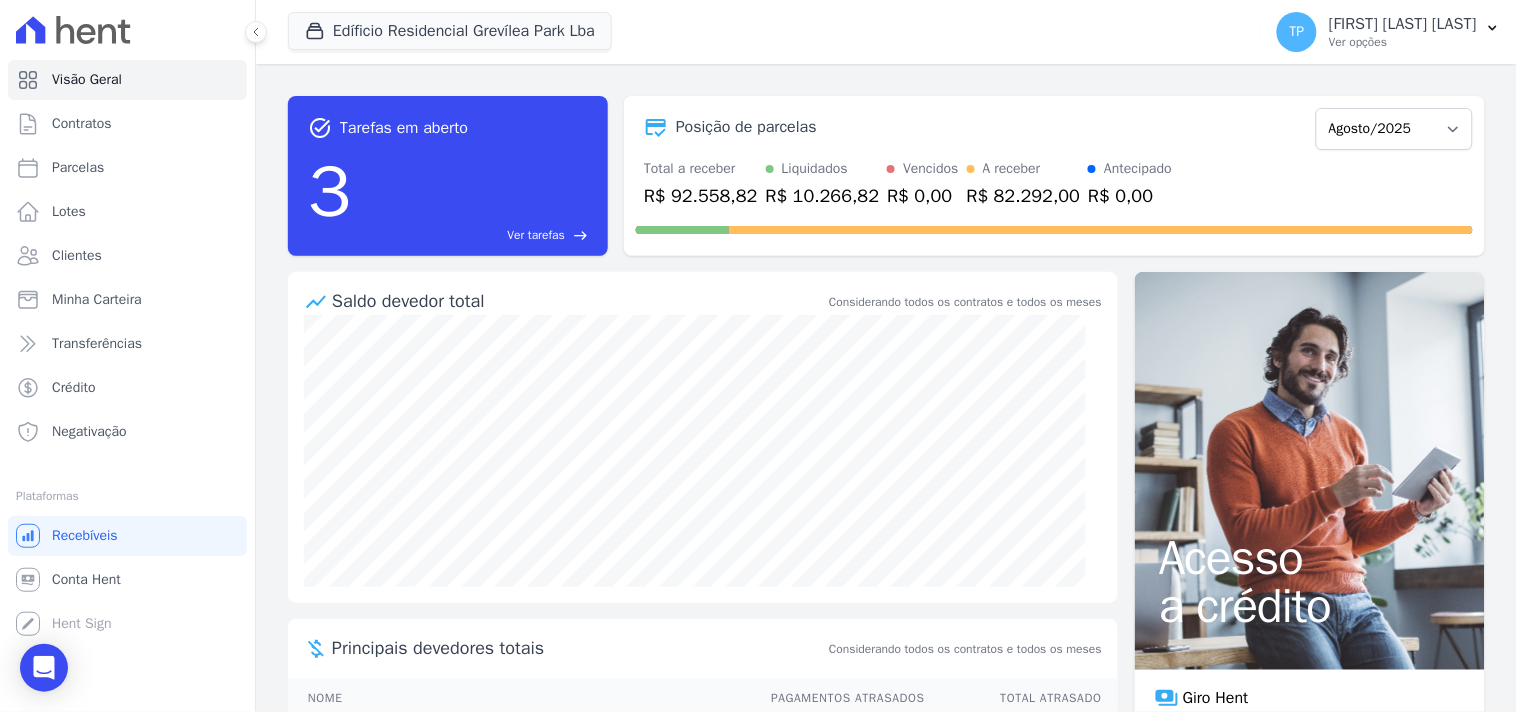 click on "[BUILDING_NAME] [BUILDING_NAME]
[PRODUCT_NAME]
[PRODUCT_NAME] [PRODUCT_NAME]
[BUILDING_NAME] [BUILDING_NAME]
[BUILDING_NAME] [BUILDING_NAME] - LBA" at bounding box center (770, 32) 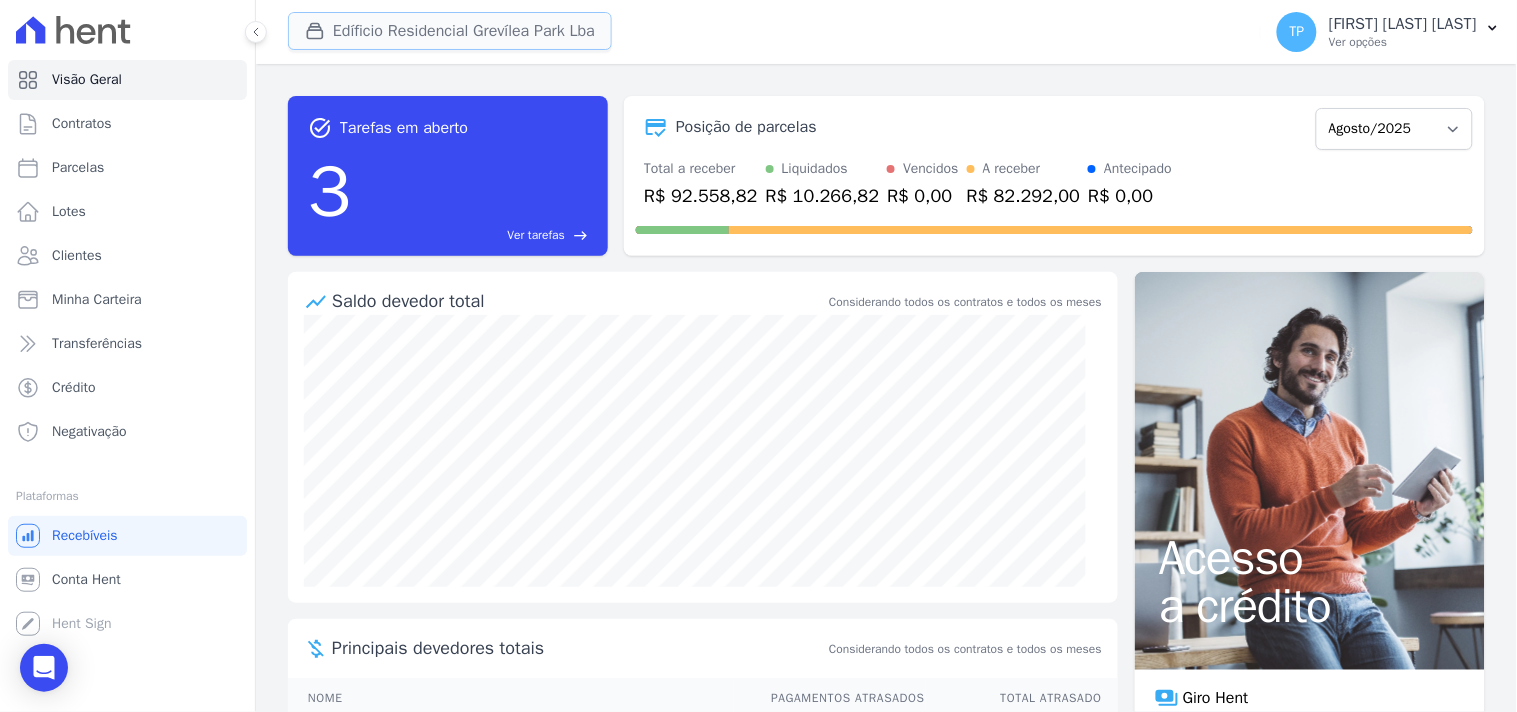 click on "Edíficio Residencial Grevílea Park   Lba" at bounding box center (450, 31) 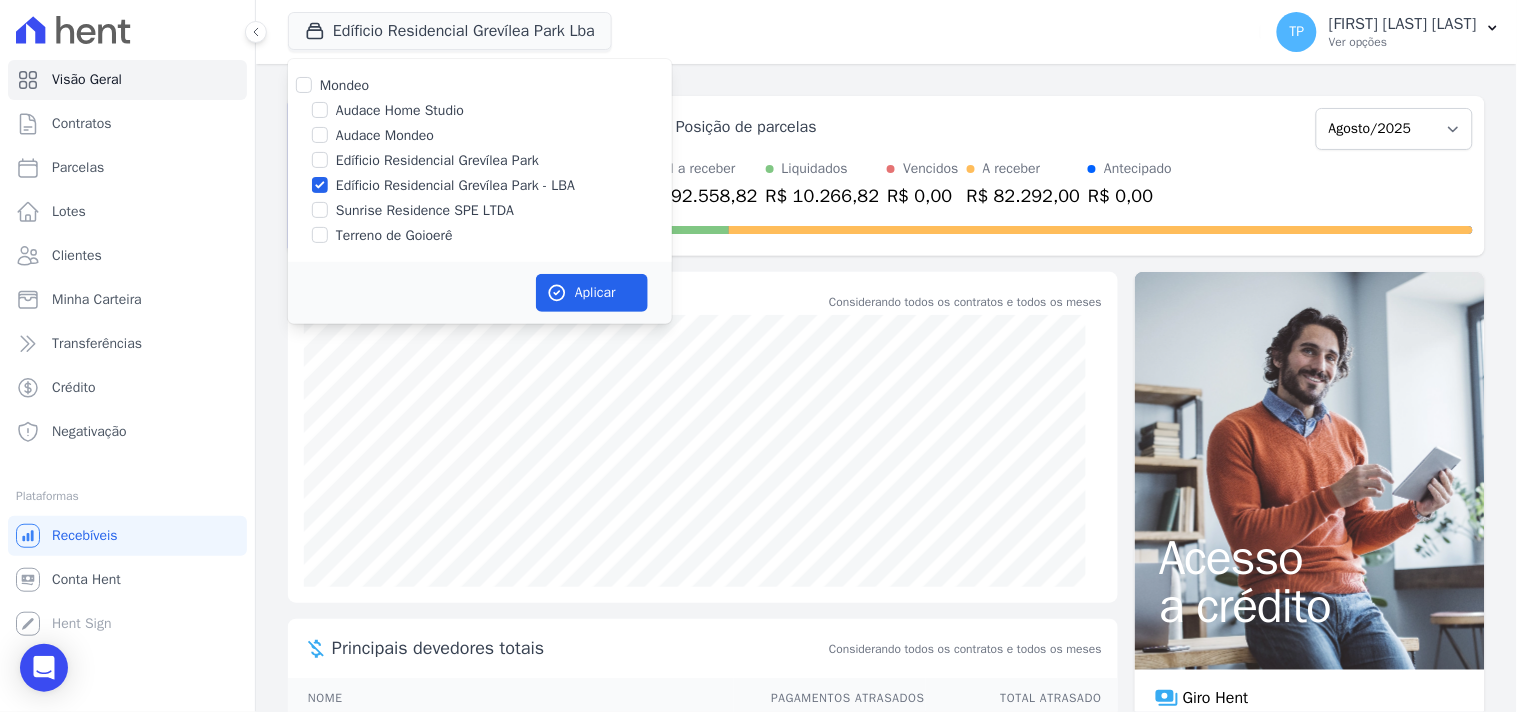 click on "Audace Mondeo" at bounding box center [385, 135] 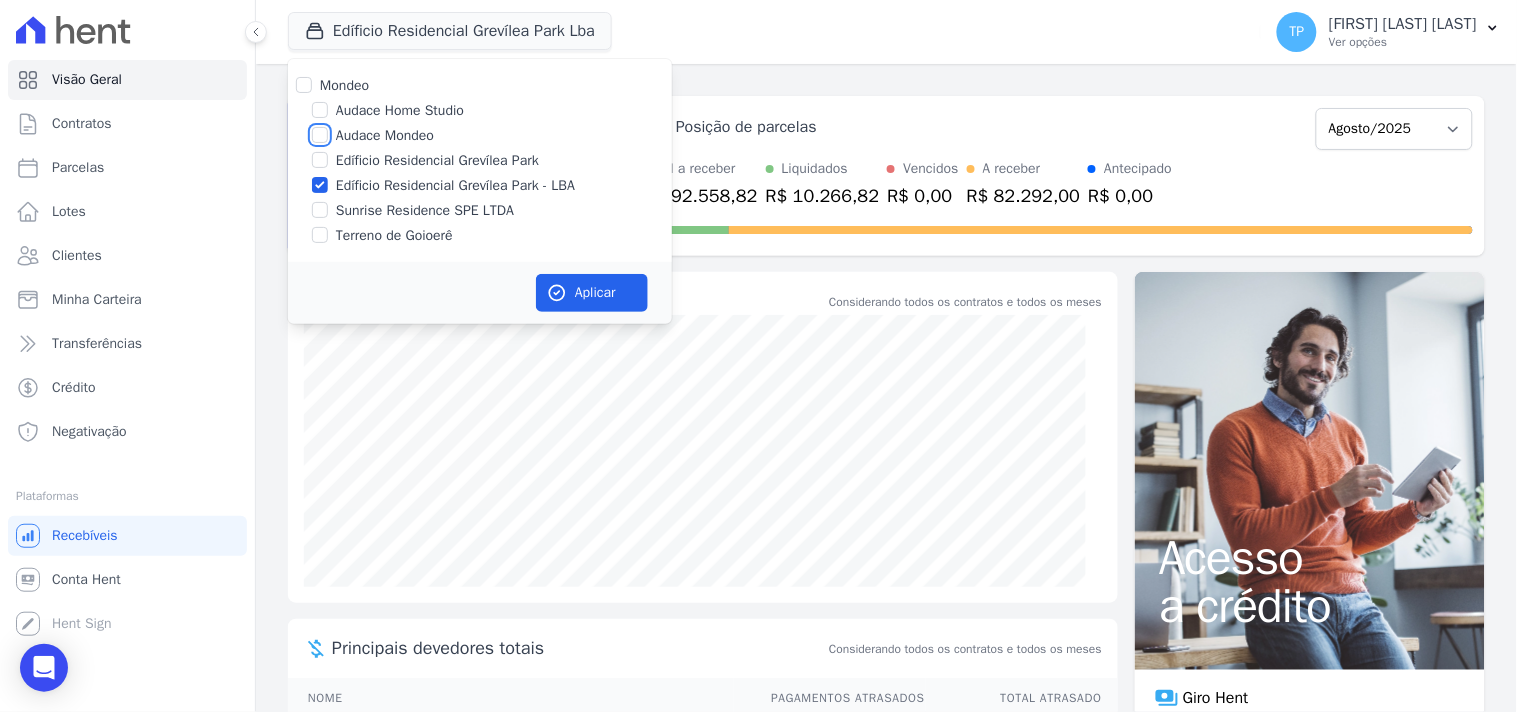 click on "Audace Mondeo" at bounding box center [320, 135] 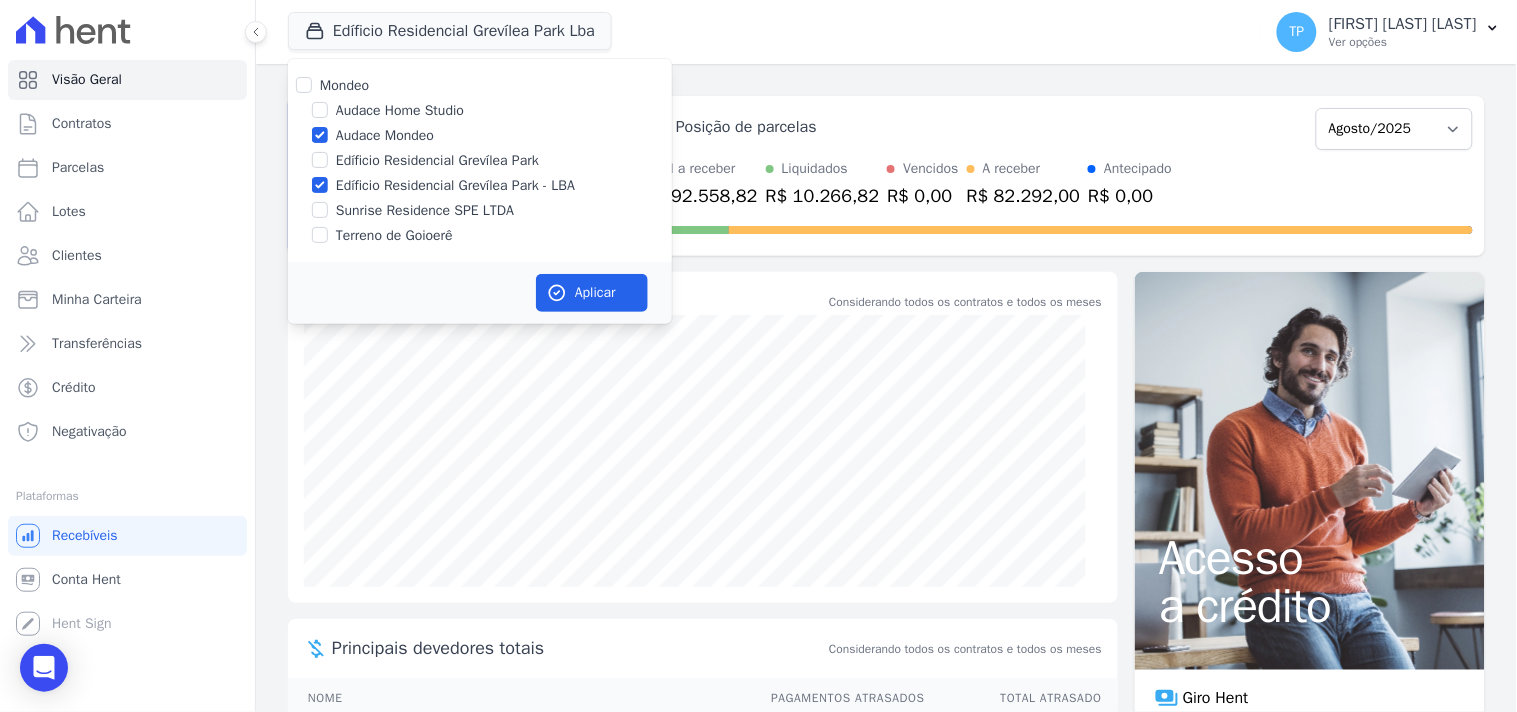 click on "Edíficio Residencial Grevílea Park - LBA" at bounding box center (455, 185) 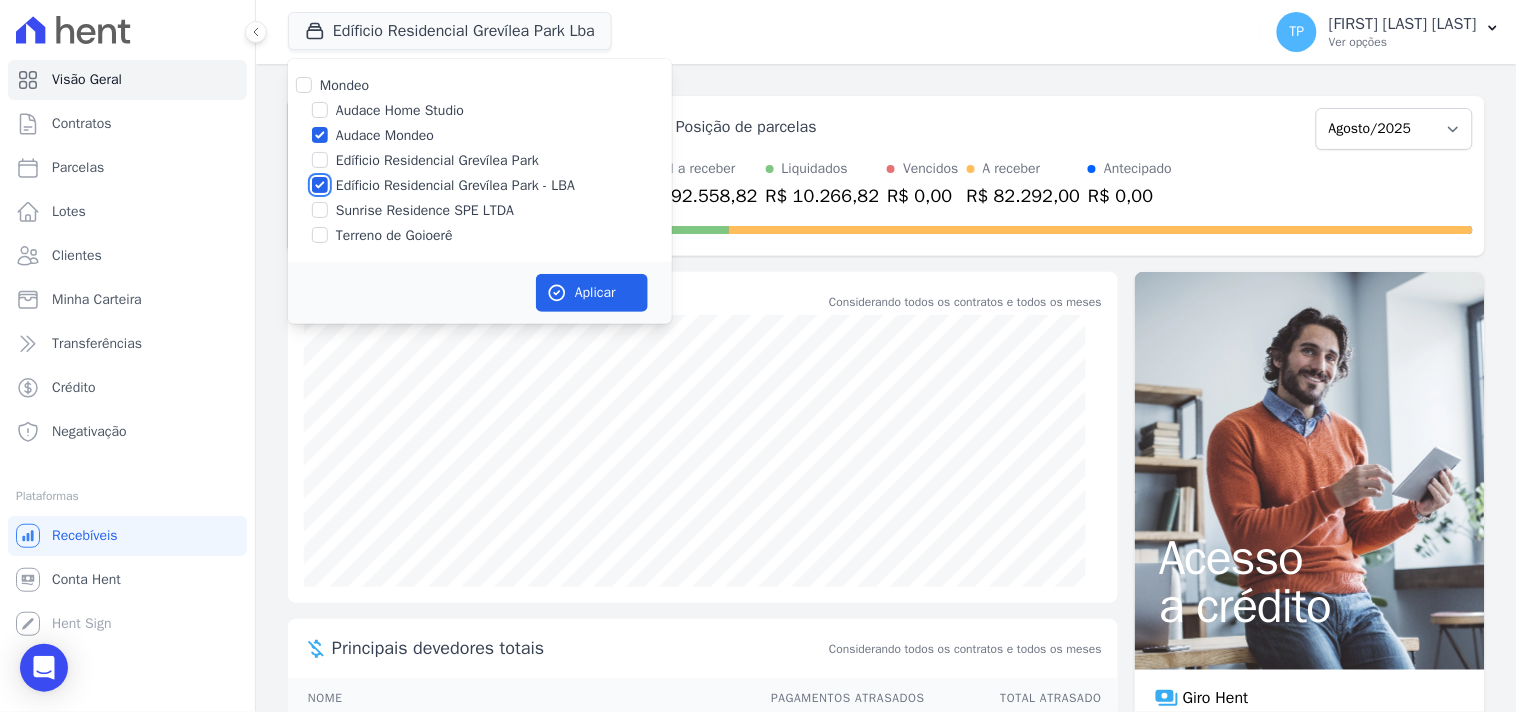 checkbox on "false" 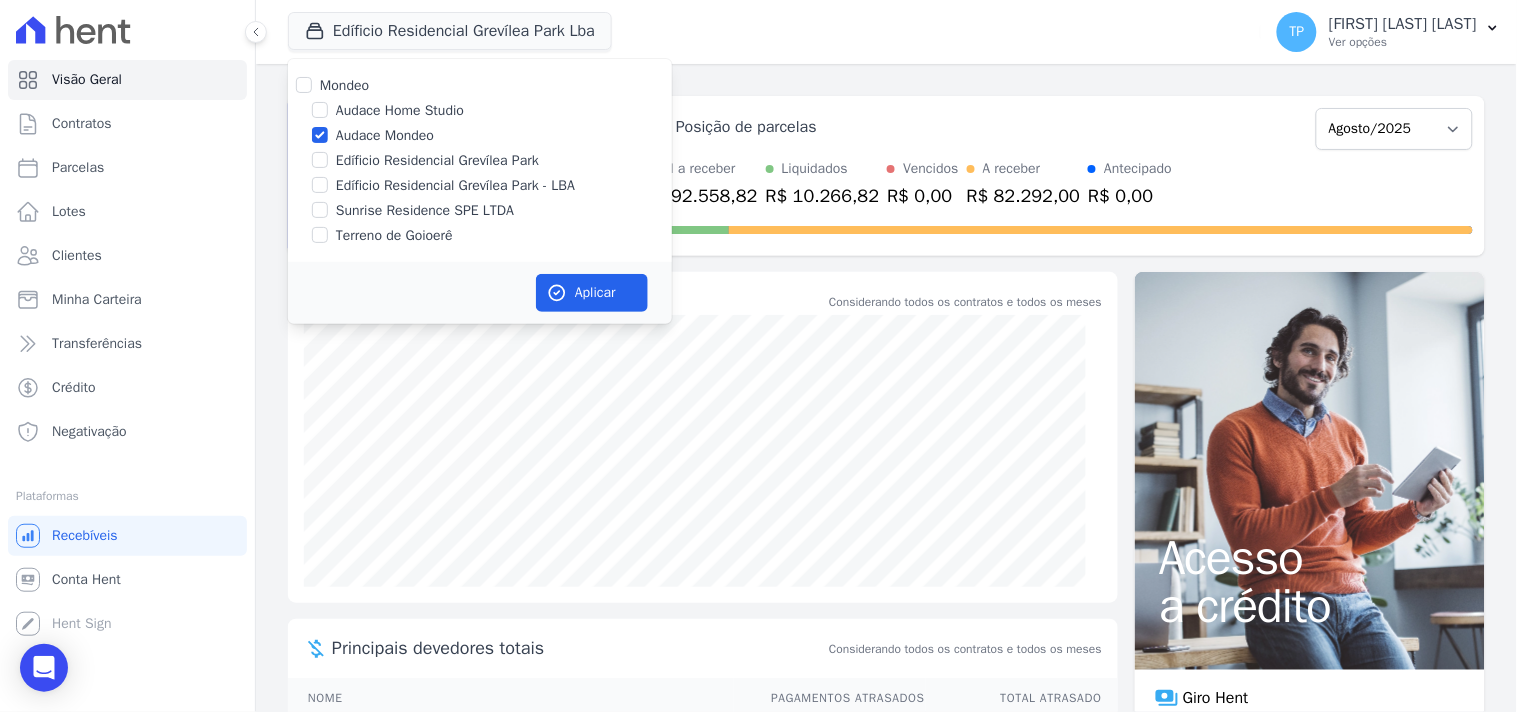 click on "Aplicar" at bounding box center [480, 293] 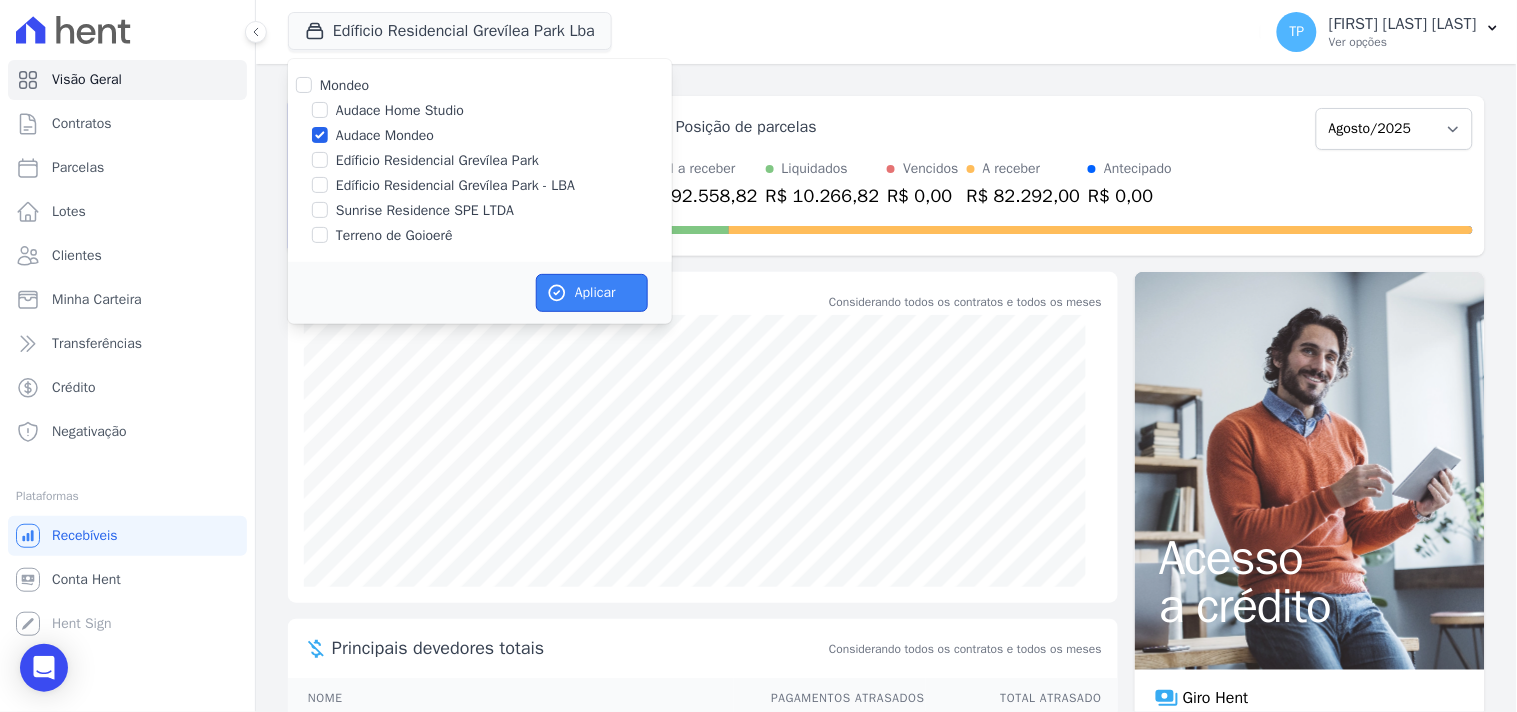 click on "Aplicar" at bounding box center (592, 293) 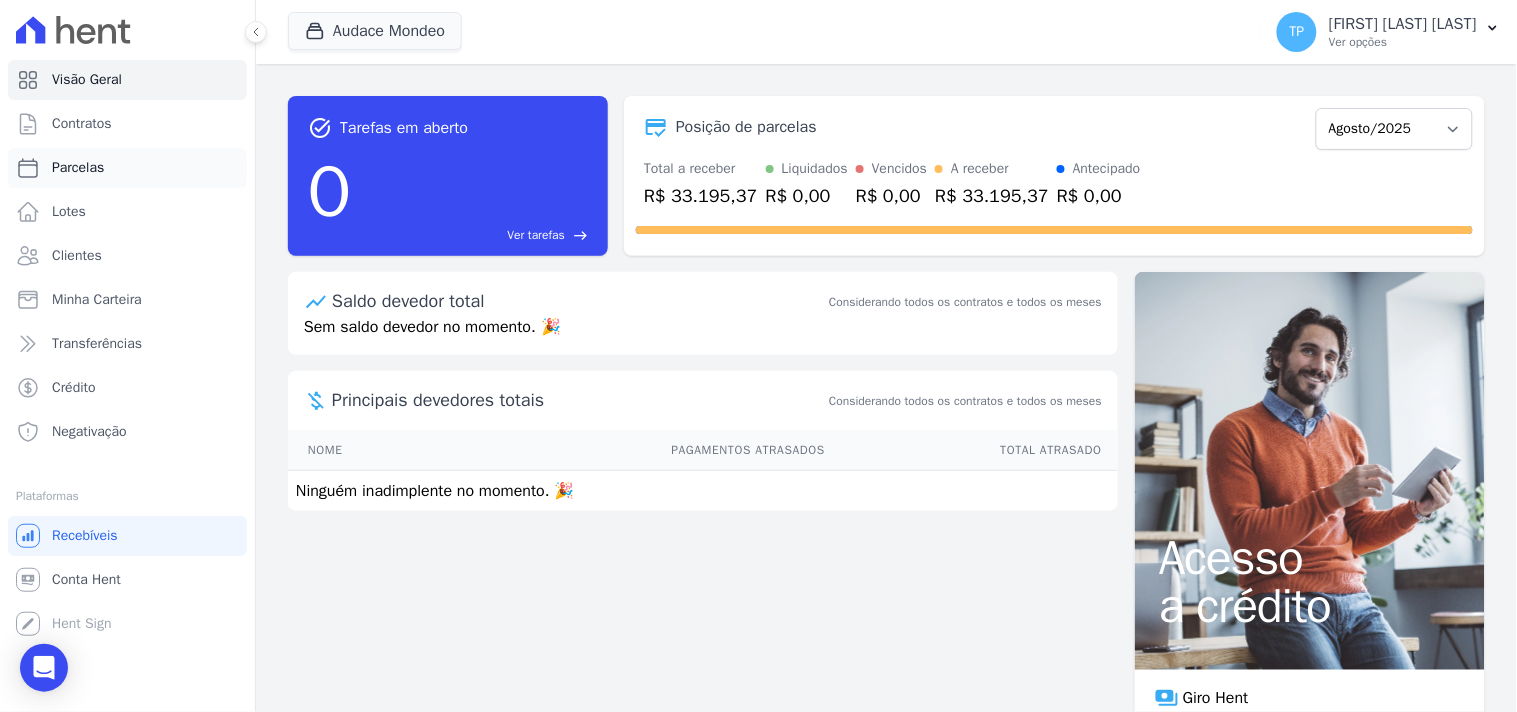 click on "Parcelas" at bounding box center [127, 168] 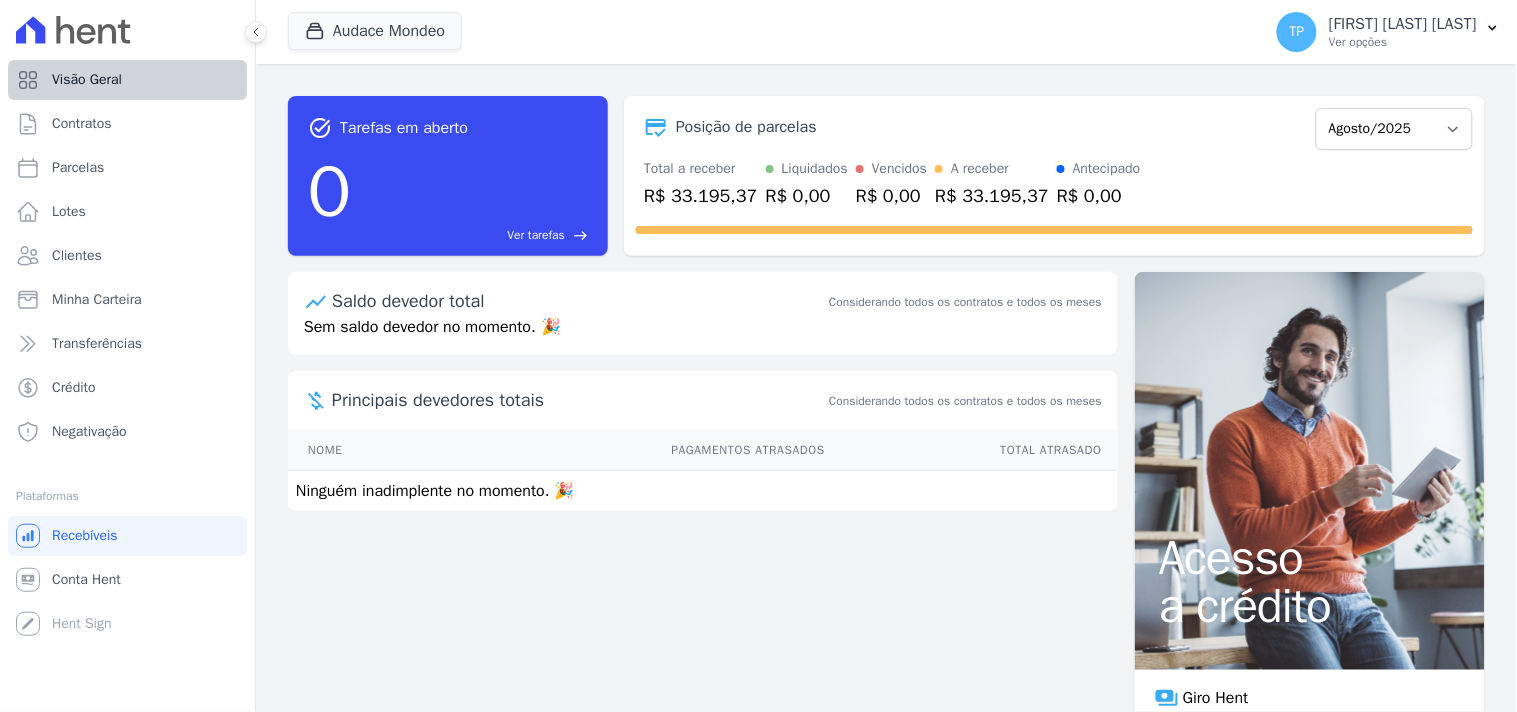 select 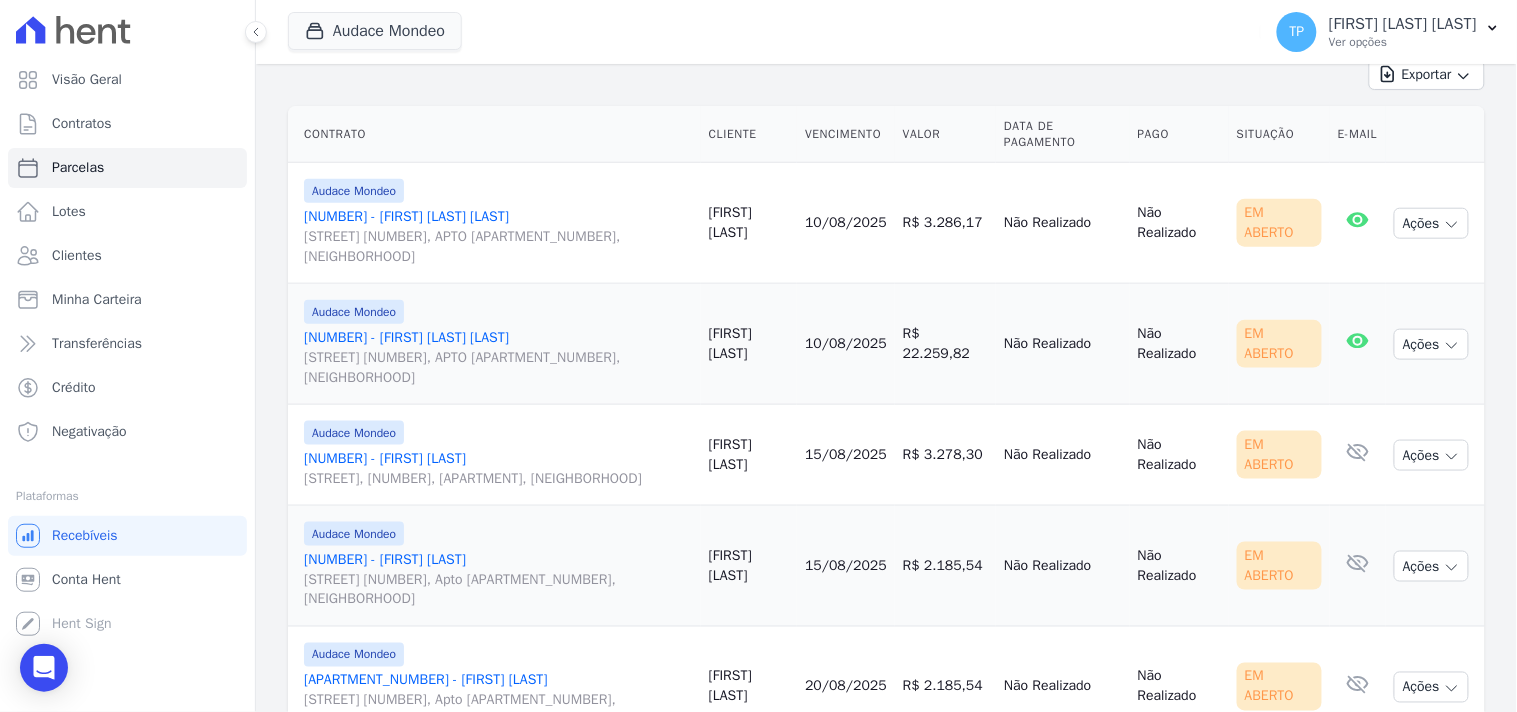 scroll, scrollTop: 450, scrollLeft: 0, axis: vertical 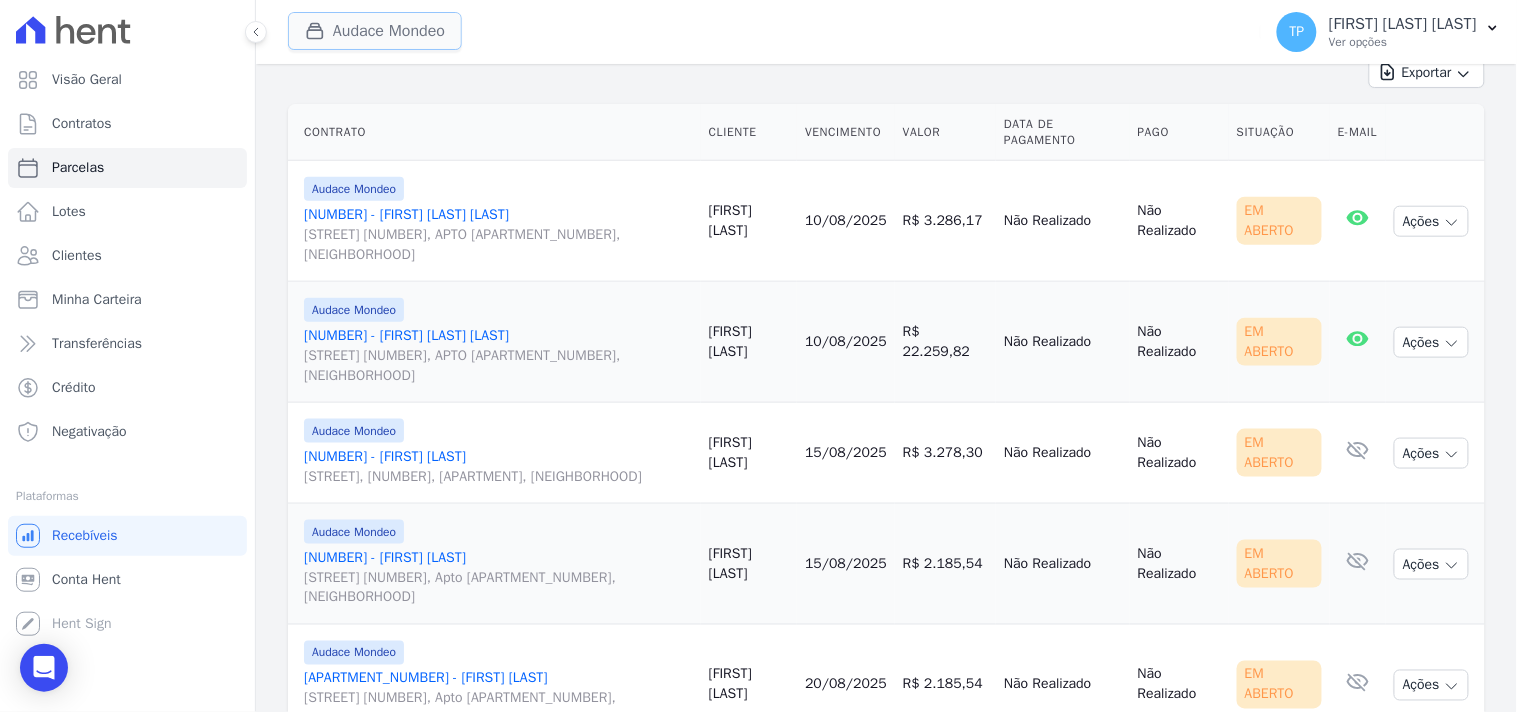 click on "Audace Mondeo" at bounding box center [375, 31] 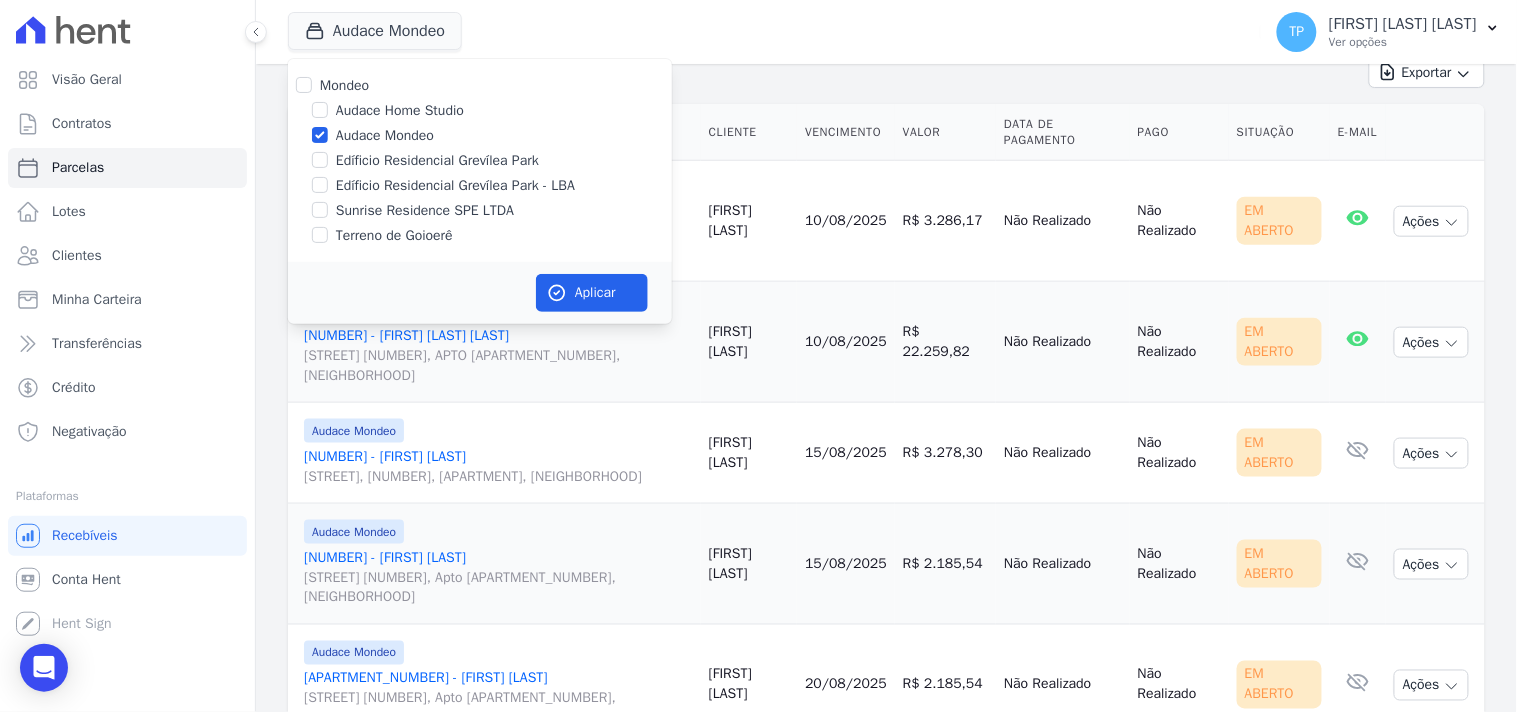 click on "Edíficio Residencial Grevílea Park - LBA" at bounding box center [455, 185] 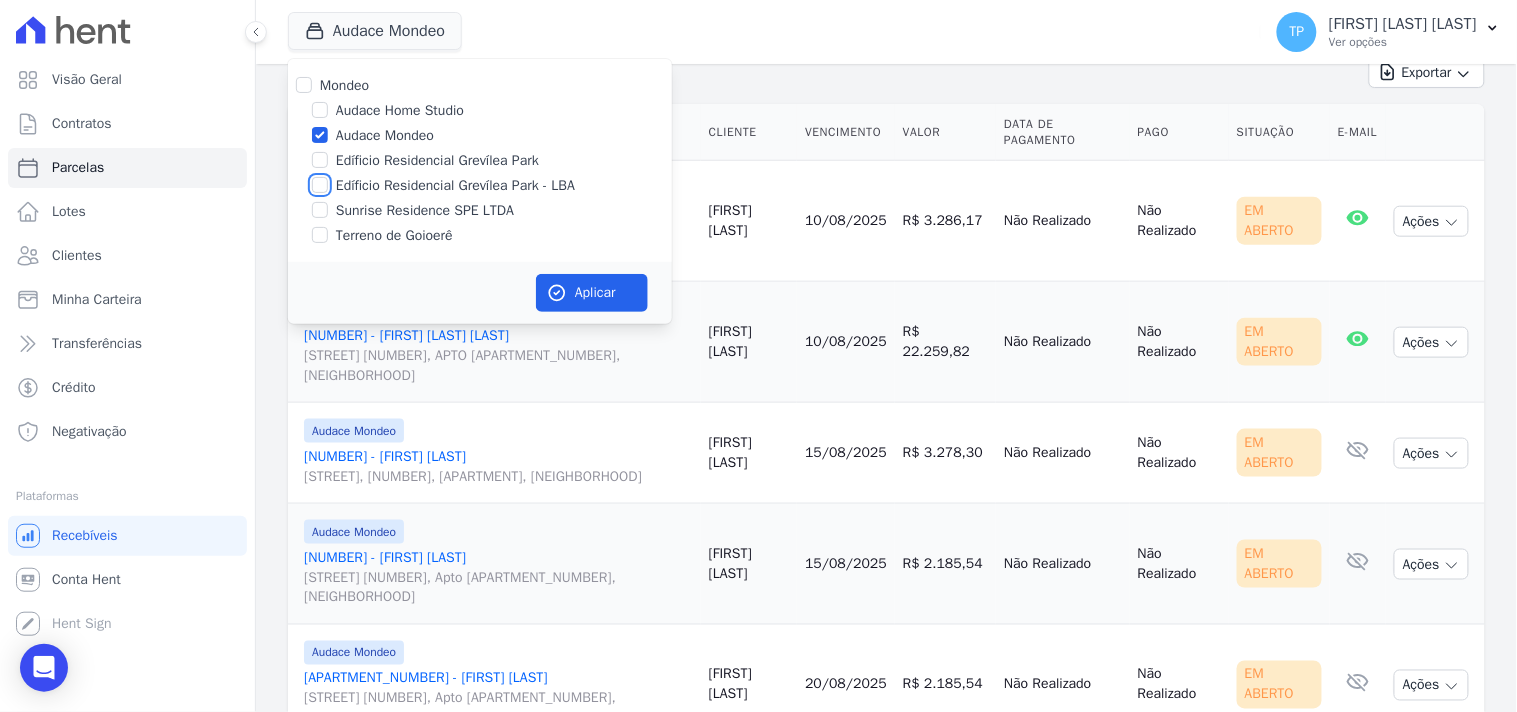 checkbox on "true" 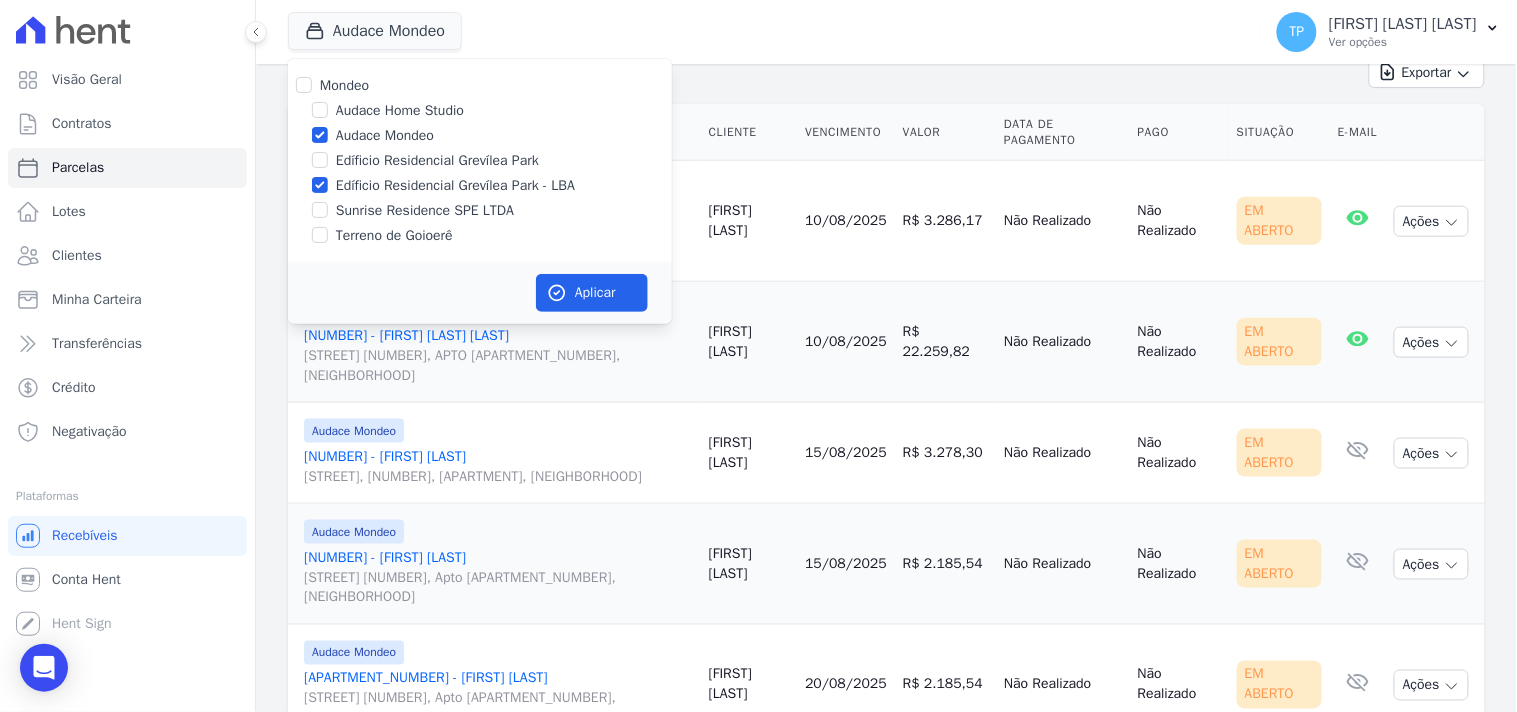 click on "Audace Mondeo" at bounding box center (385, 135) 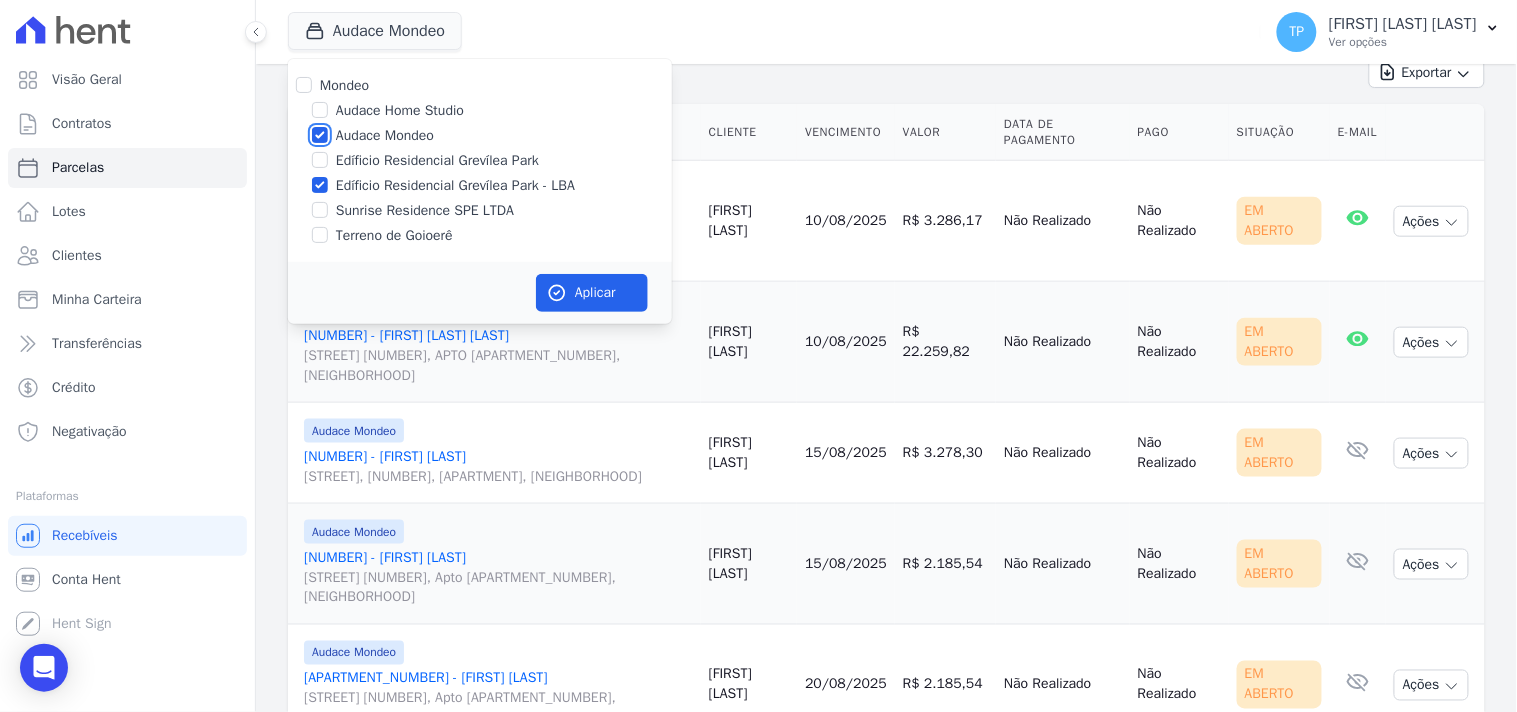 checkbox on "false" 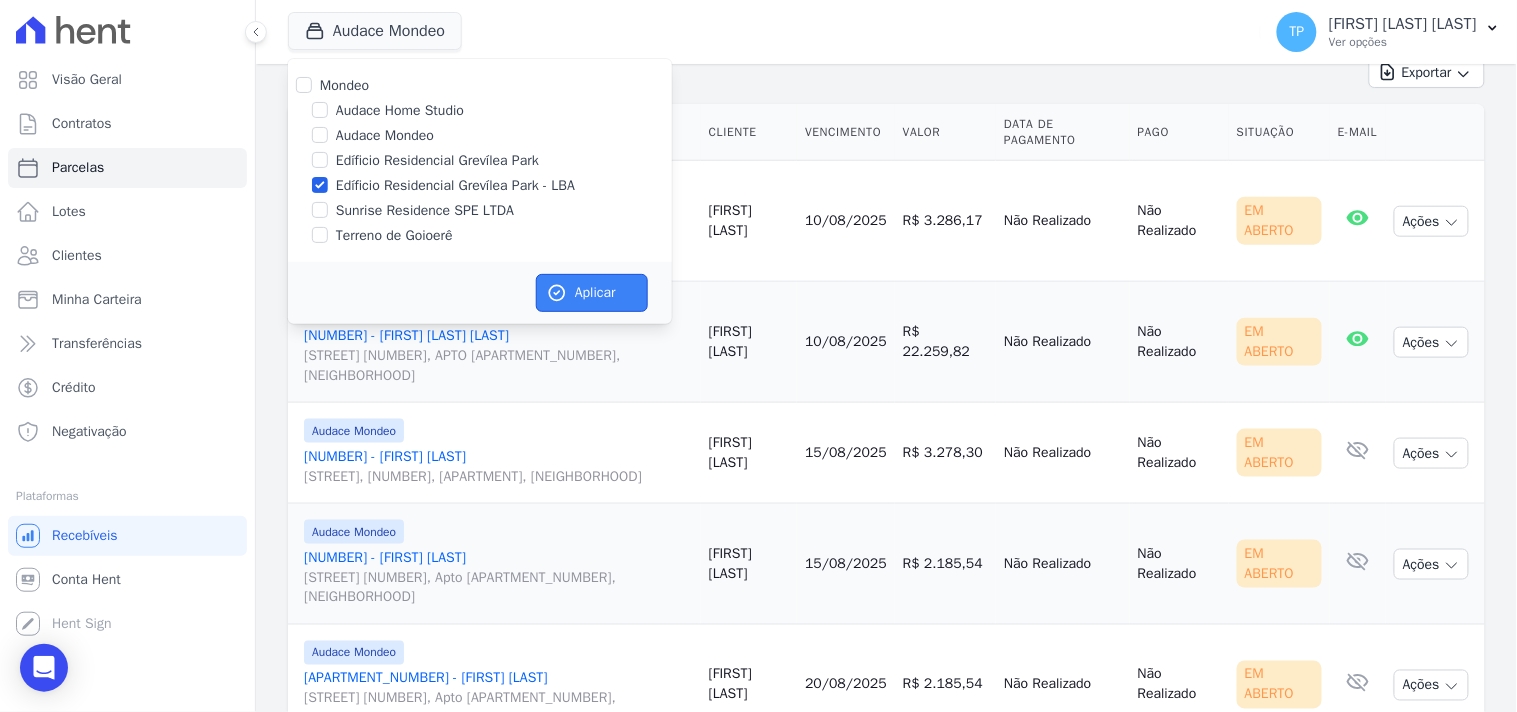 click on "Aplicar" at bounding box center [592, 293] 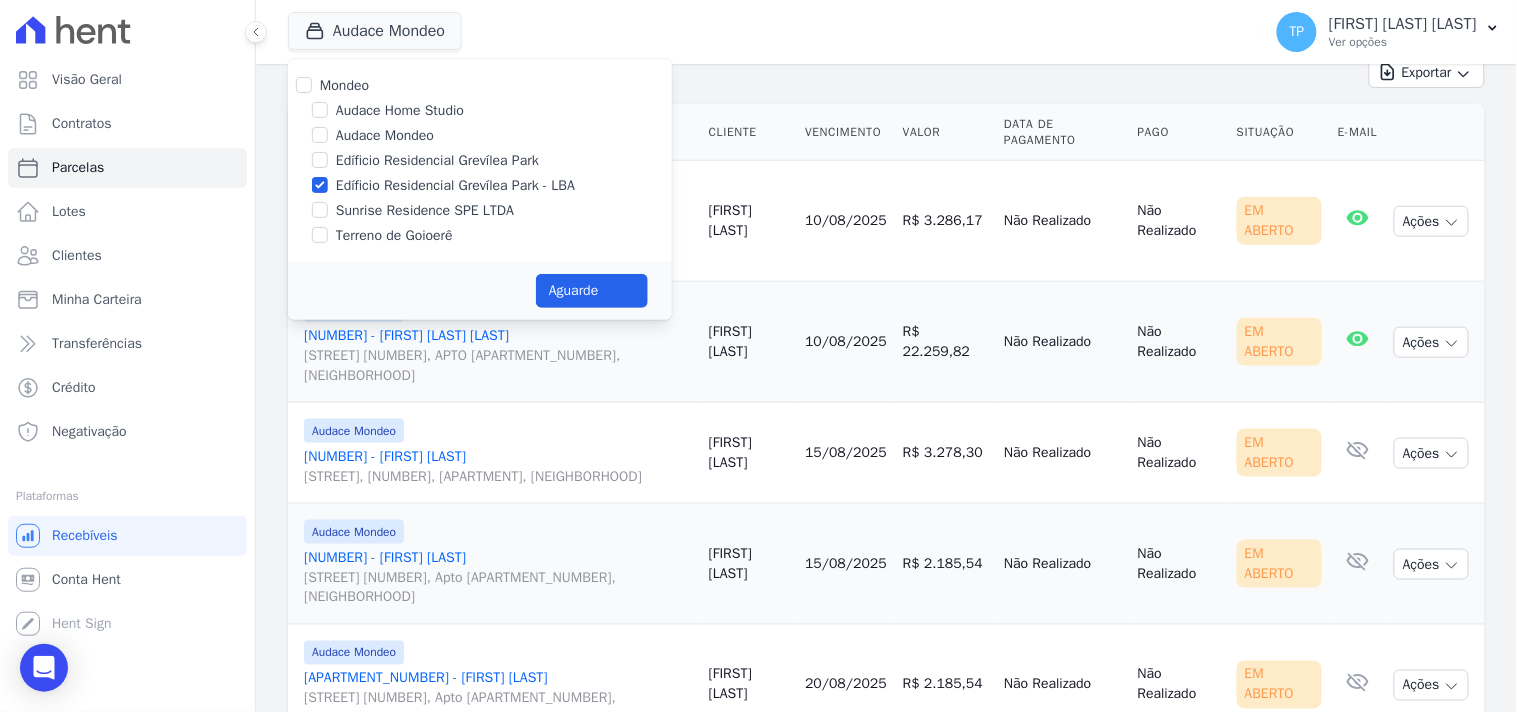 select 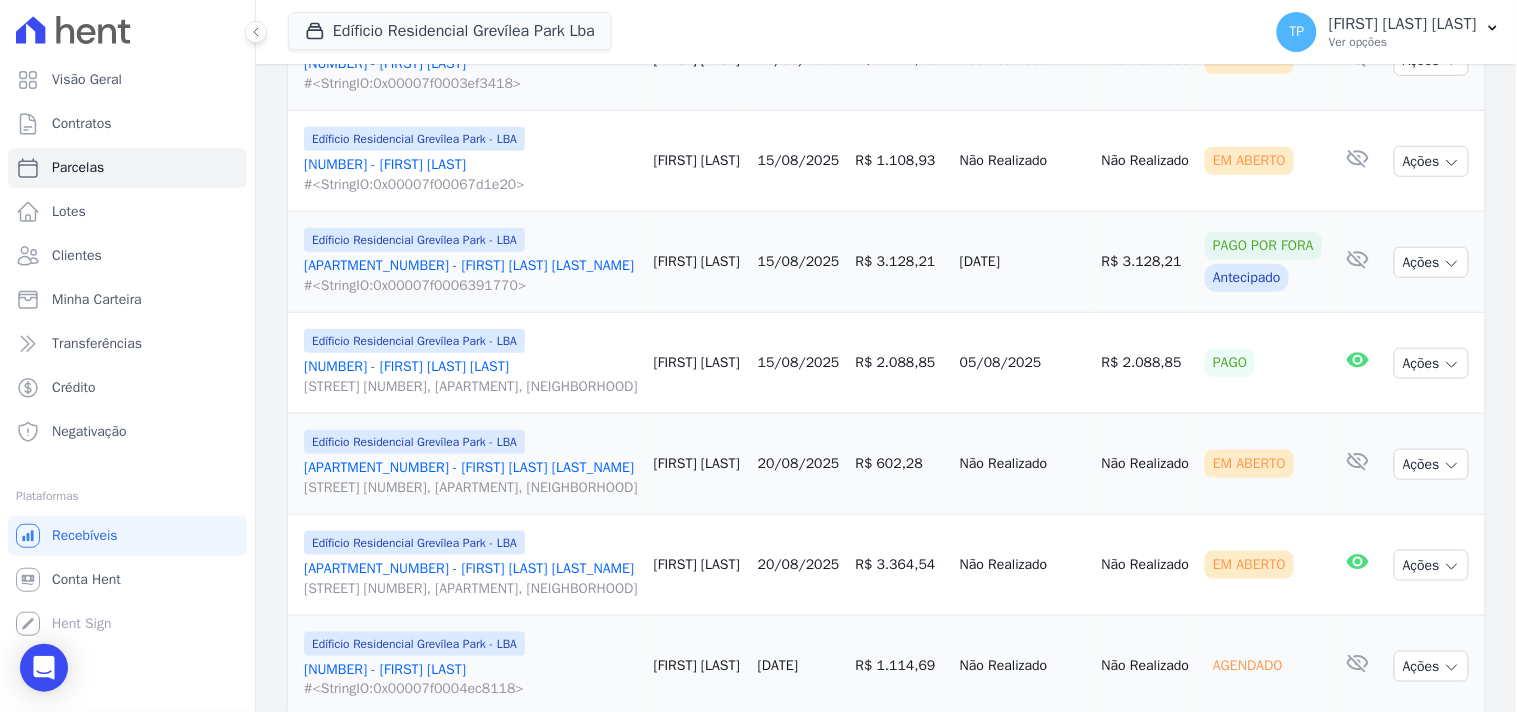 scroll, scrollTop: 2333, scrollLeft: 0, axis: vertical 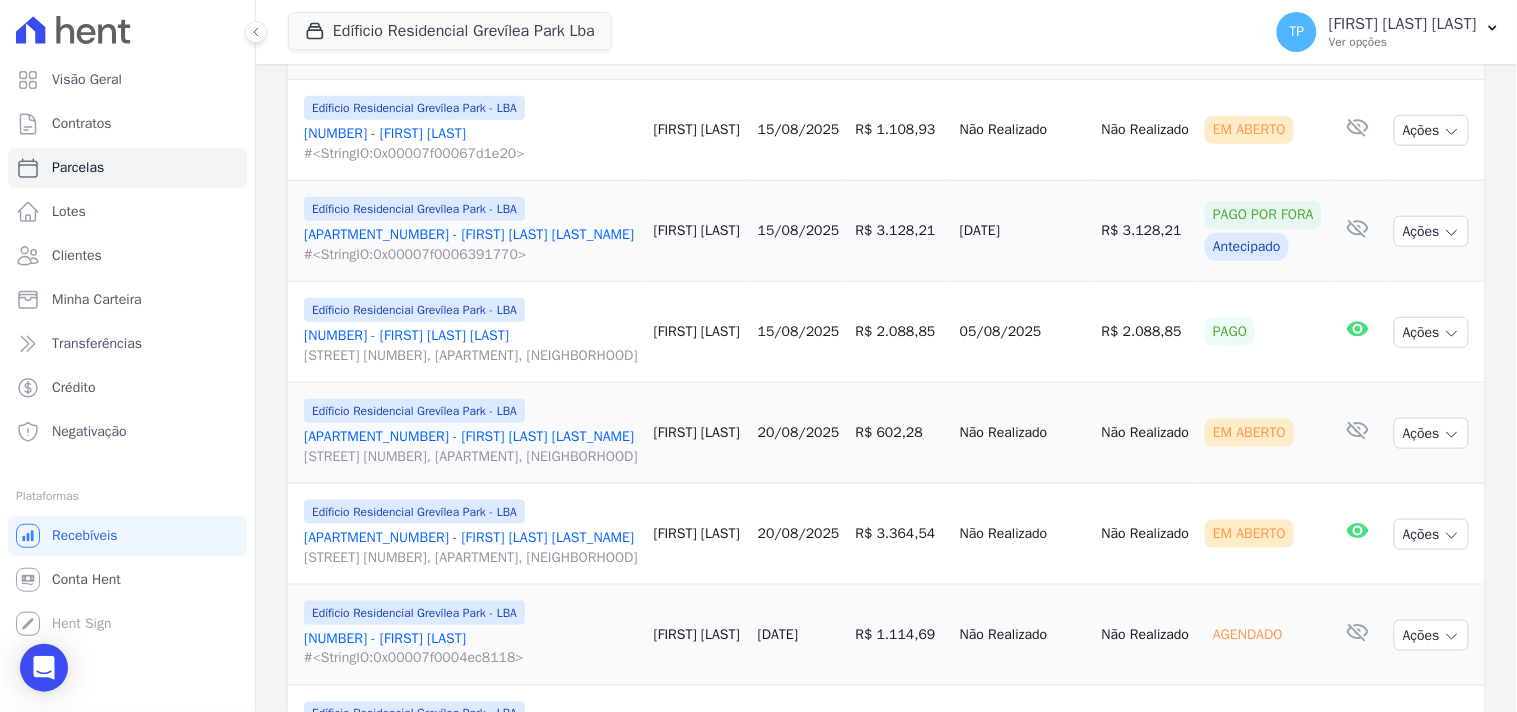 drag, startPoint x: 951, startPoint y: 381, endPoint x: 1047, endPoint y: 387, distance: 96.18732 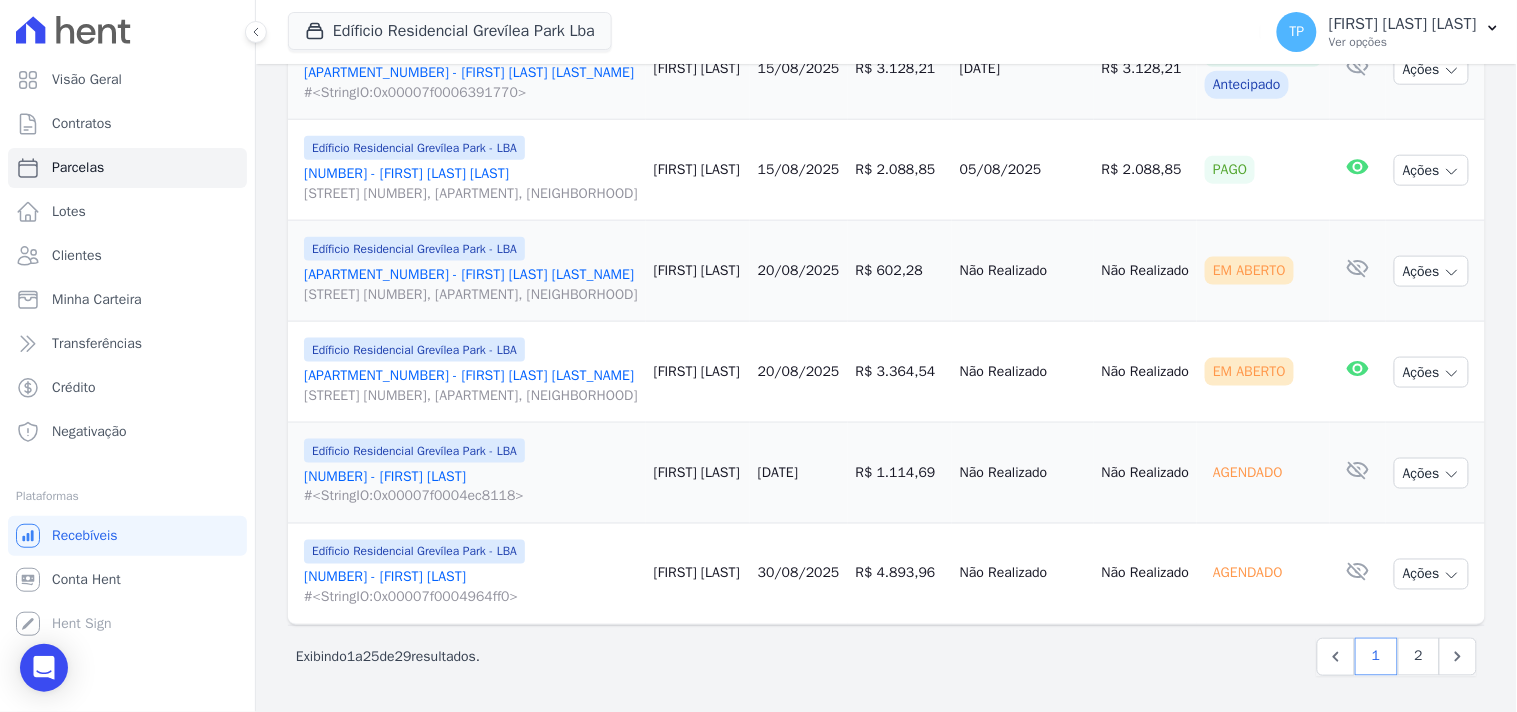 scroll, scrollTop: 2557, scrollLeft: 0, axis: vertical 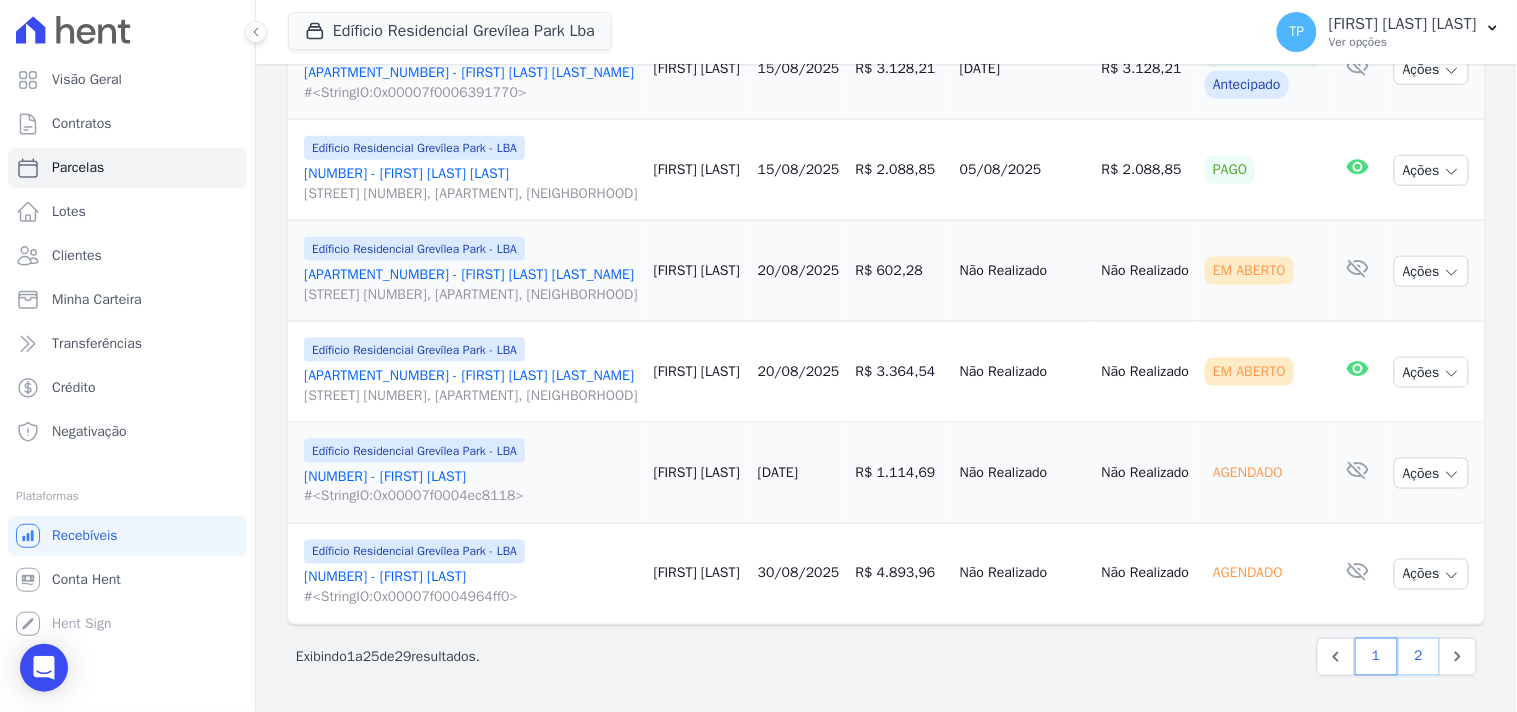 click on "2" at bounding box center (1419, 657) 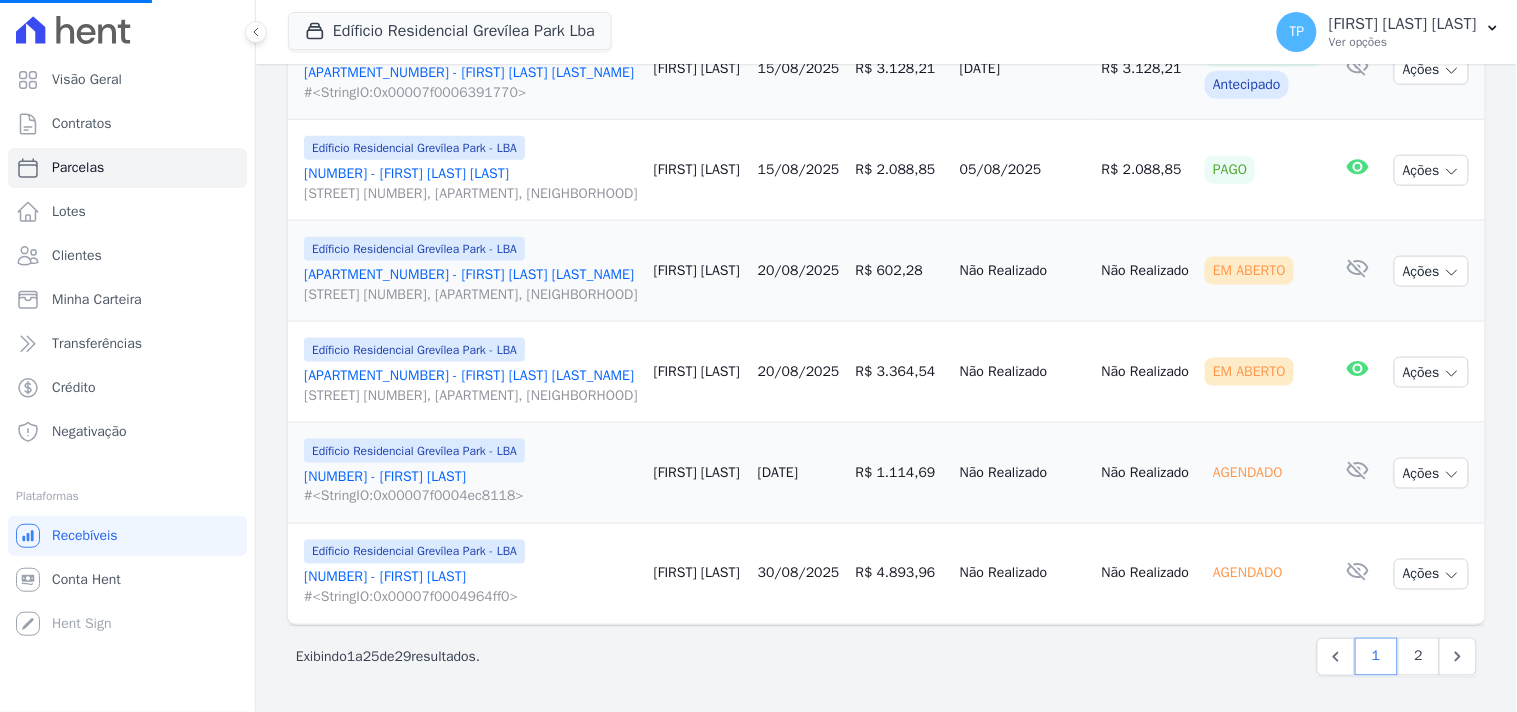 select 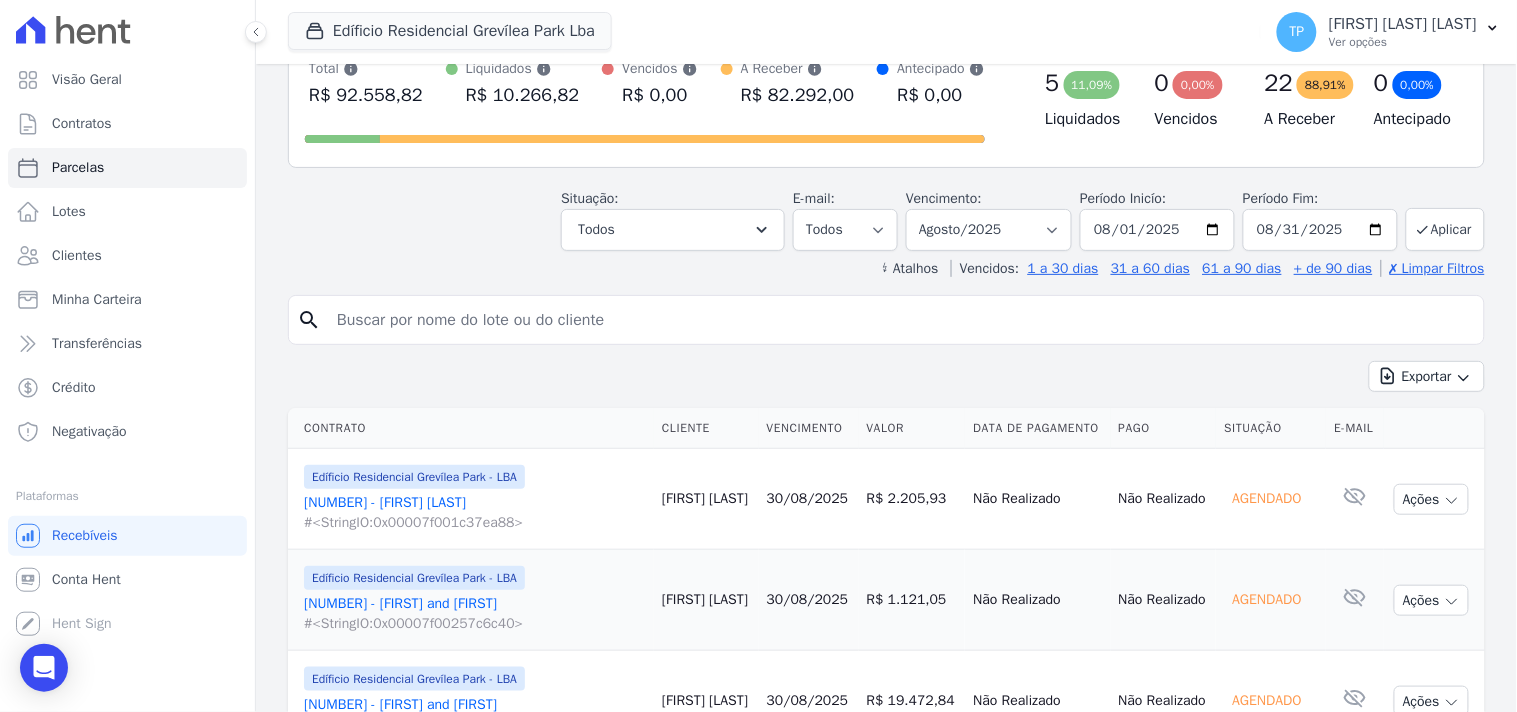 scroll, scrollTop: 0, scrollLeft: 0, axis: both 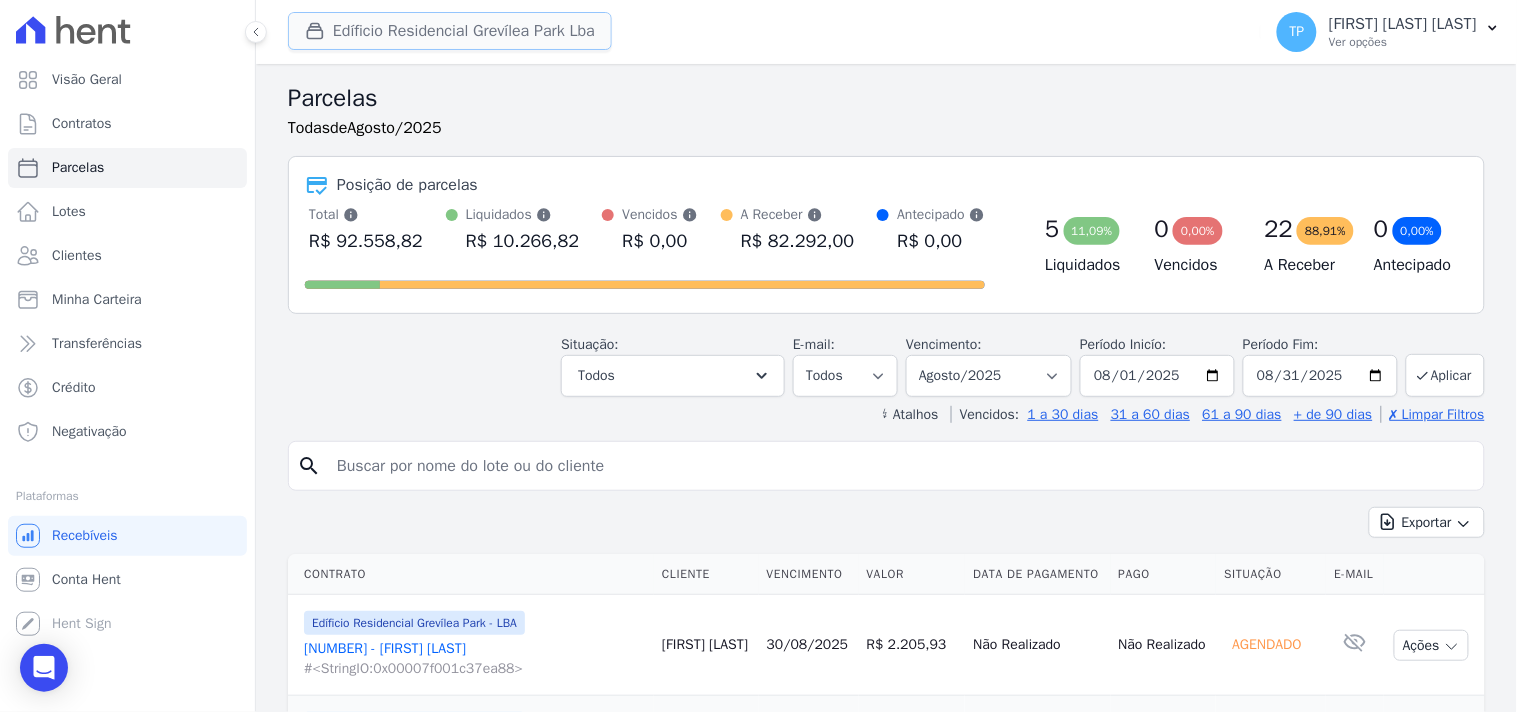 click on "Edíficio Residencial Grevílea Park   Lba" at bounding box center [450, 31] 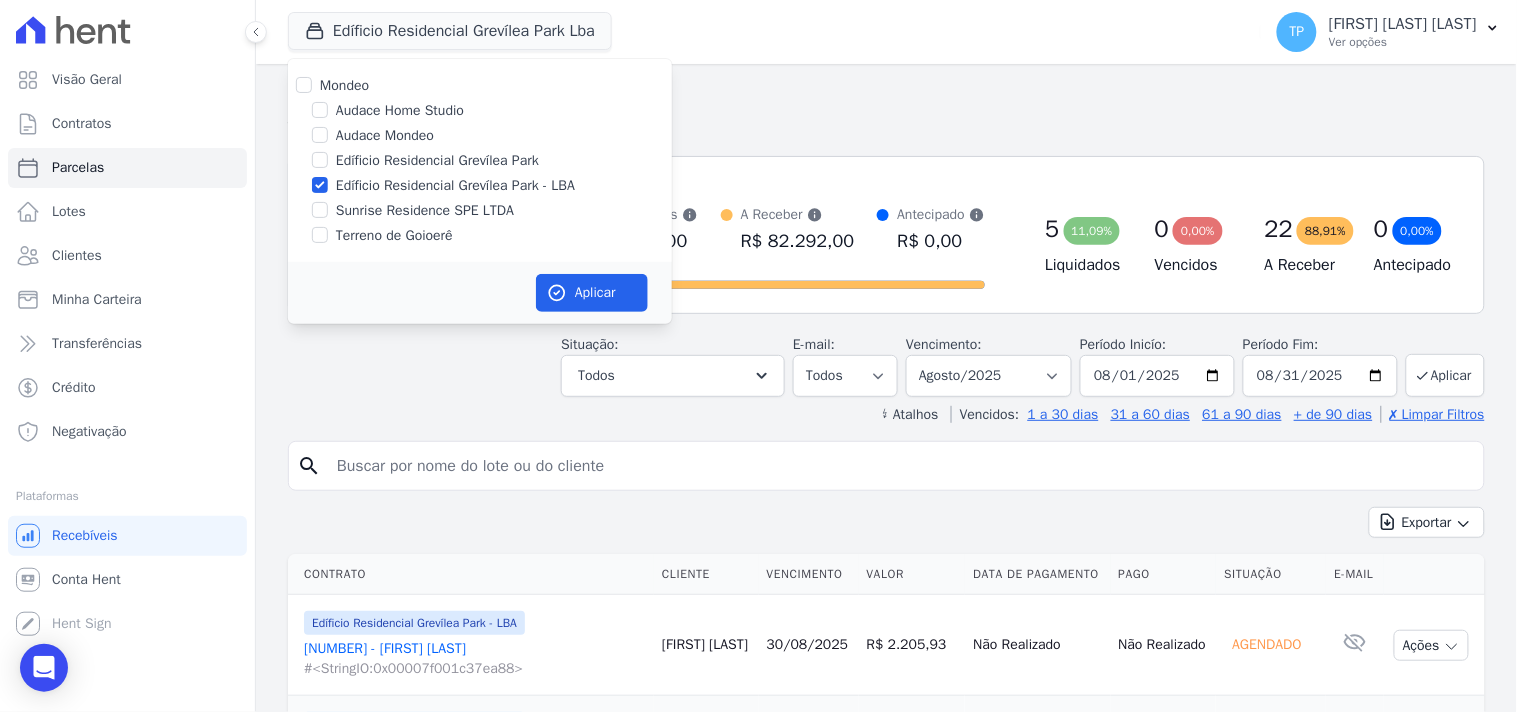 click on "Terreno de Goioerê" at bounding box center (394, 235) 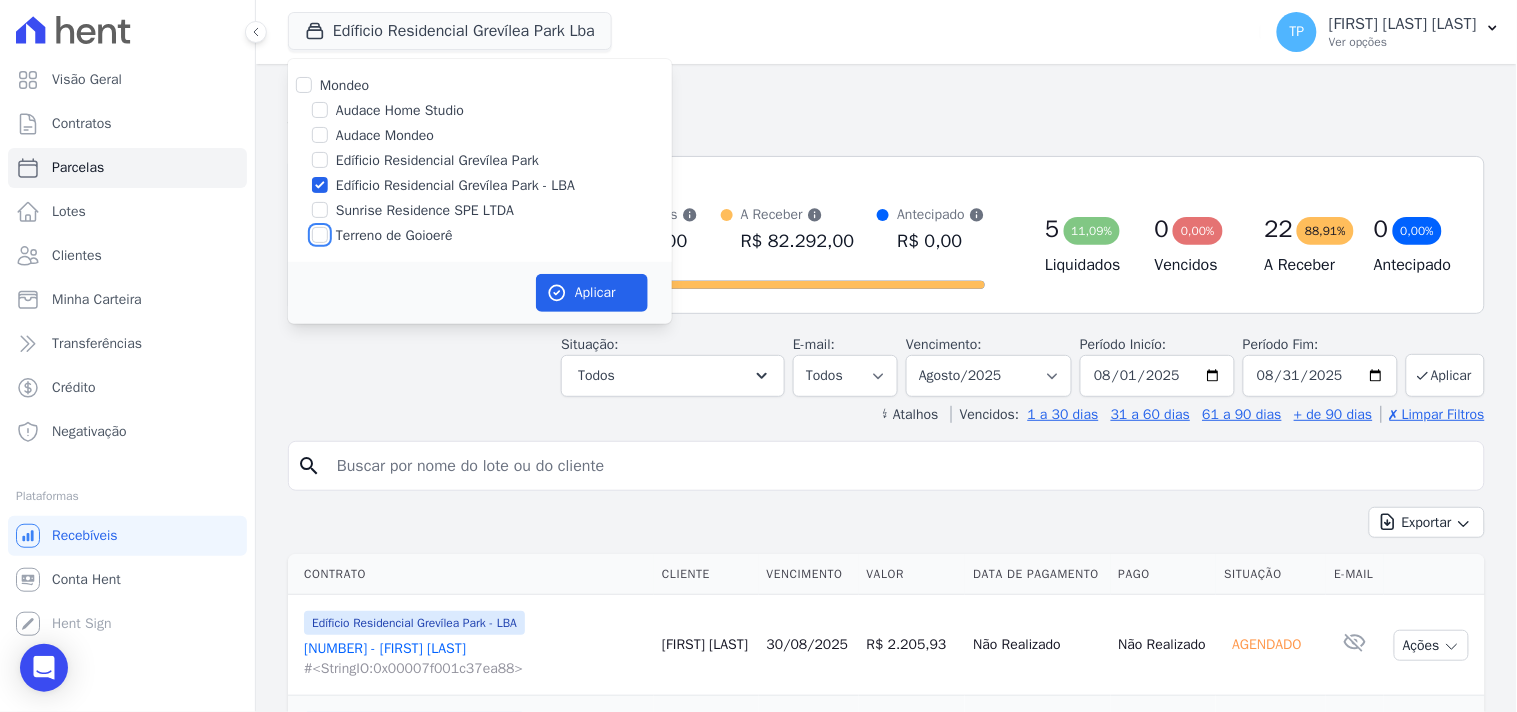 click on "Terreno de Goioerê" at bounding box center (320, 235) 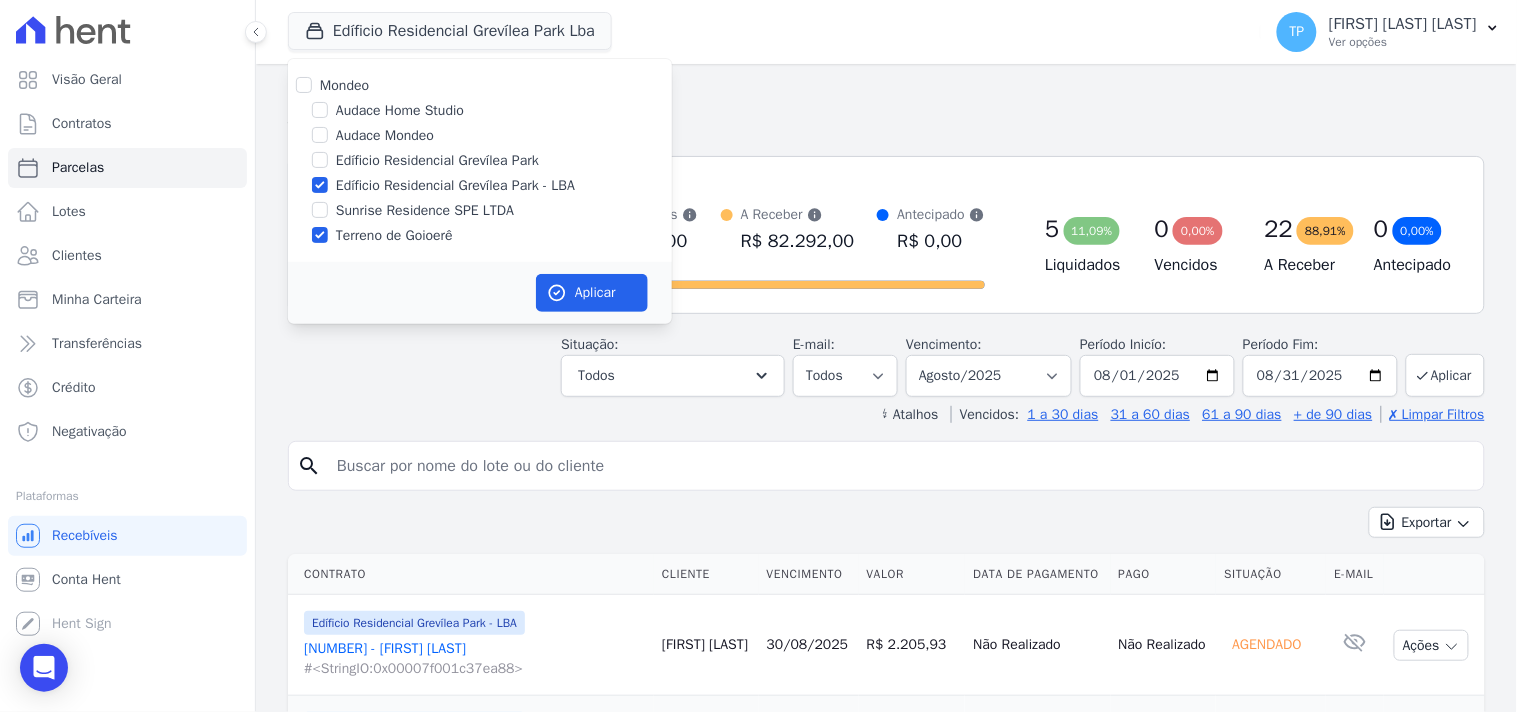 click on "Edíficio Residencial Grevílea Park - LBA" at bounding box center [455, 185] 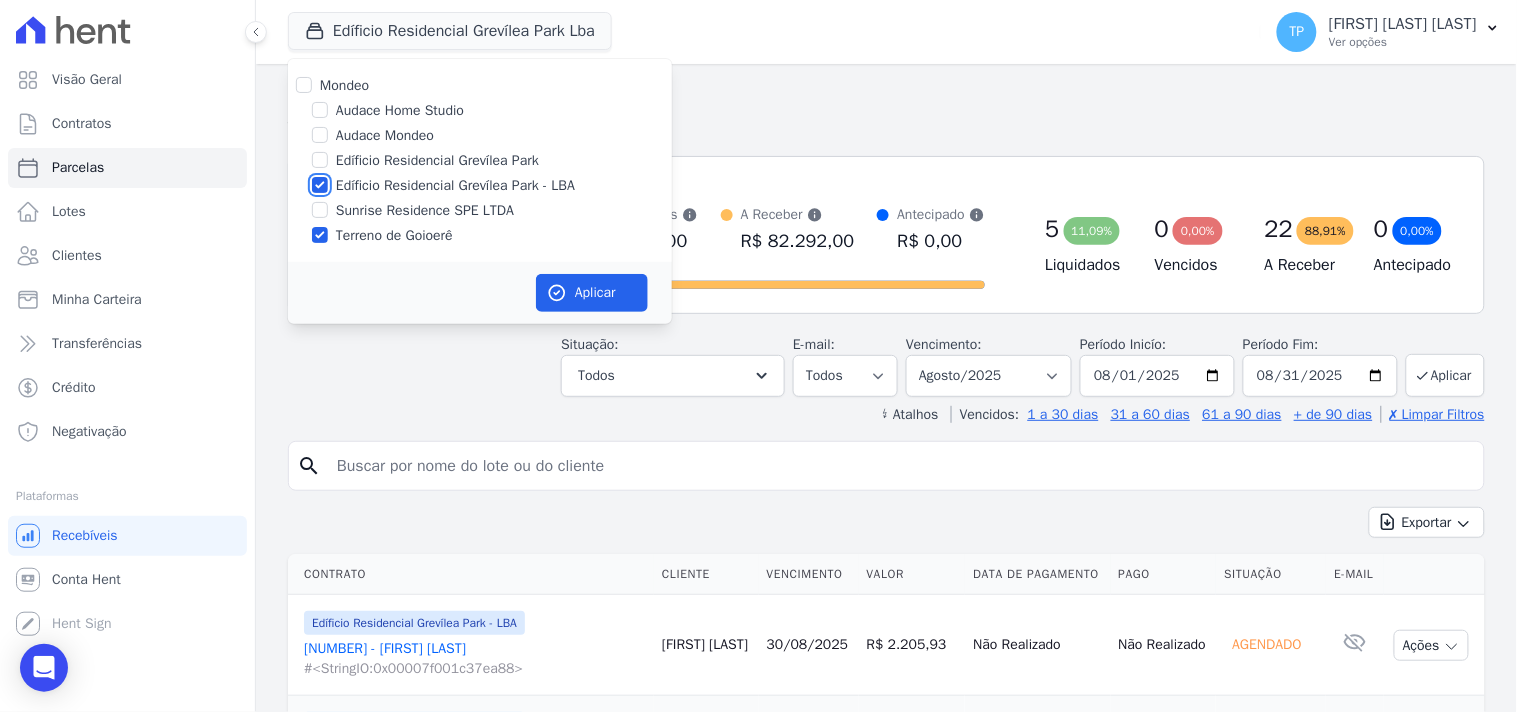 click on "Edíficio Residencial Grevílea Park - LBA" at bounding box center [320, 185] 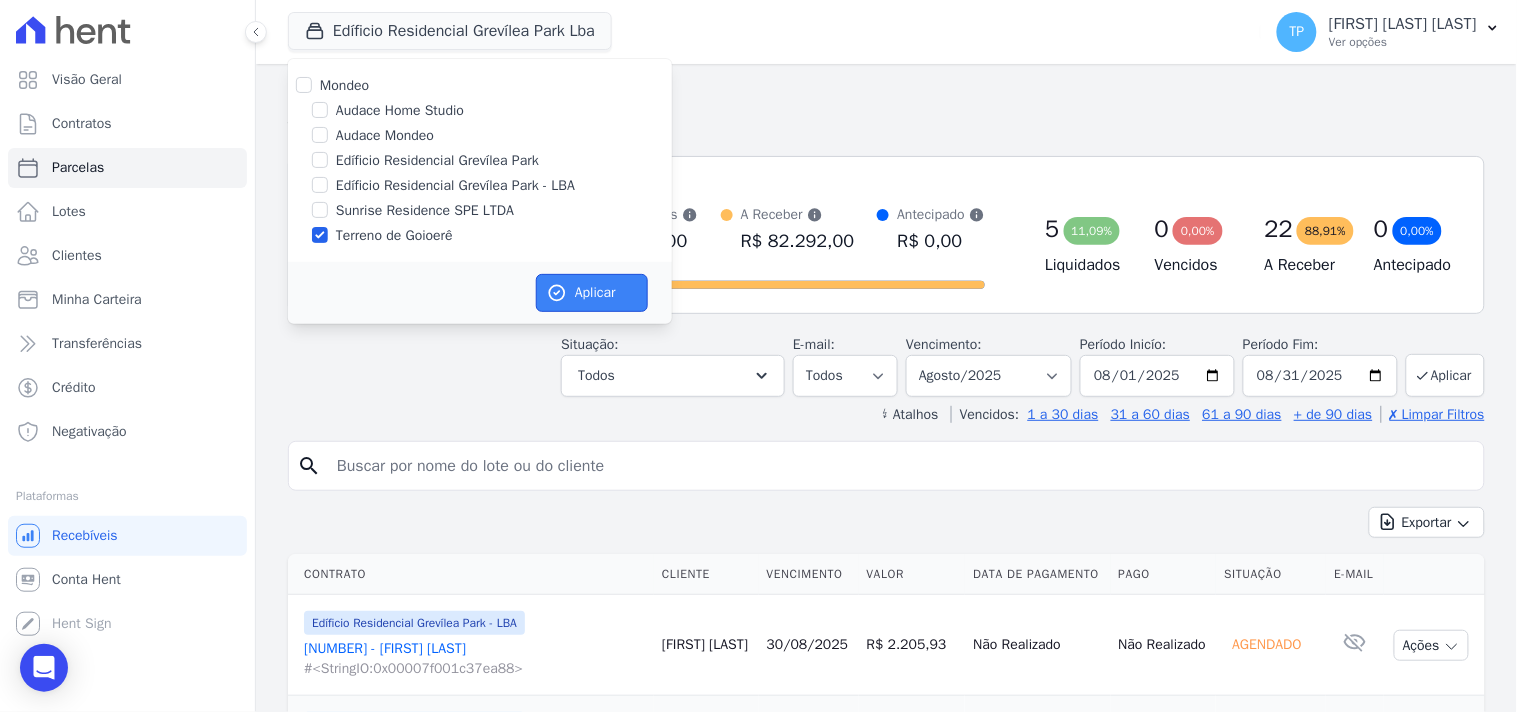 click on "Aplicar" at bounding box center (592, 293) 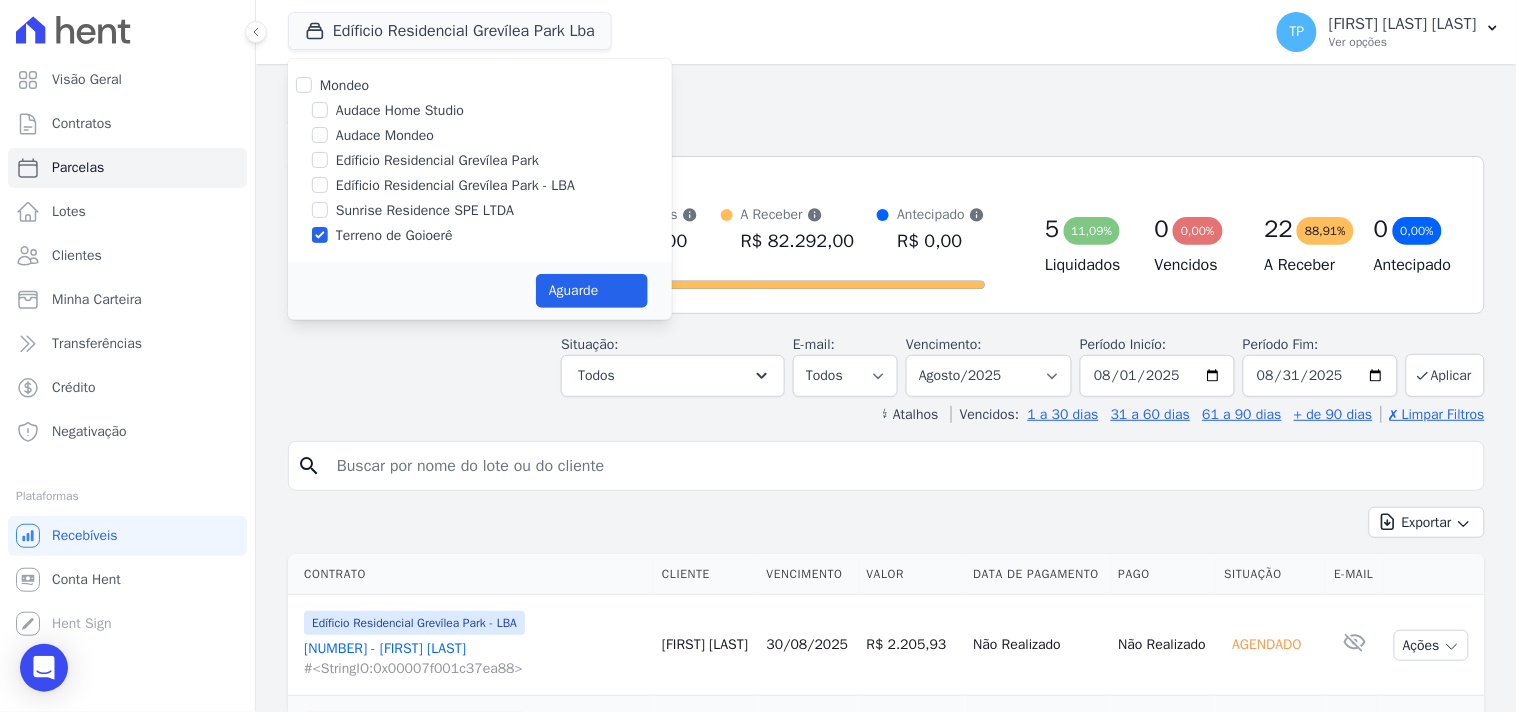 select 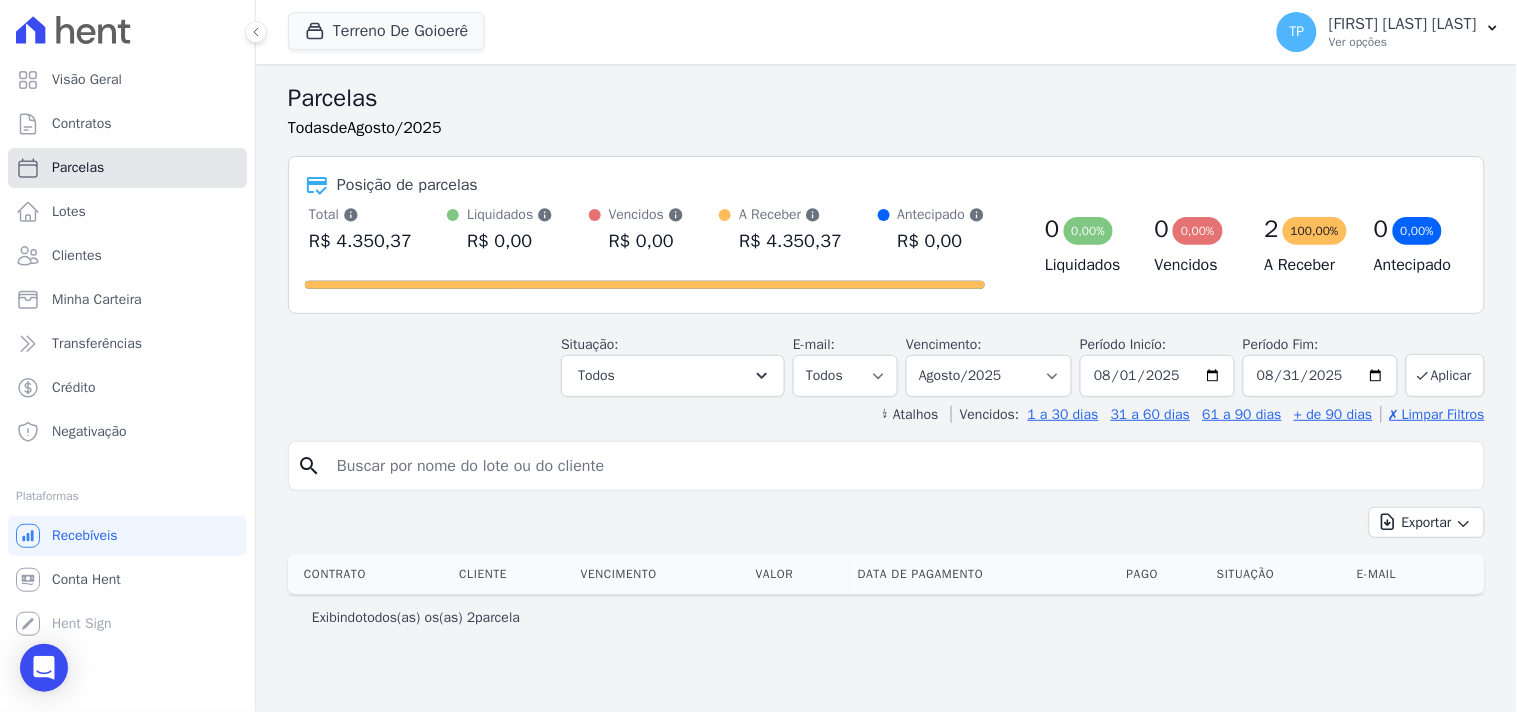 click on "Parcelas" at bounding box center (127, 168) 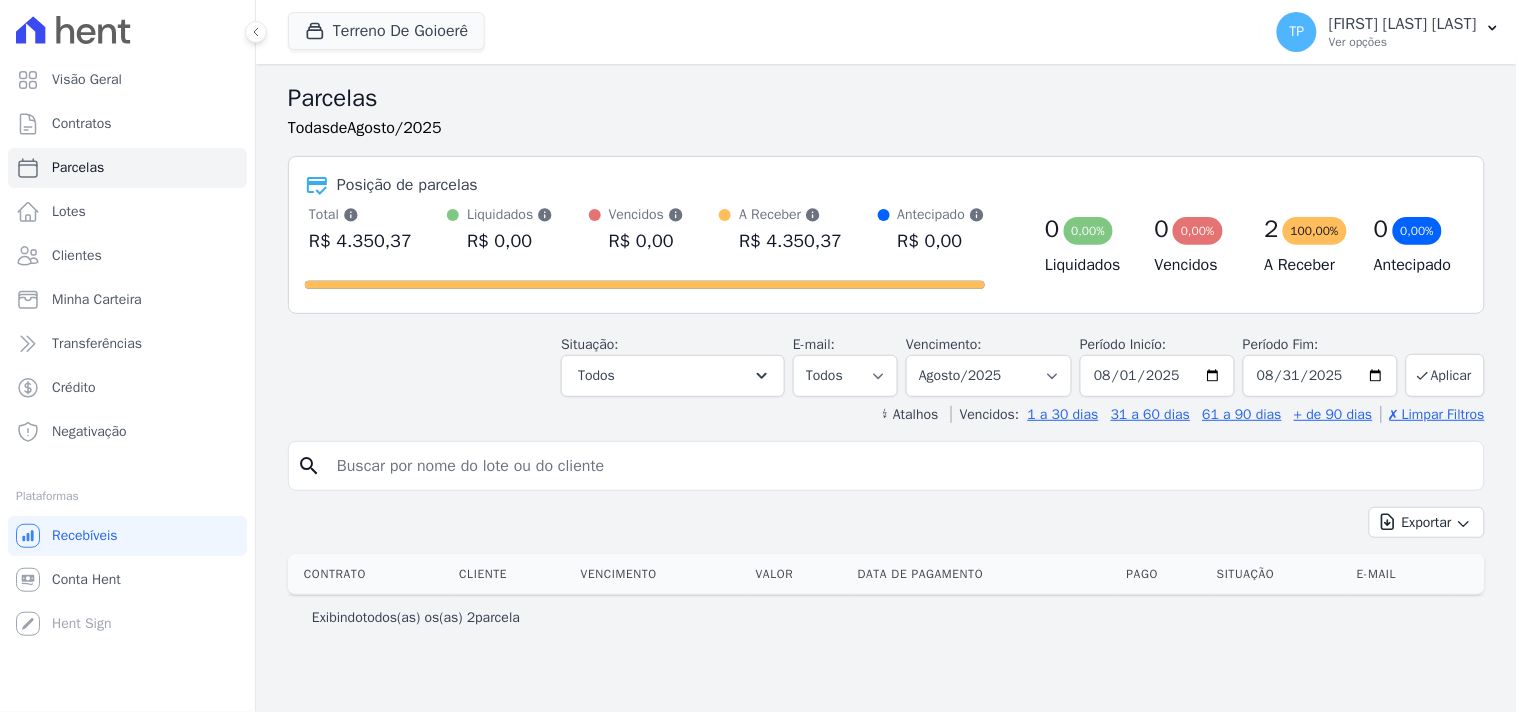 select 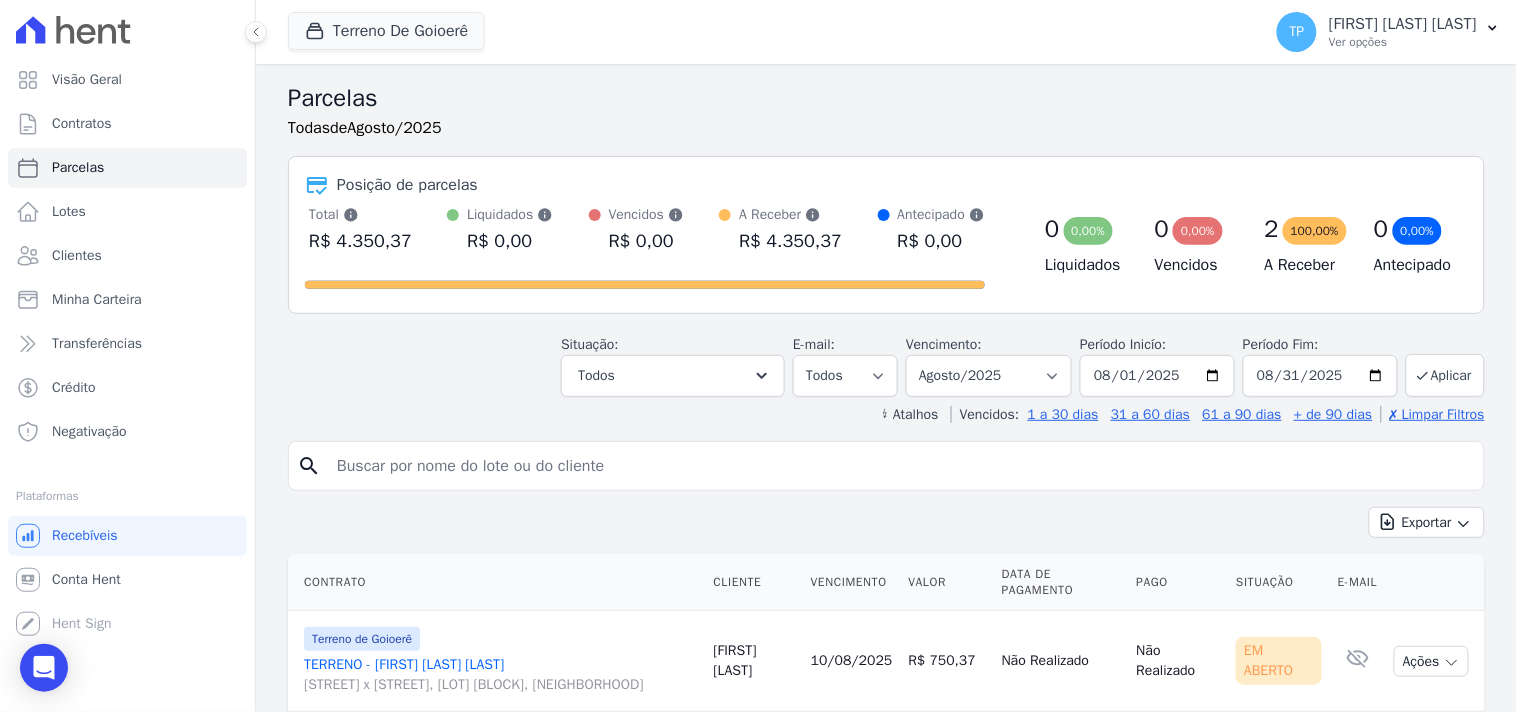 scroll, scrollTop: 202, scrollLeft: 0, axis: vertical 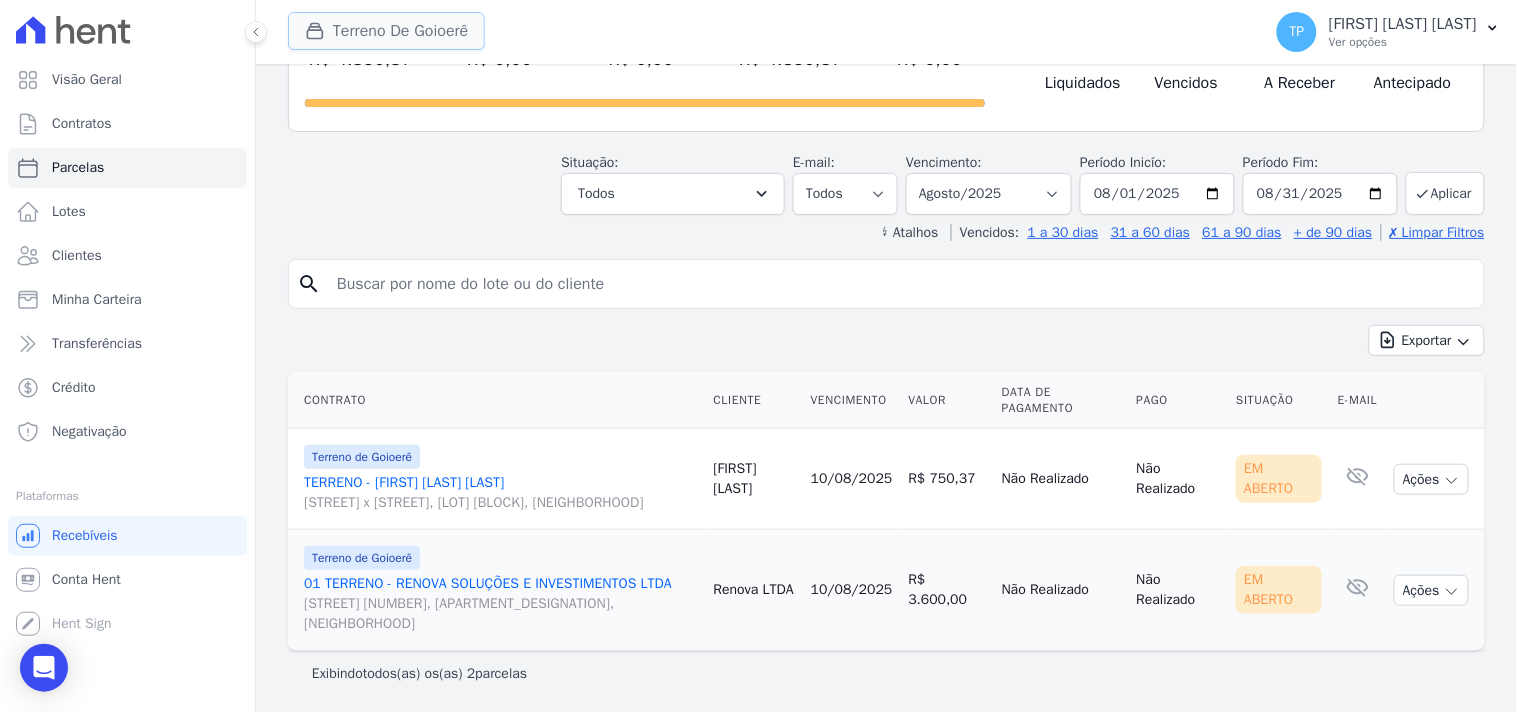 click on "Terreno De Goioerê" at bounding box center (386, 31) 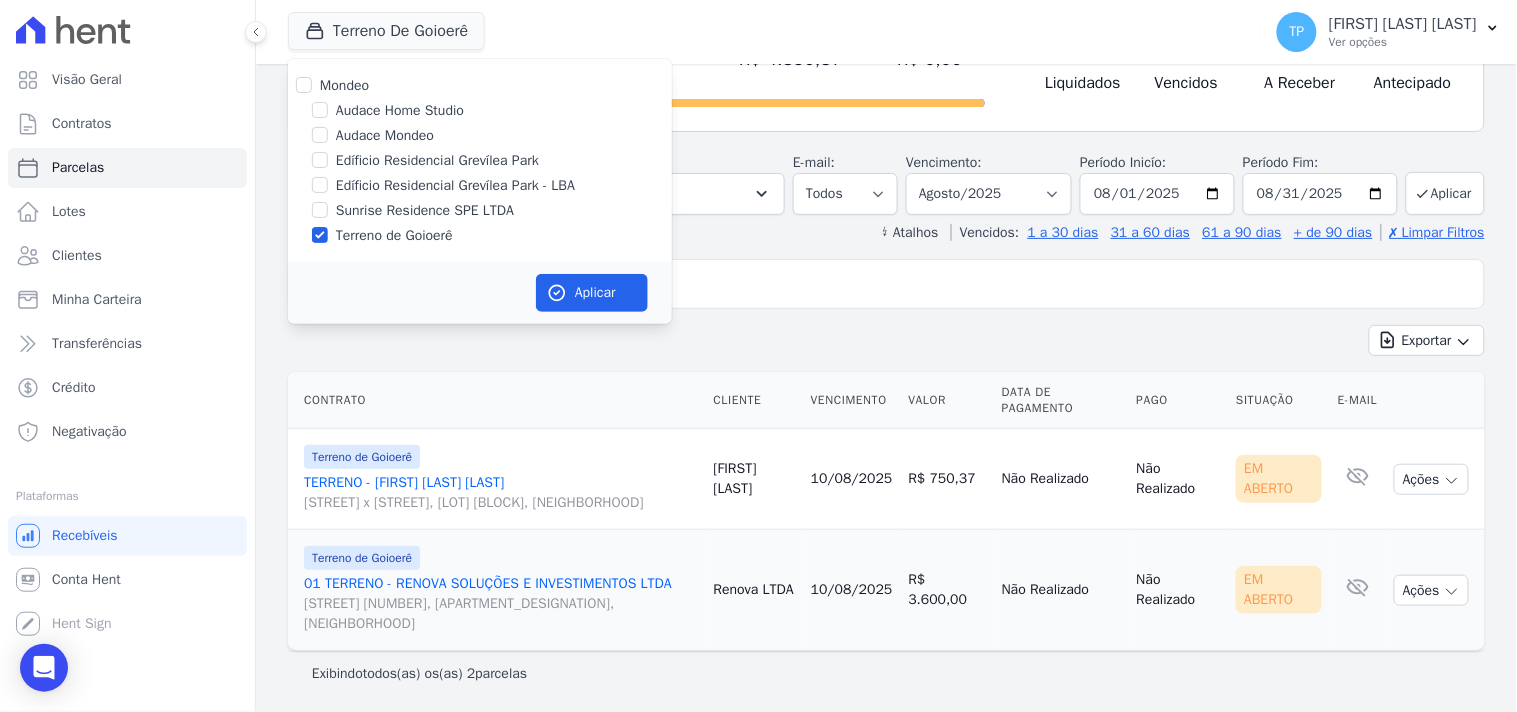 click on "Sunrise Residence SPE LTDA" at bounding box center (425, 210) 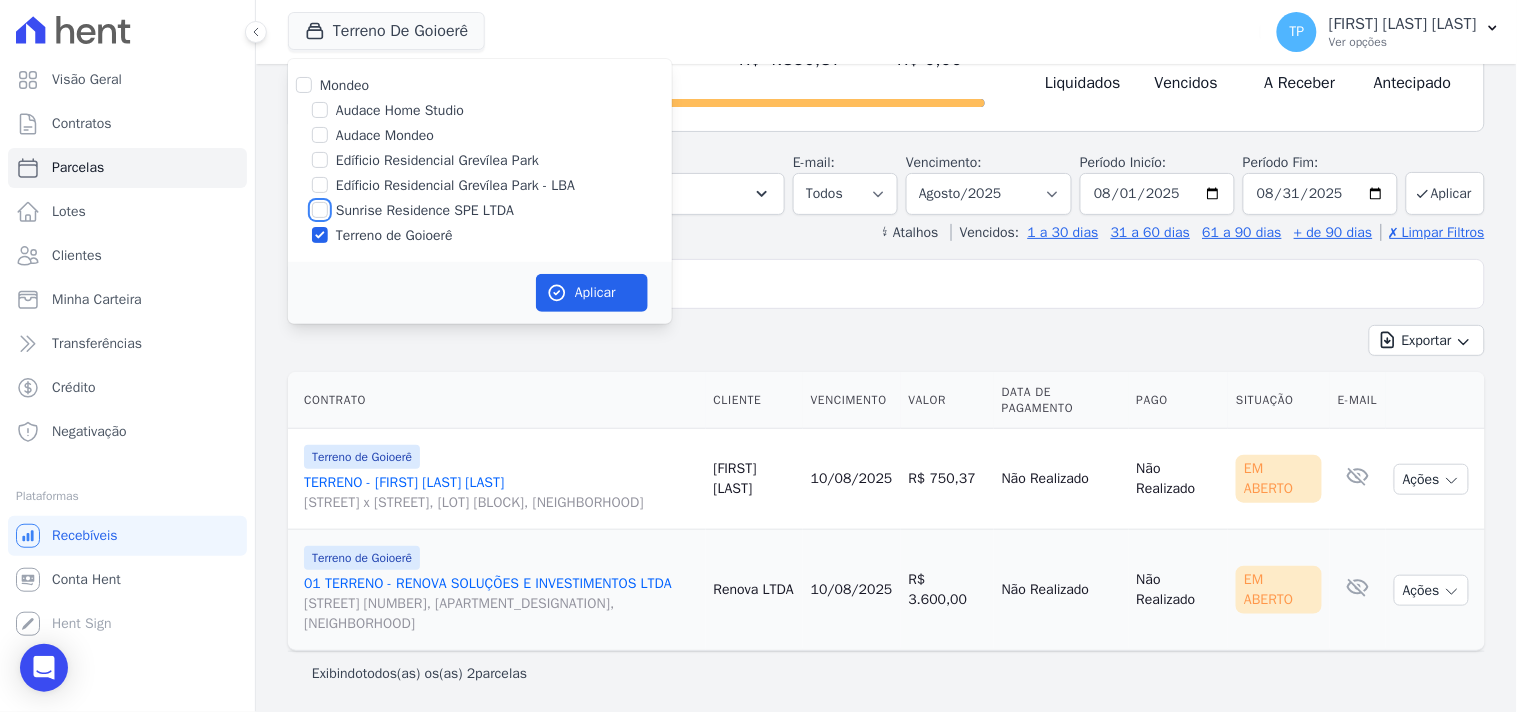 checkbox on "true" 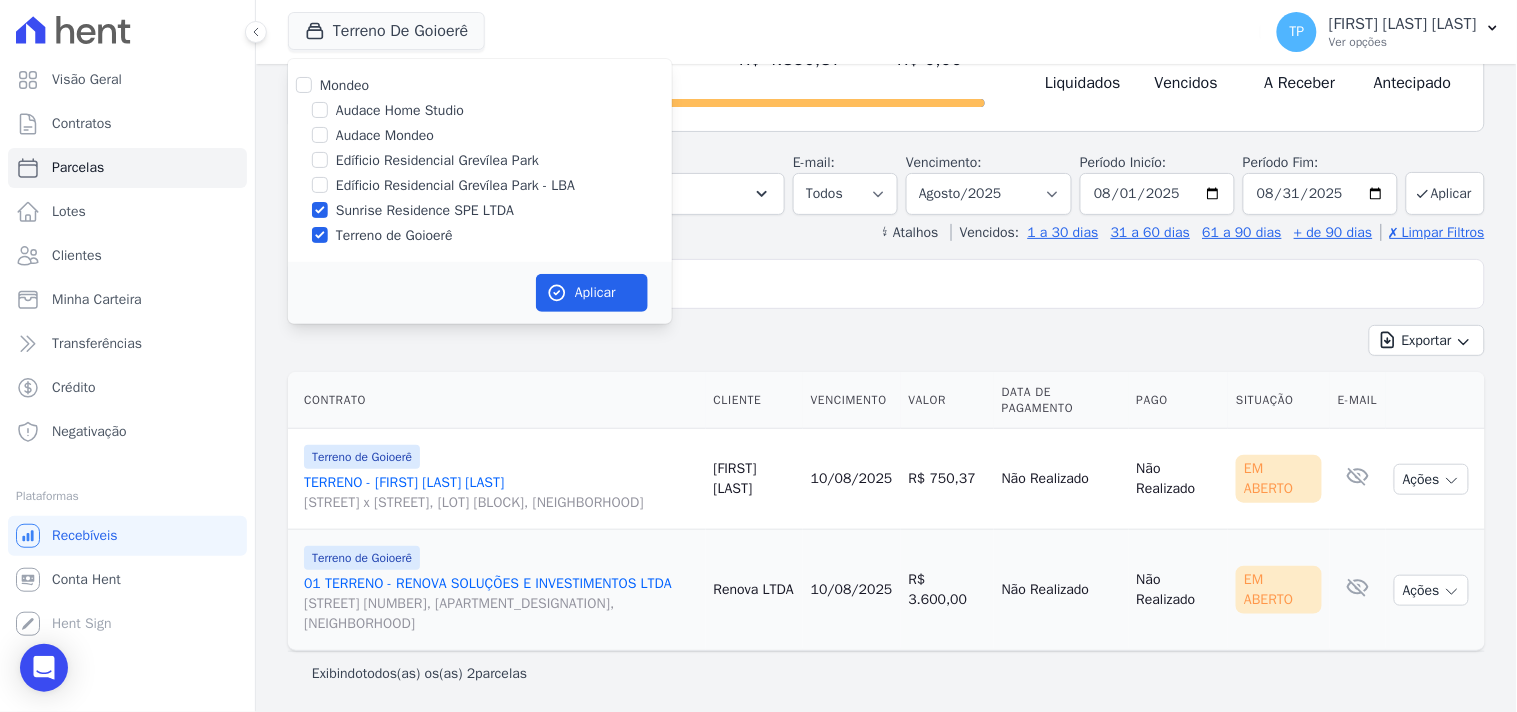click on "Terreno de Goioerê" at bounding box center [394, 235] 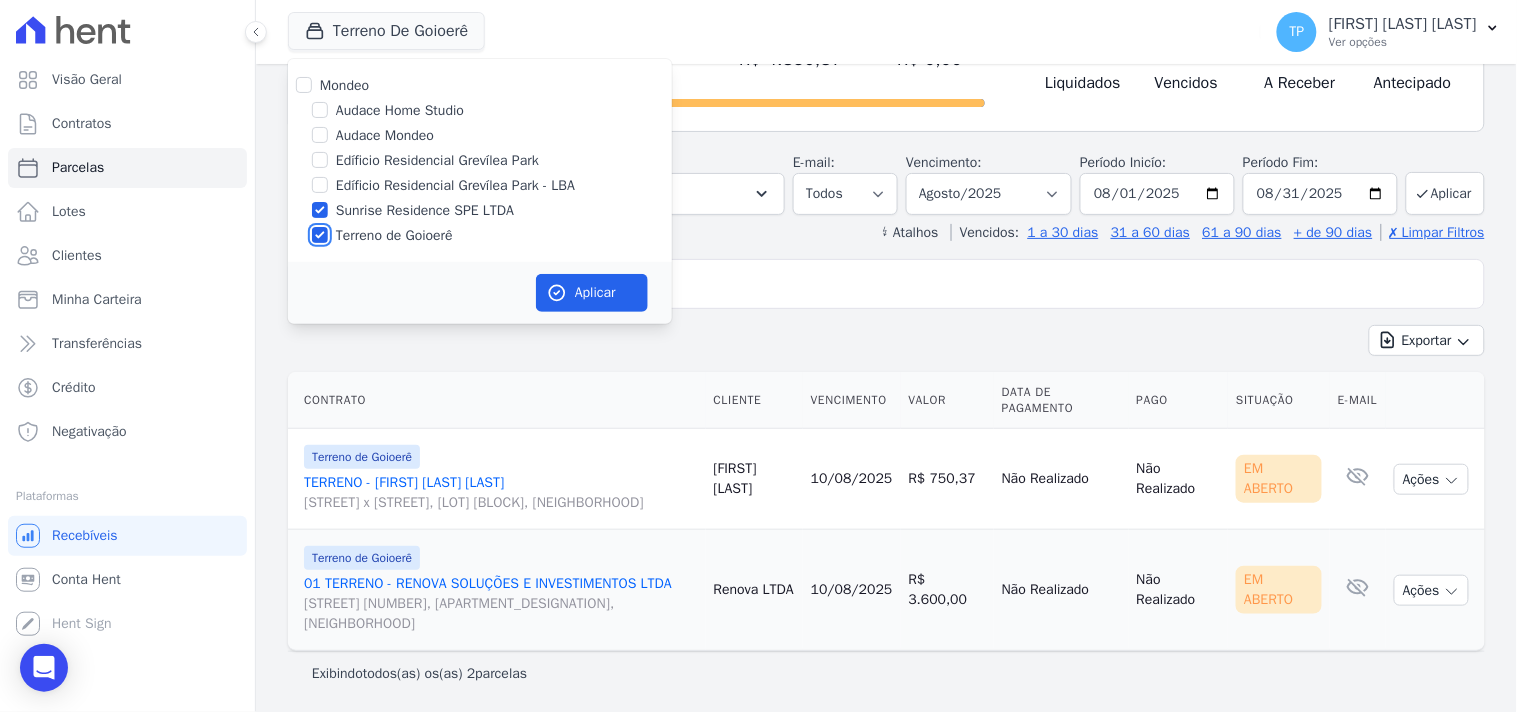 click on "Terreno de Goioerê" at bounding box center (320, 235) 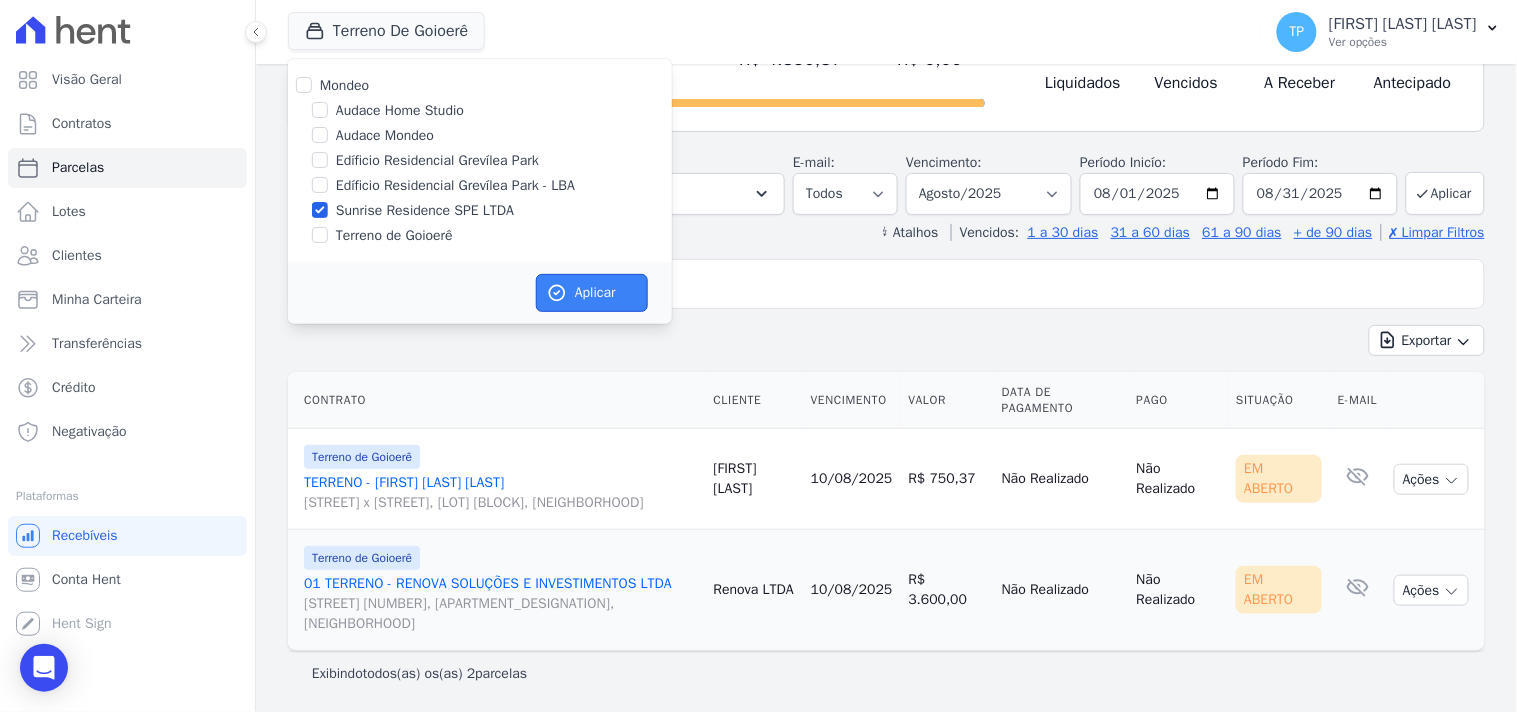 click on "Aplicar" at bounding box center (592, 293) 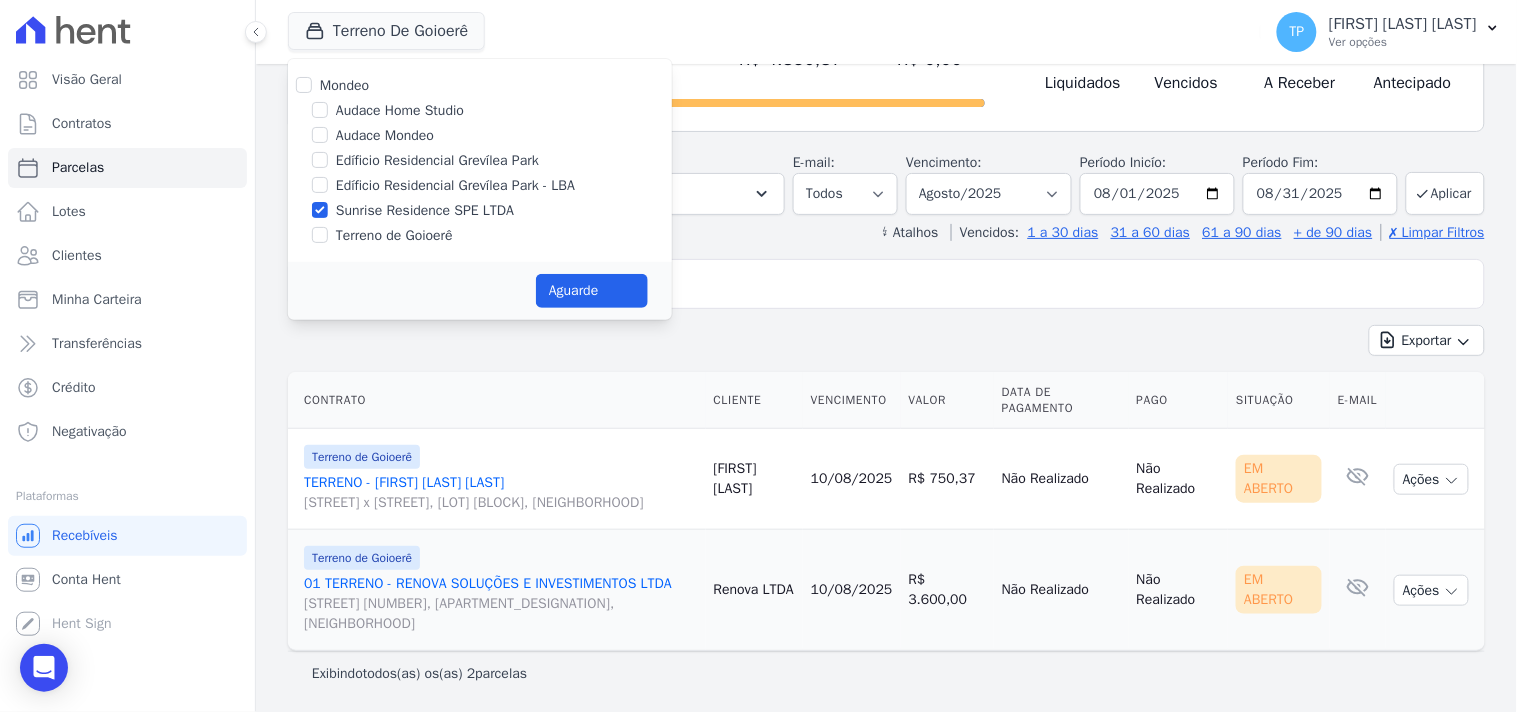 select 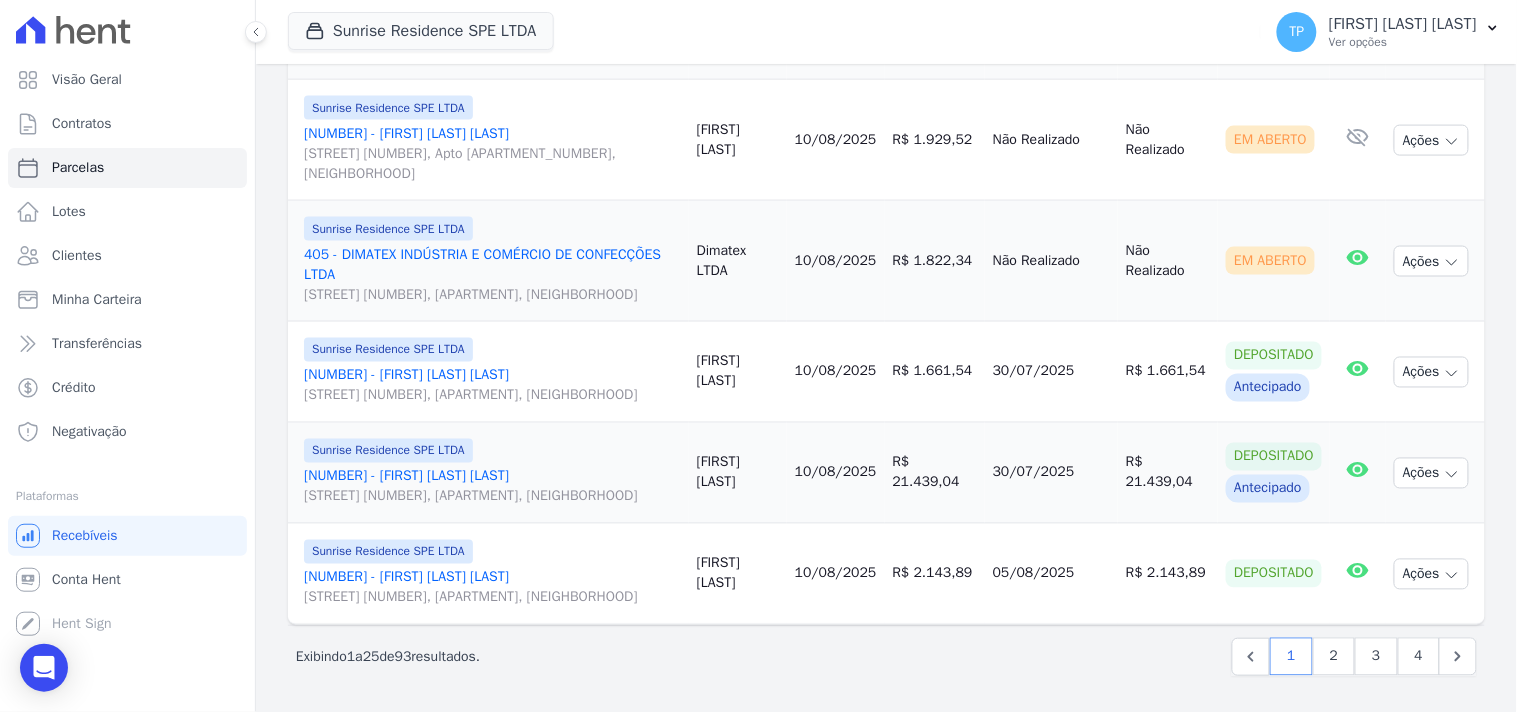 scroll, scrollTop: 2833, scrollLeft: 0, axis: vertical 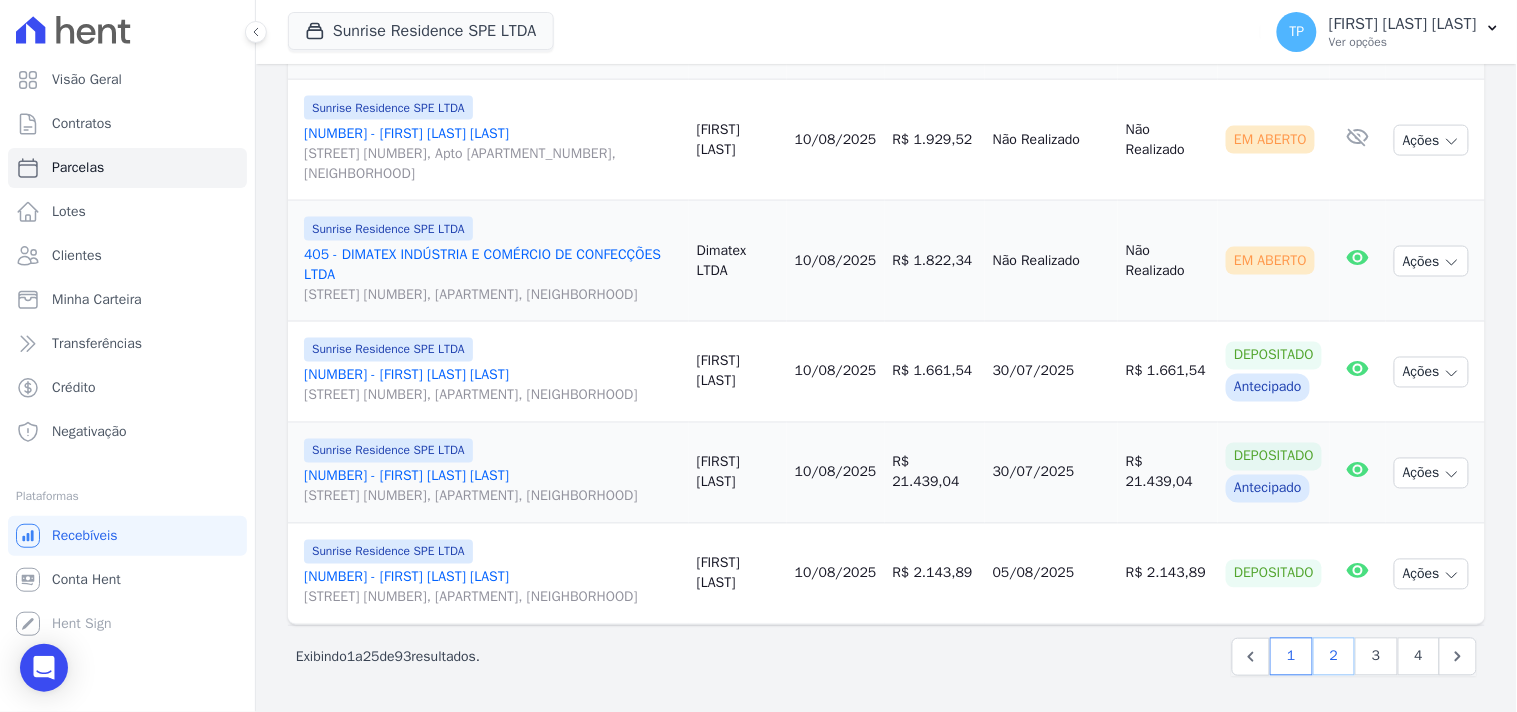 click on "2" at bounding box center [1334, 657] 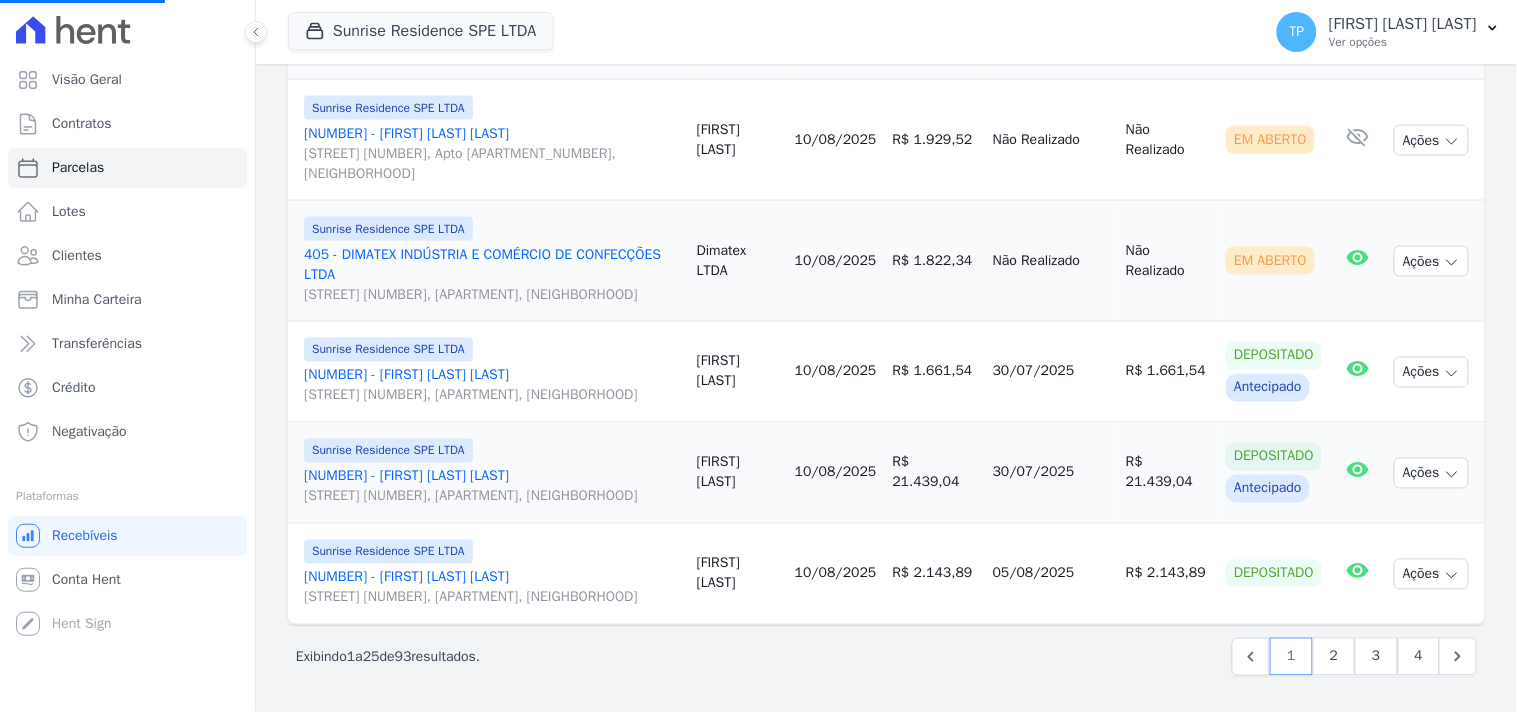 select 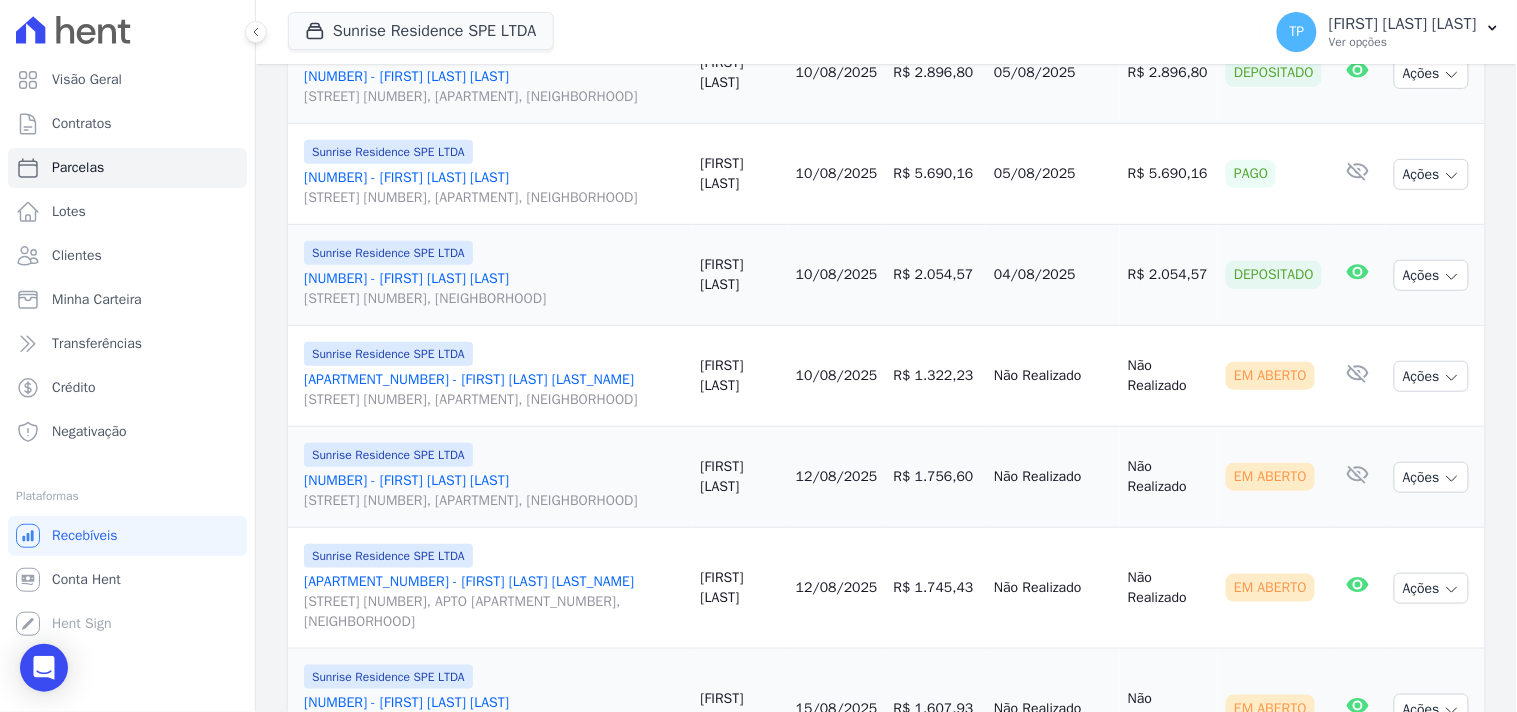 scroll, scrollTop: 2333, scrollLeft: 0, axis: vertical 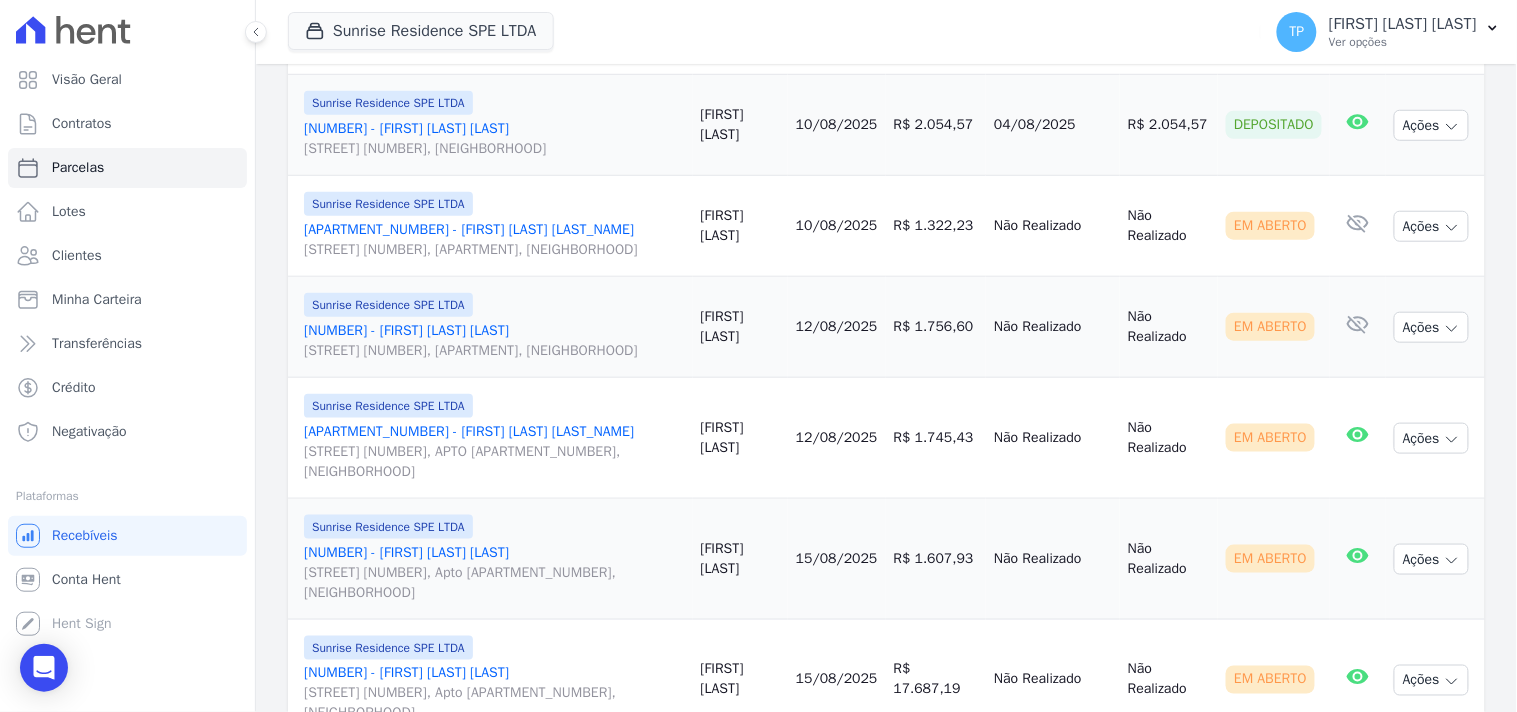 drag, startPoint x: 963, startPoint y: 166, endPoint x: 1071, endPoint y: 165, distance: 108.00463 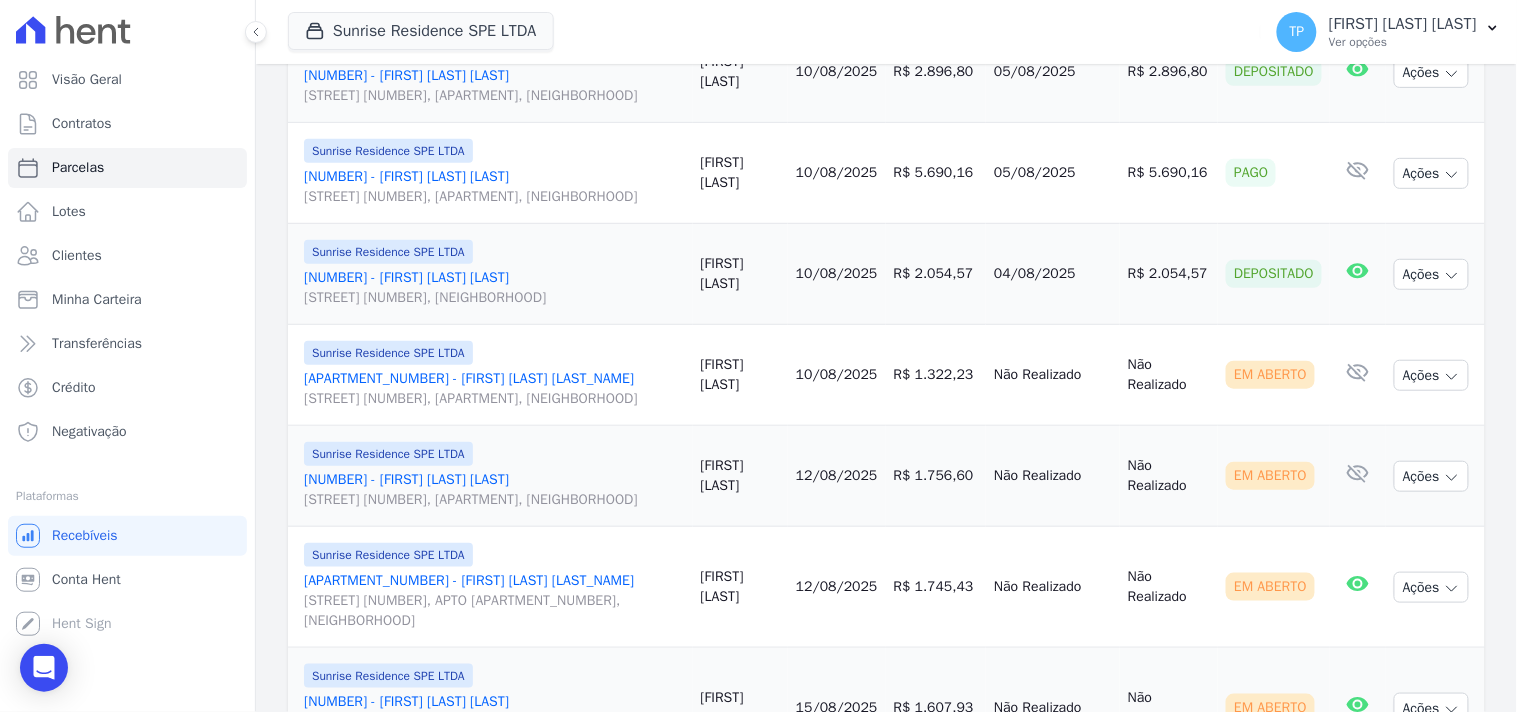 scroll, scrollTop: 2222, scrollLeft: 0, axis: vertical 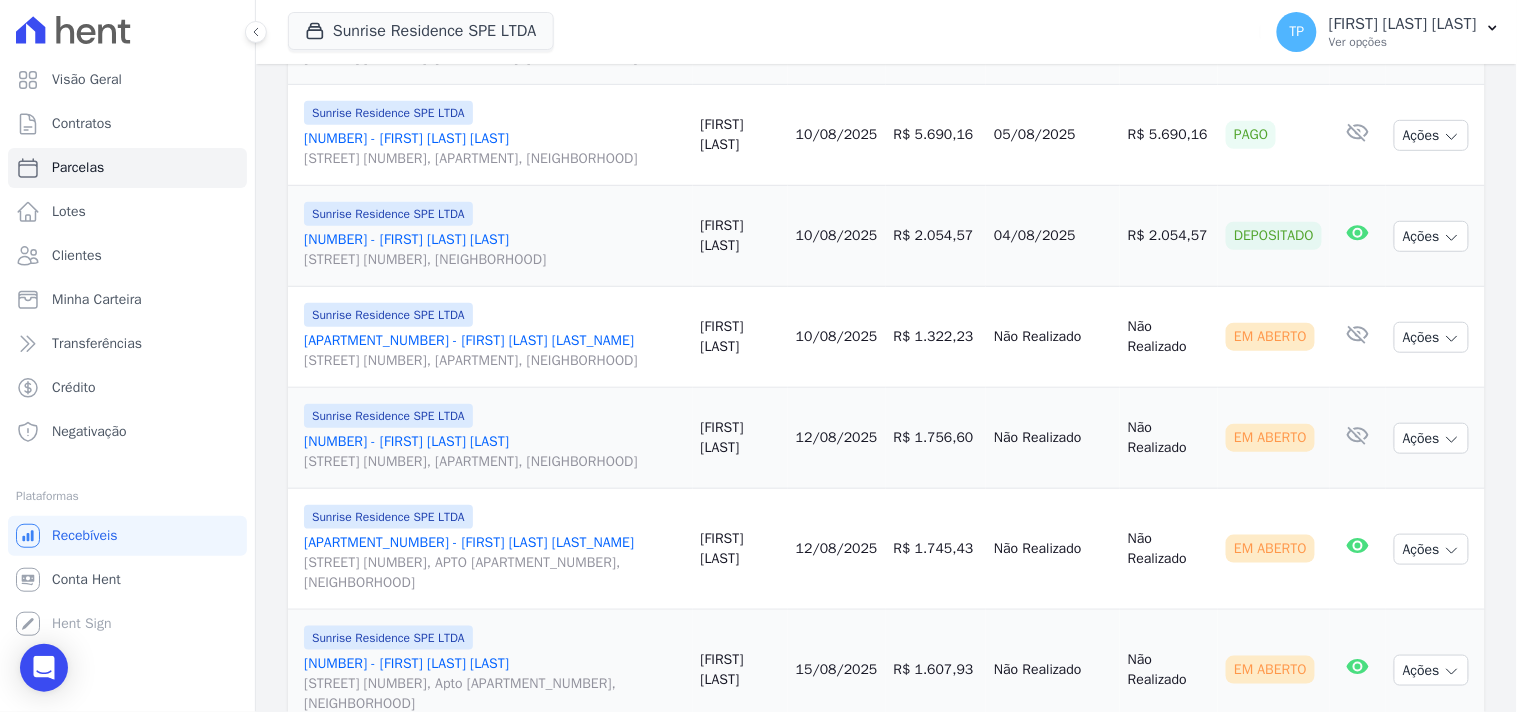 click on "R$ 5.690,16" at bounding box center [936, 135] 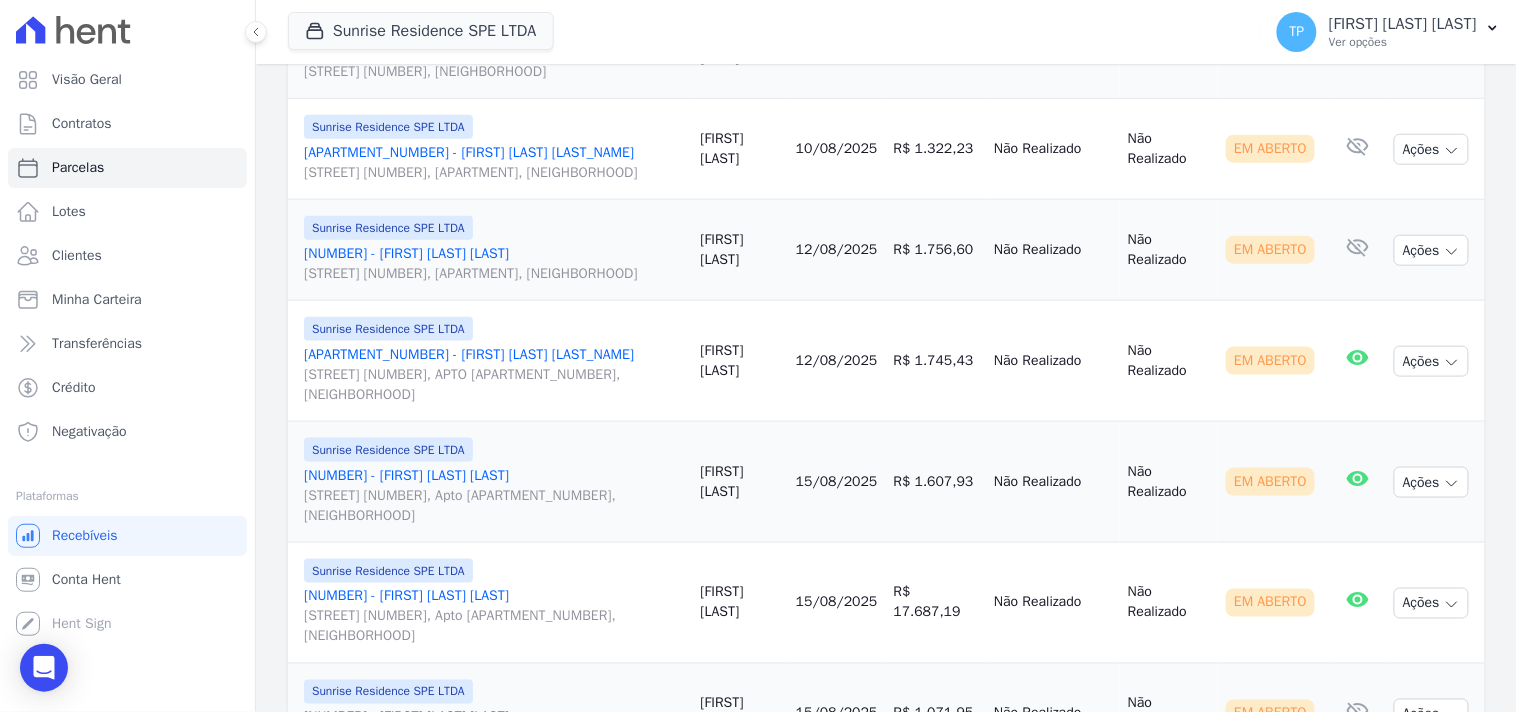 scroll, scrollTop: 2444, scrollLeft: 0, axis: vertical 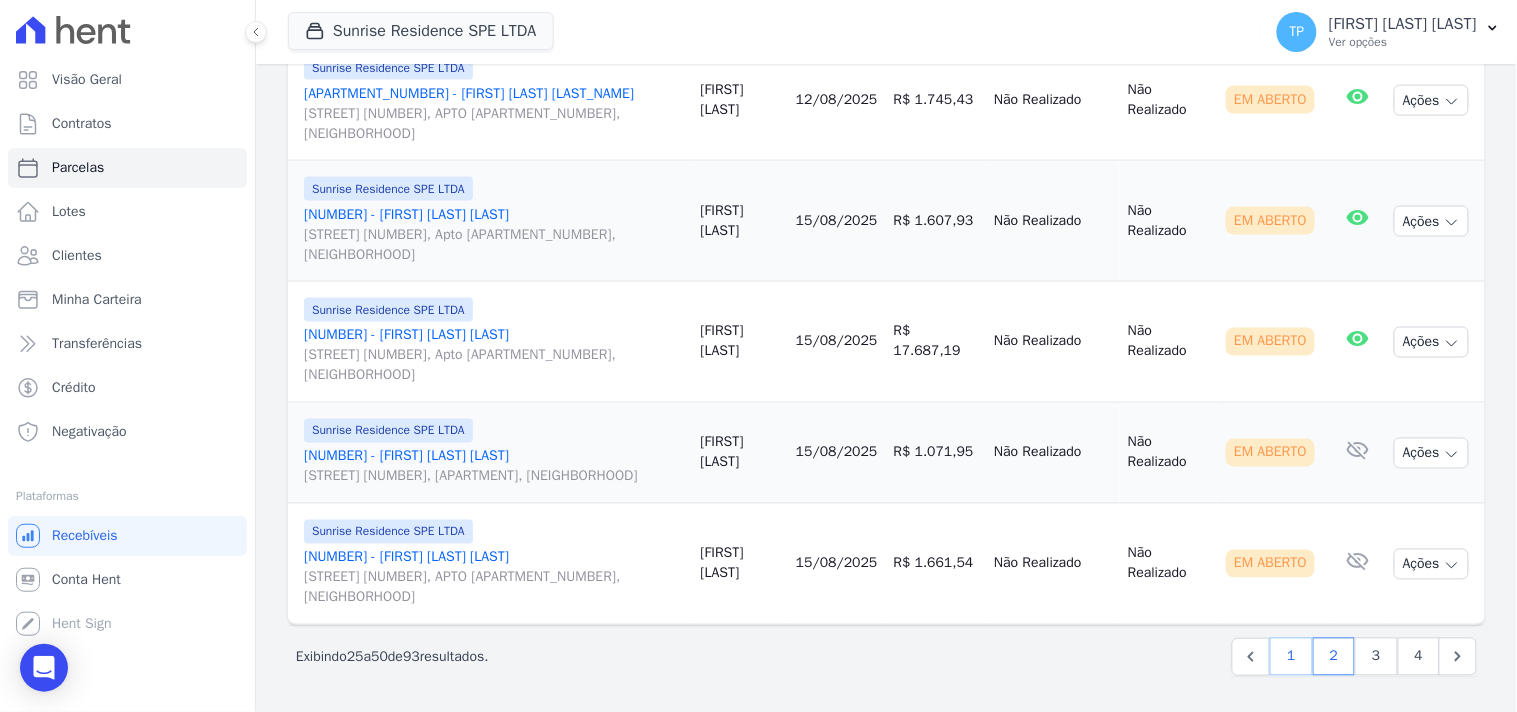 click on "1" at bounding box center [1291, 657] 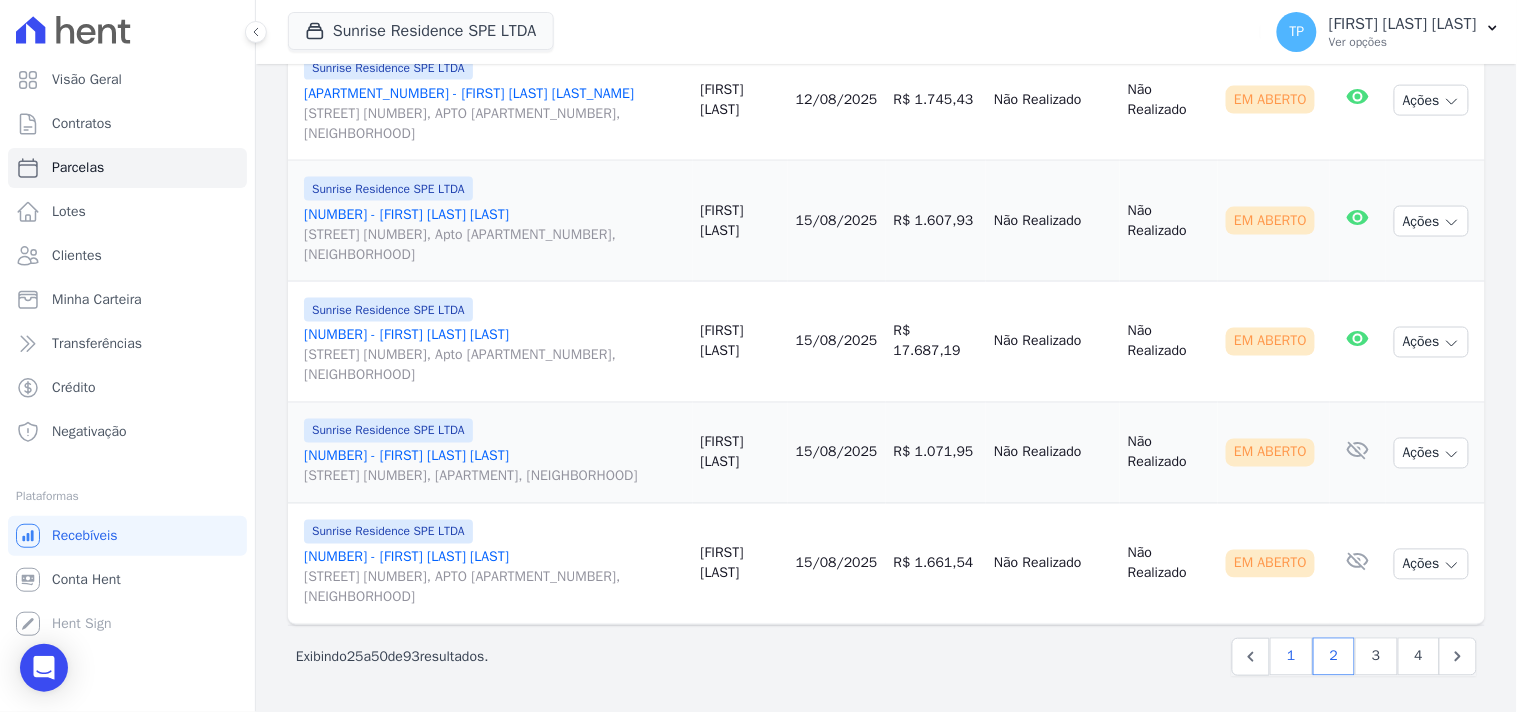 select 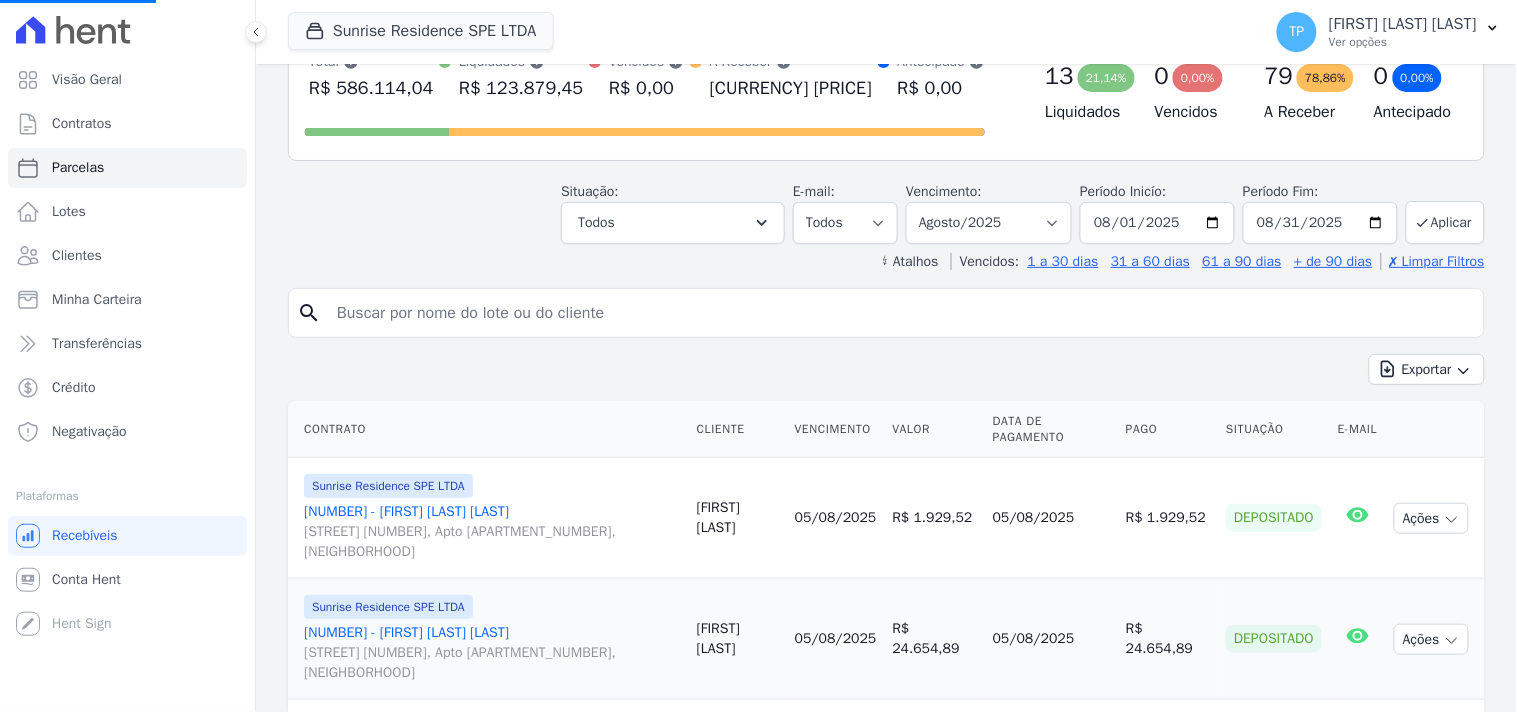 scroll, scrollTop: 333, scrollLeft: 0, axis: vertical 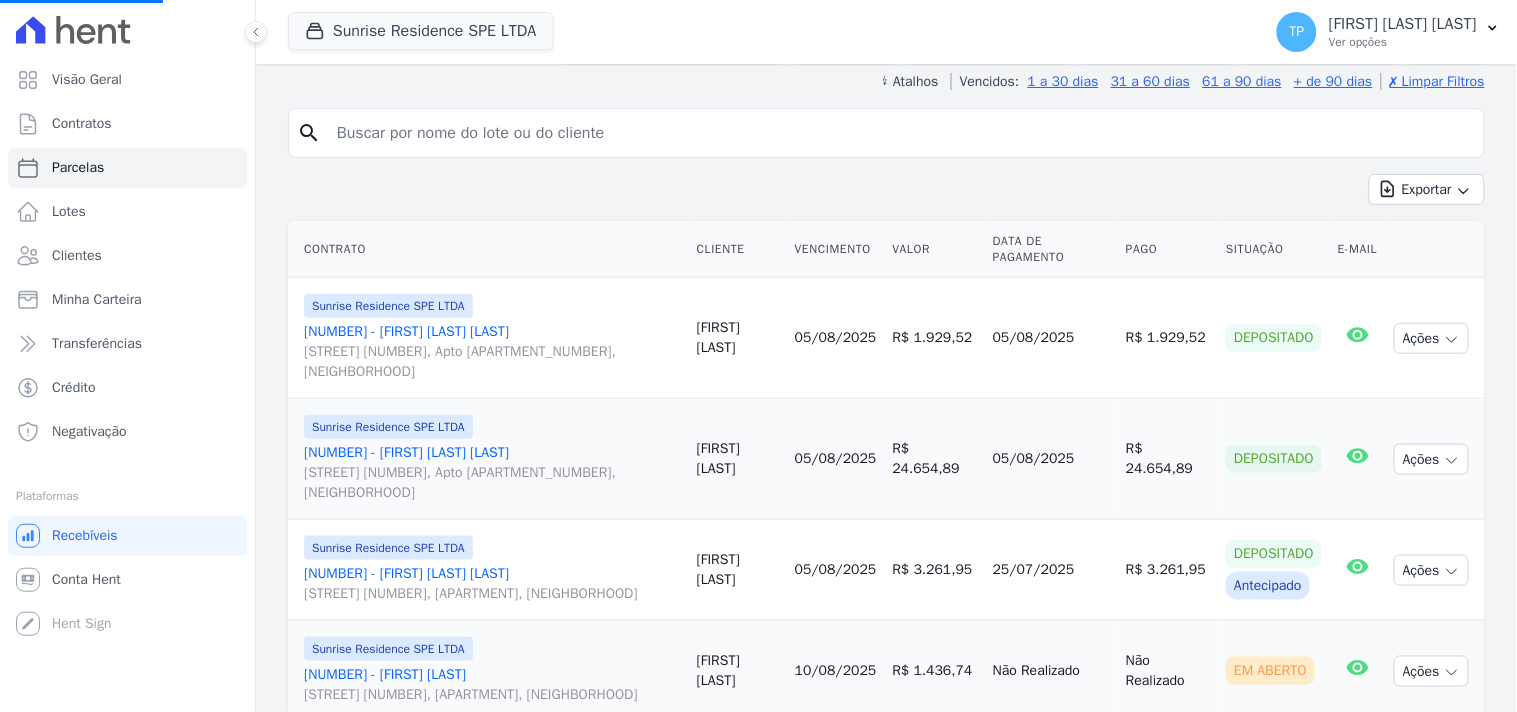select 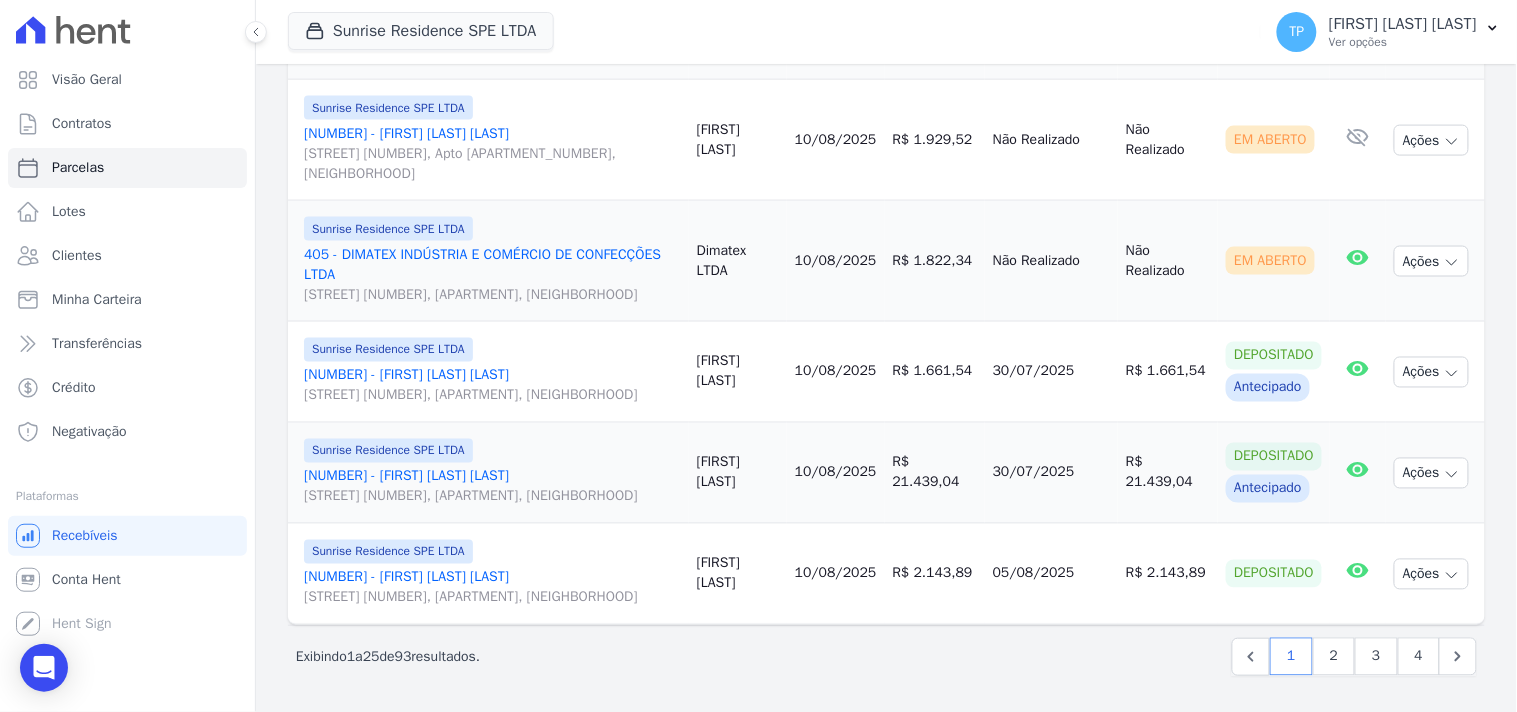 scroll, scrollTop: 2833, scrollLeft: 0, axis: vertical 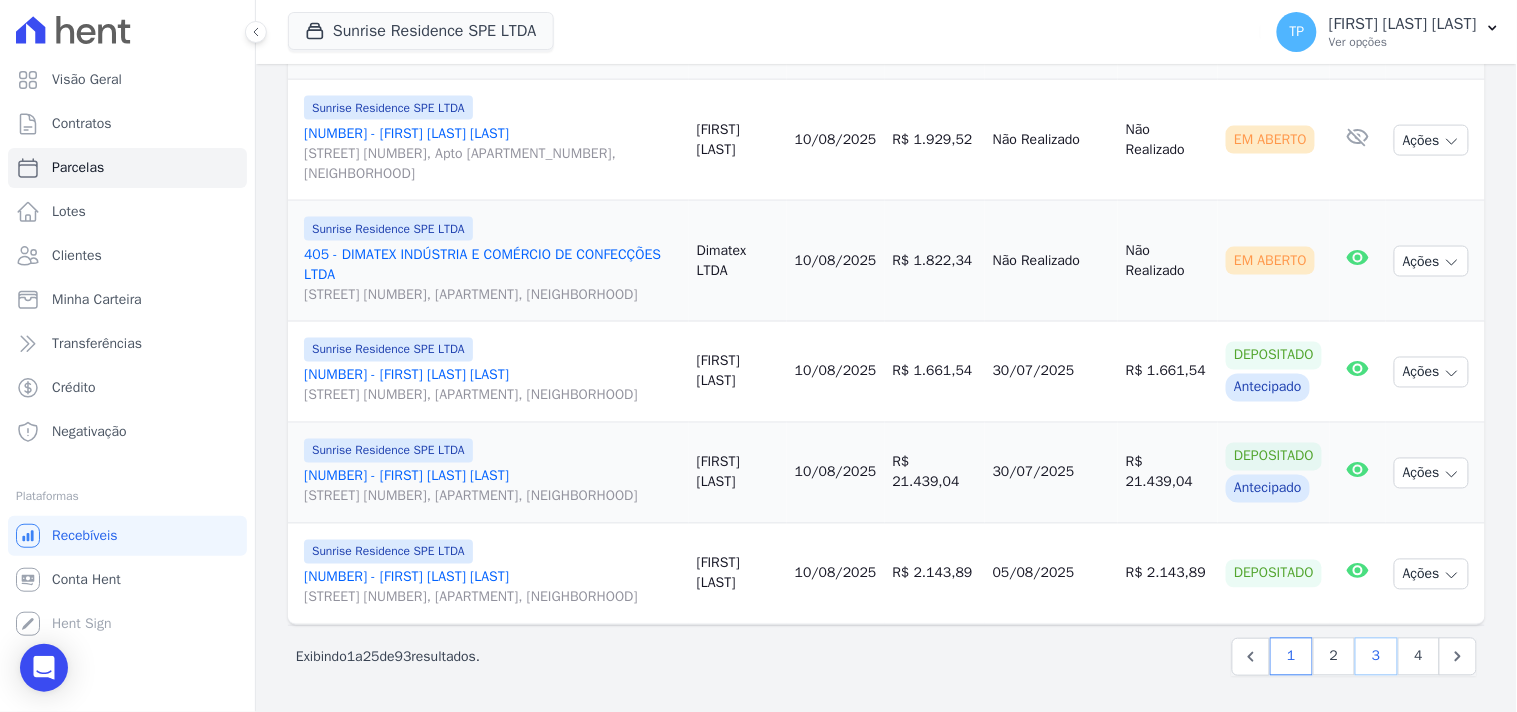 click on "3" at bounding box center (1376, 657) 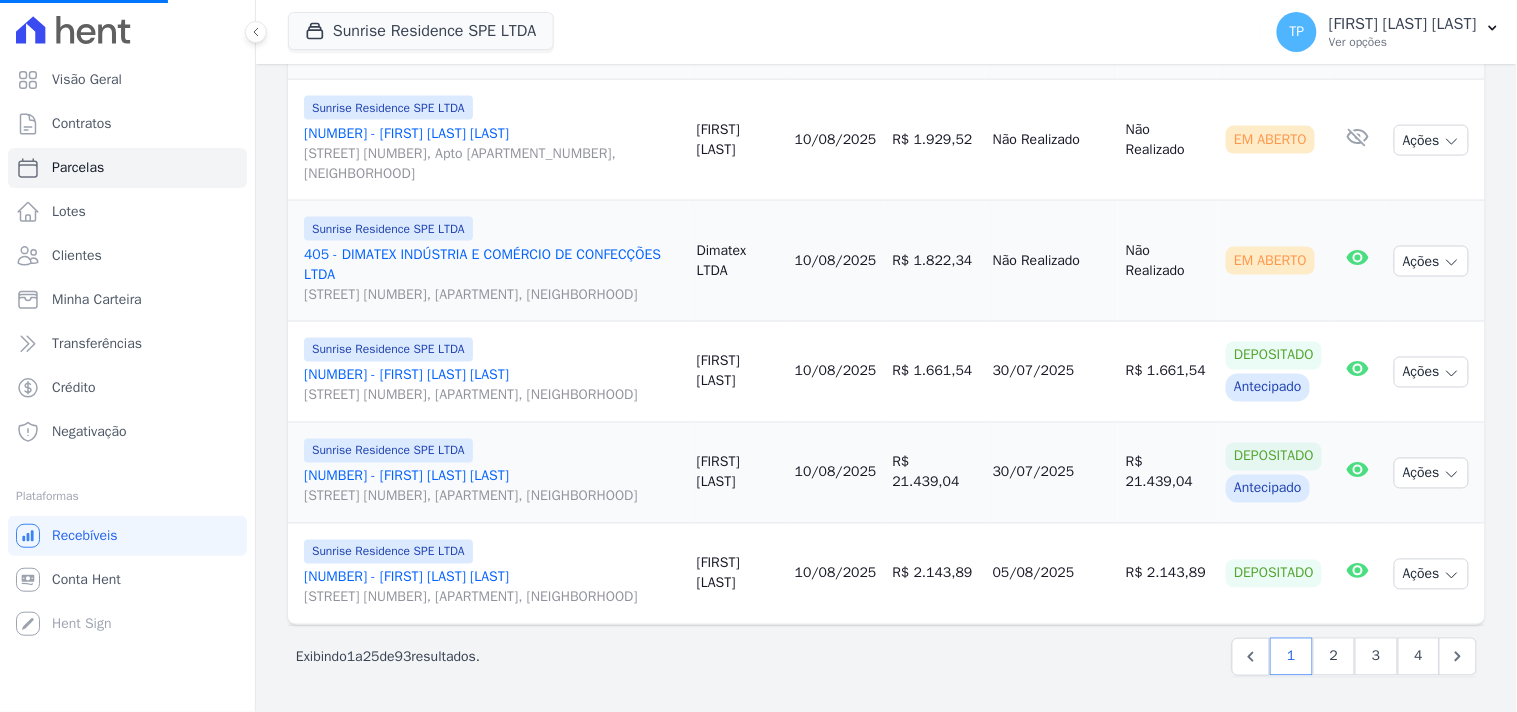 select 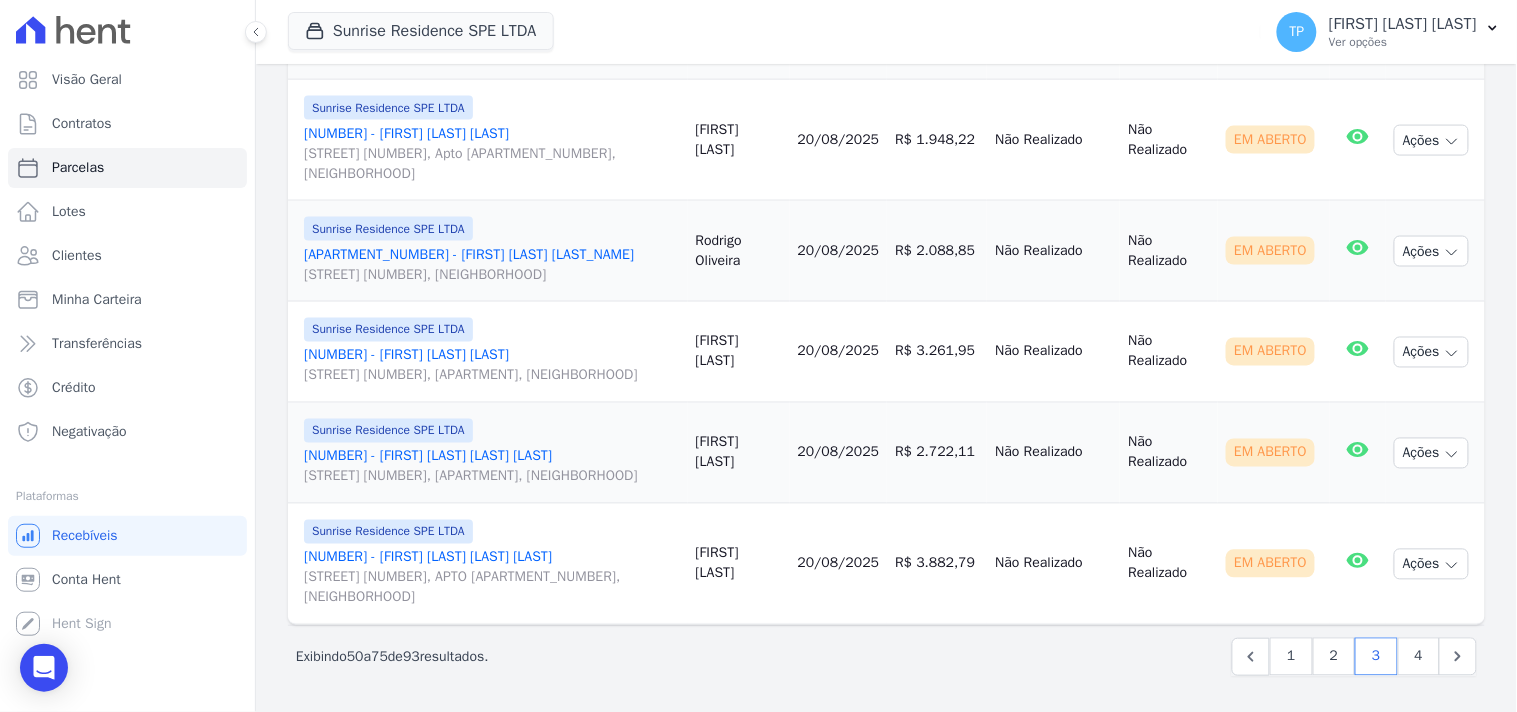 scroll, scrollTop: 3013, scrollLeft: 0, axis: vertical 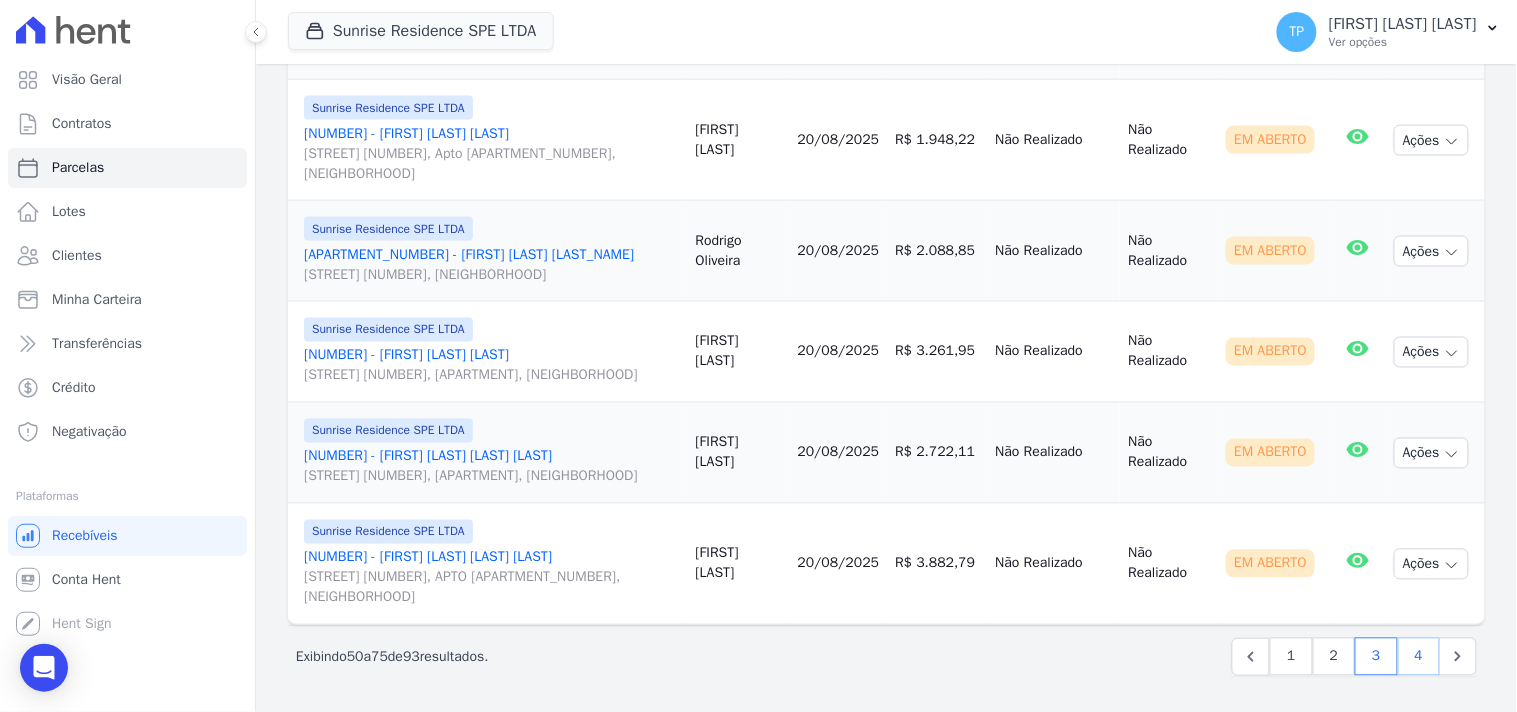 click on "4" at bounding box center (1419, 657) 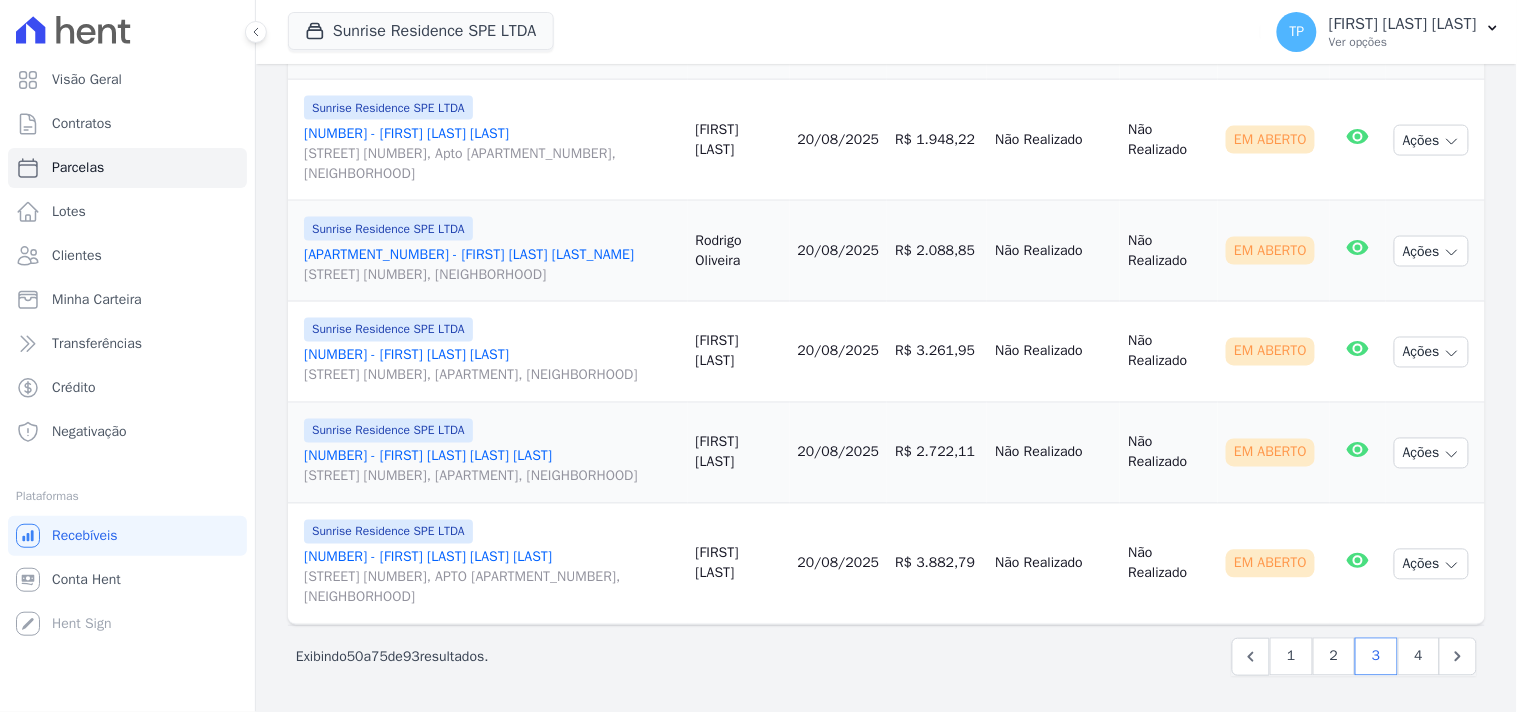 select 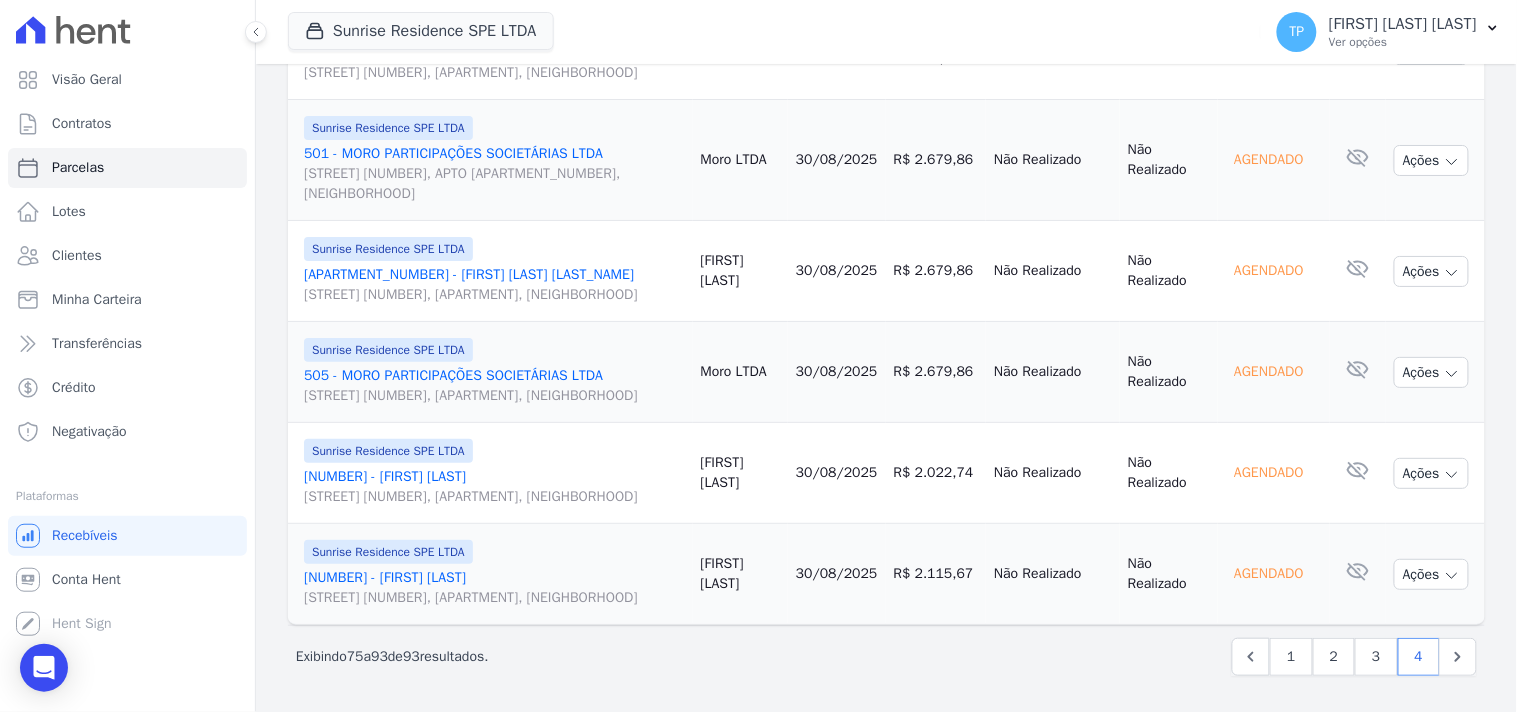 scroll, scrollTop: 2166, scrollLeft: 0, axis: vertical 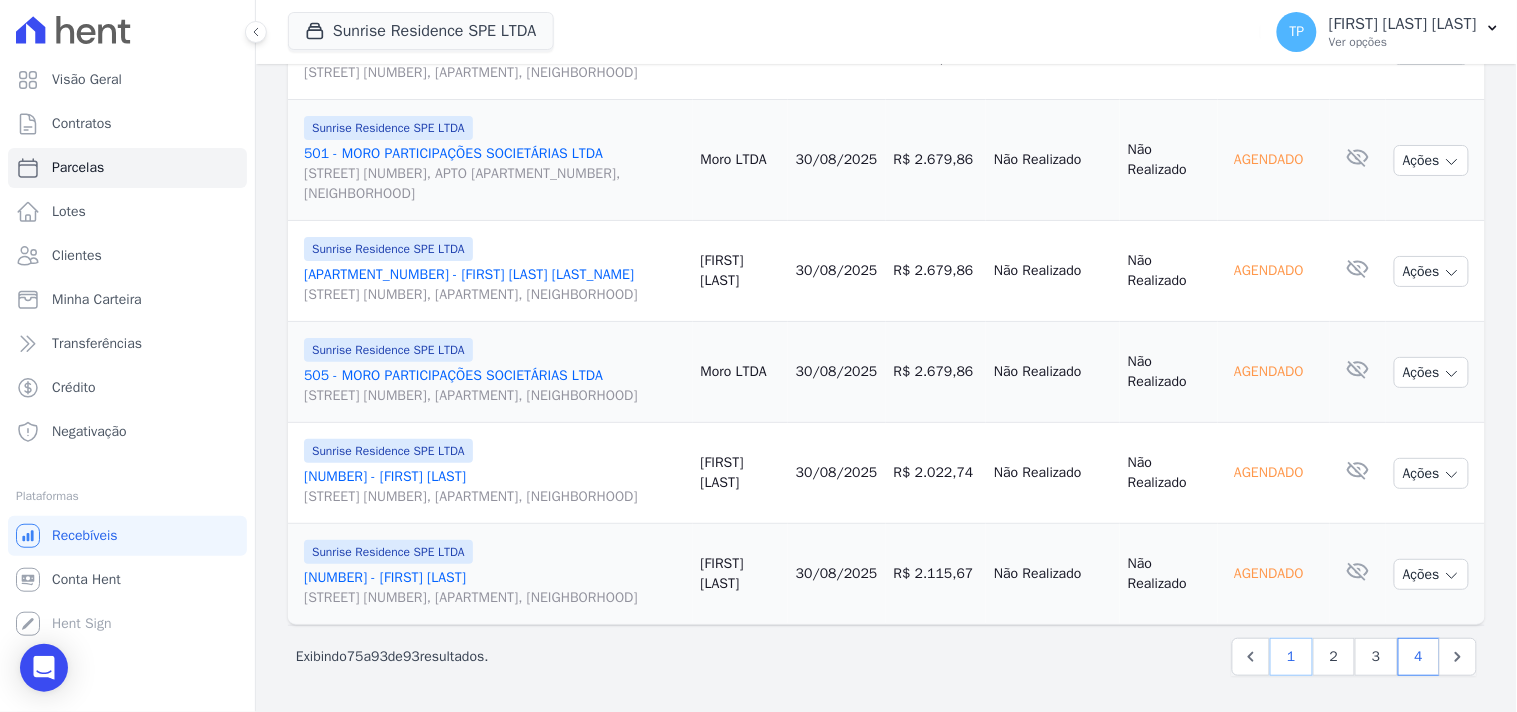 click on "1" at bounding box center (1291, 657) 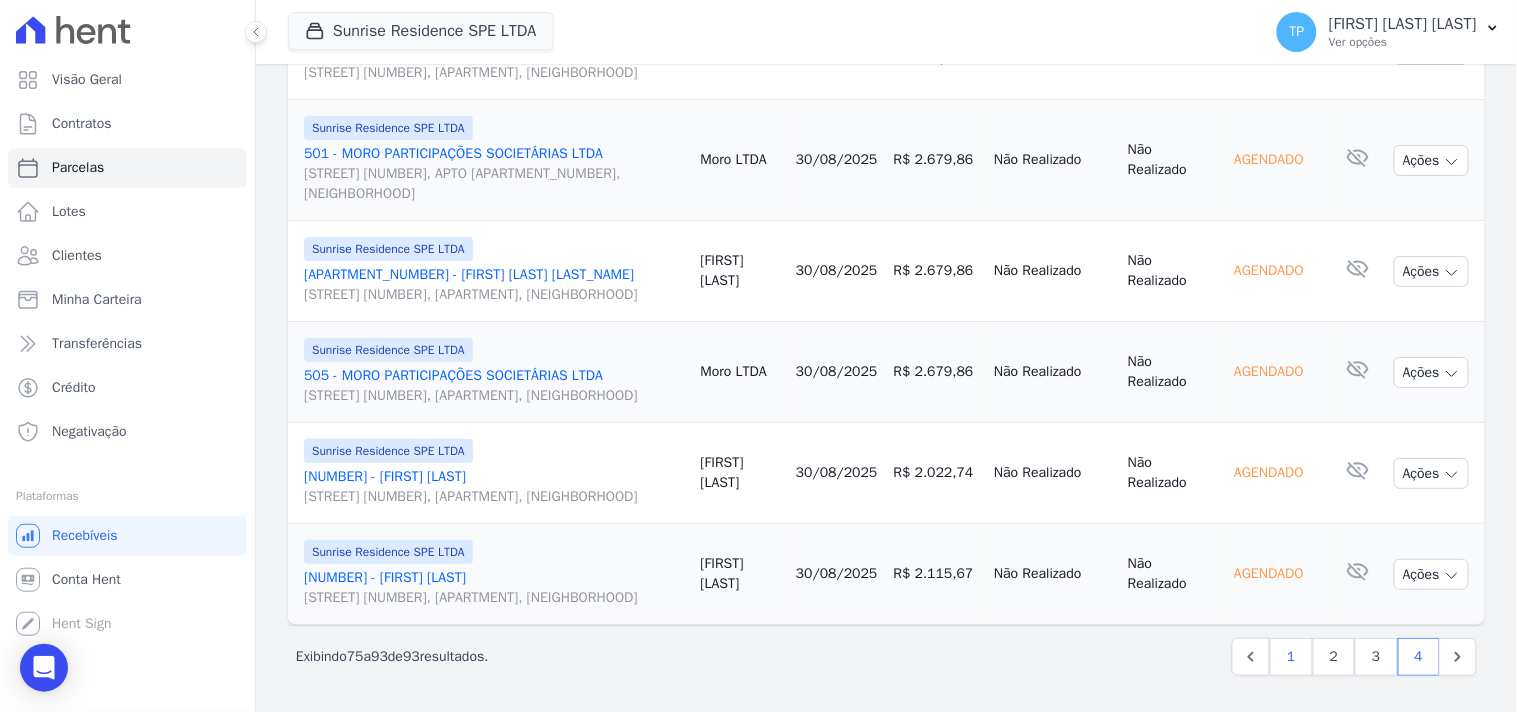 select 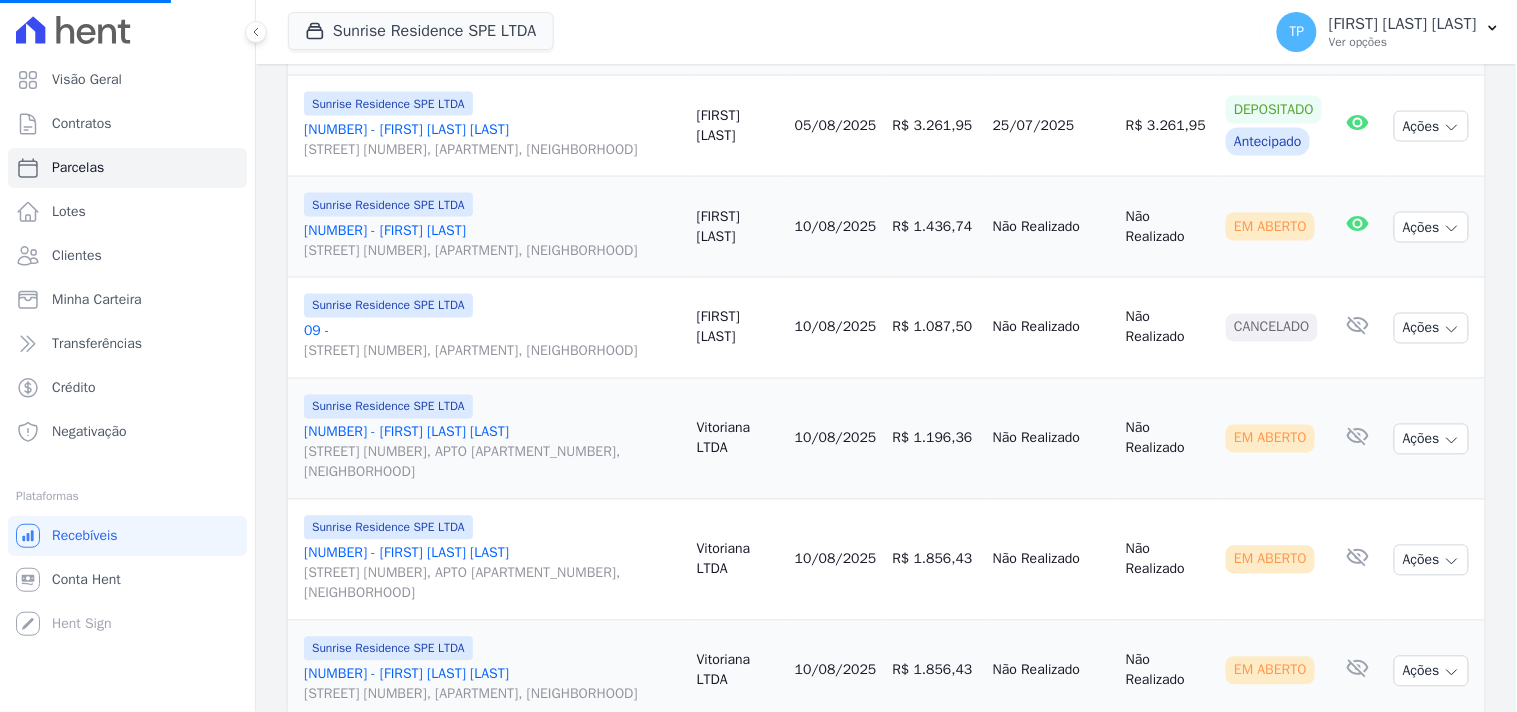 scroll, scrollTop: 1050, scrollLeft: 0, axis: vertical 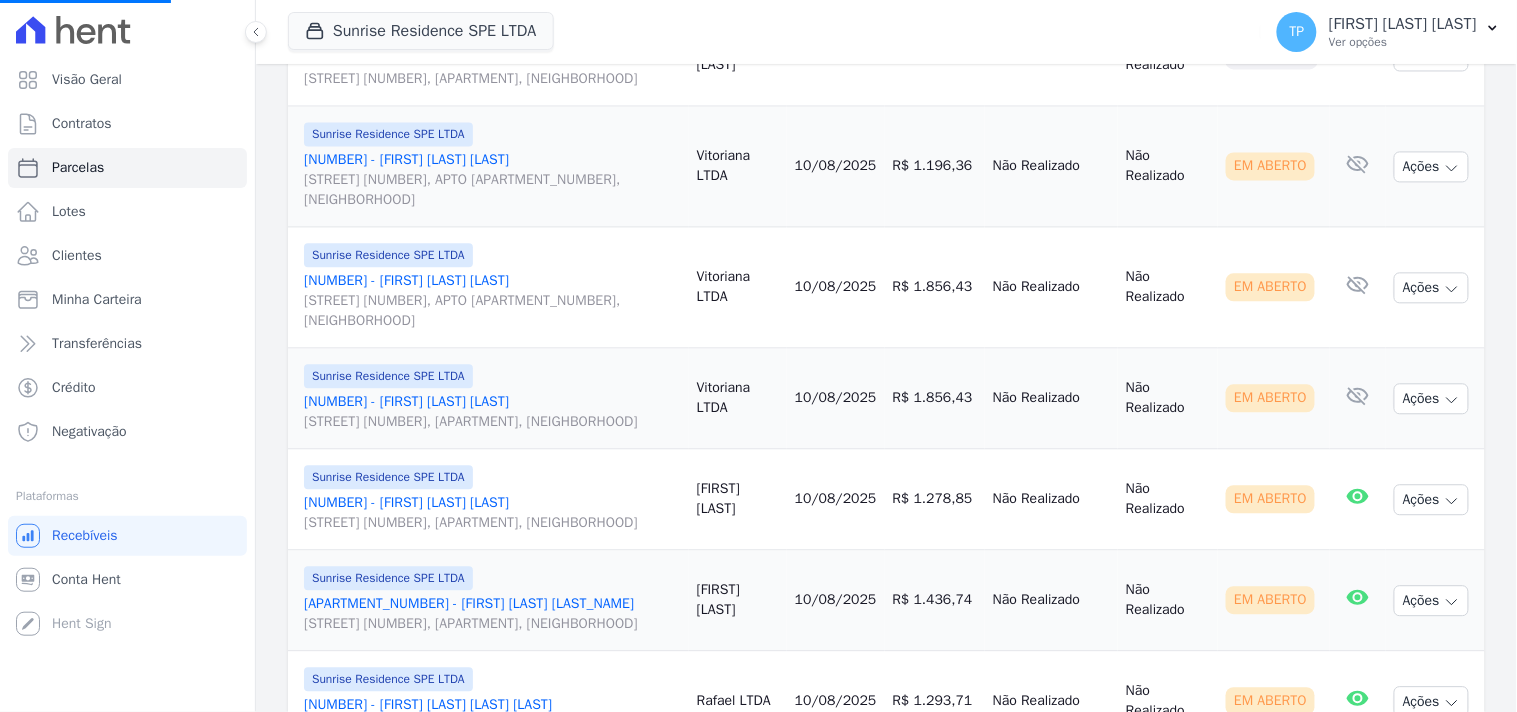 select 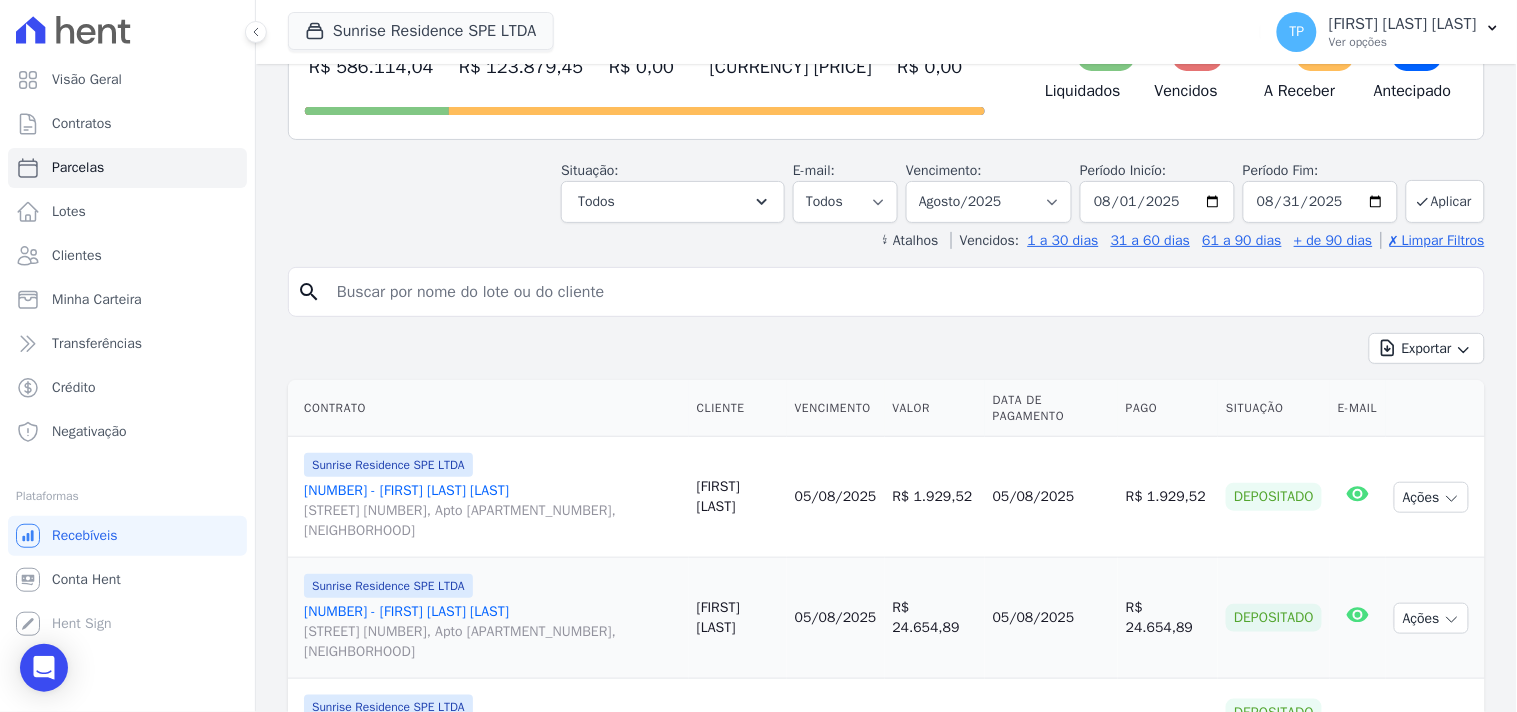 scroll, scrollTop: 0, scrollLeft: 0, axis: both 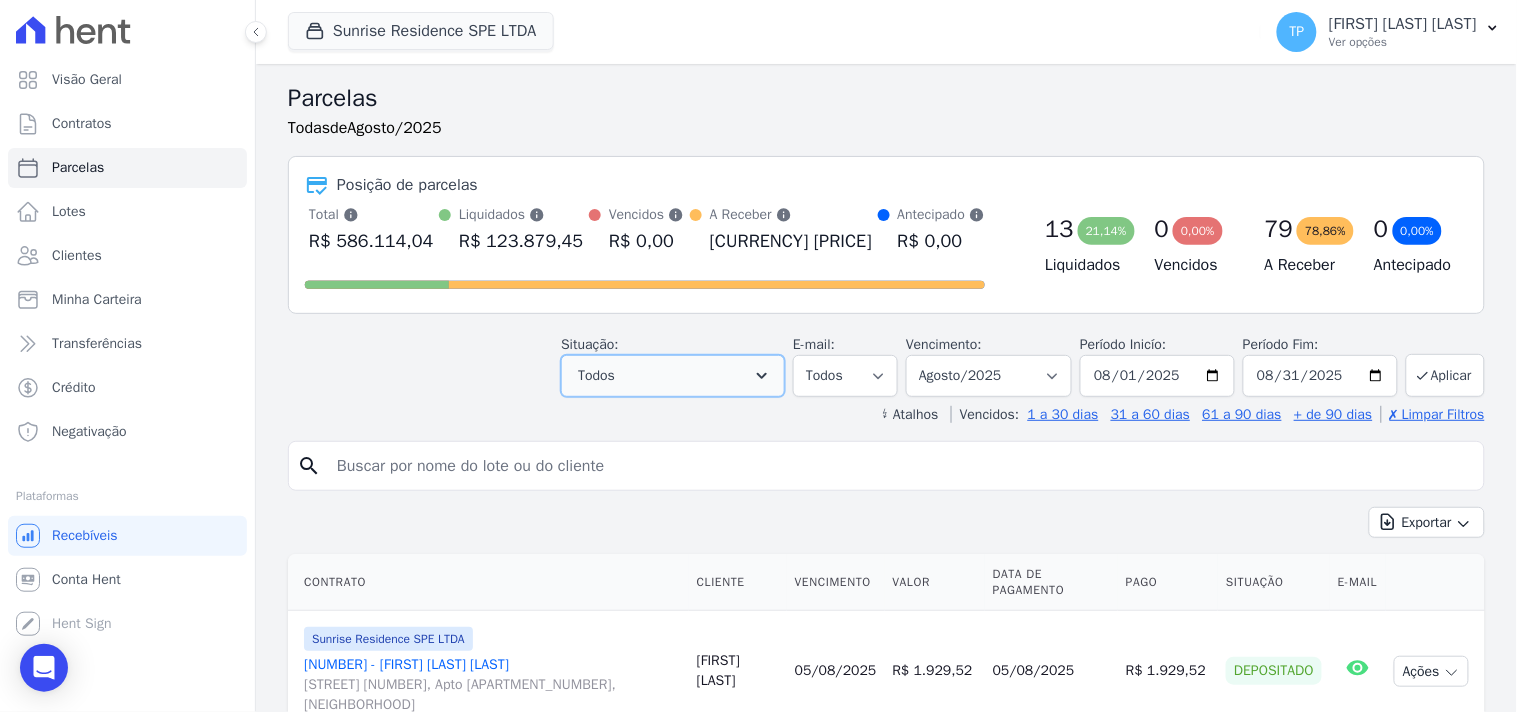 click on "Todos" at bounding box center [673, 376] 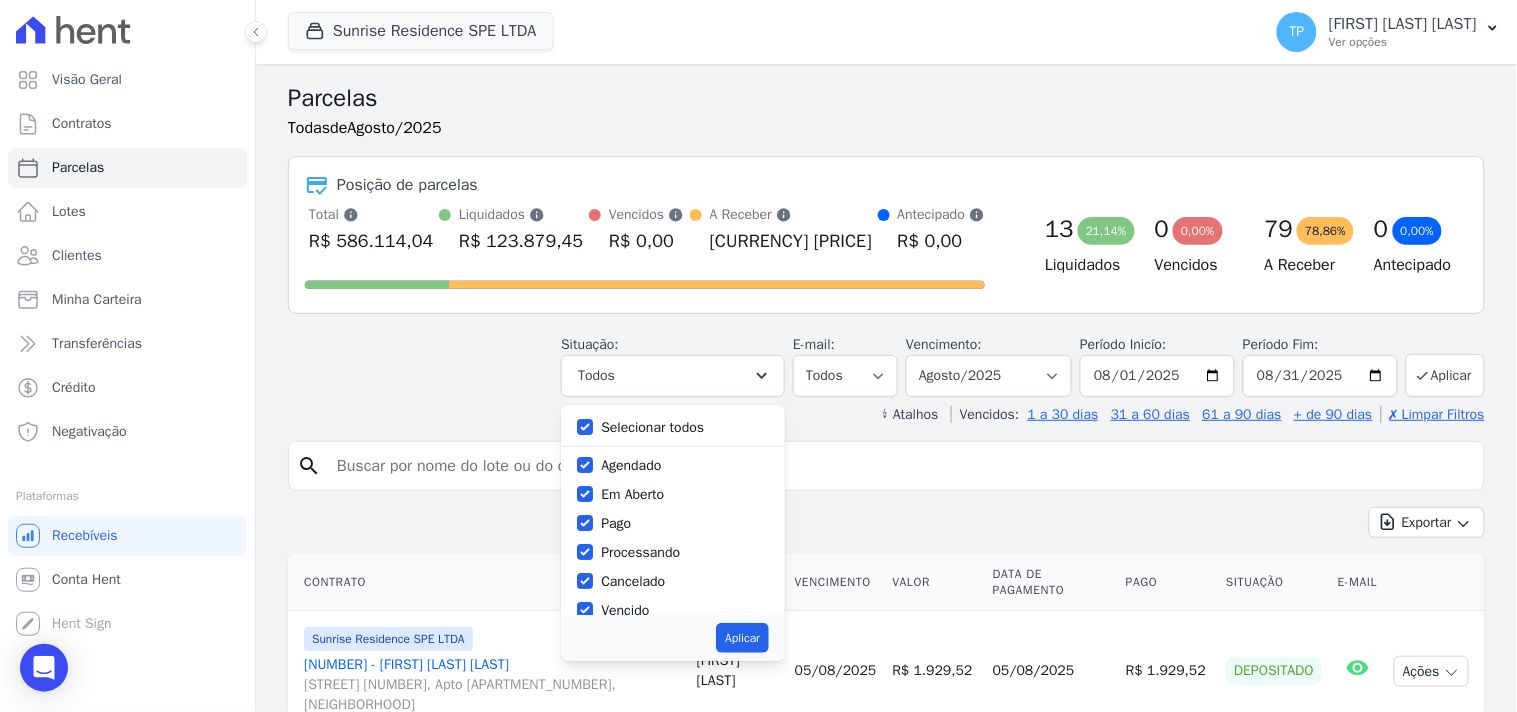 click on "Selecionar todos" at bounding box center [652, 427] 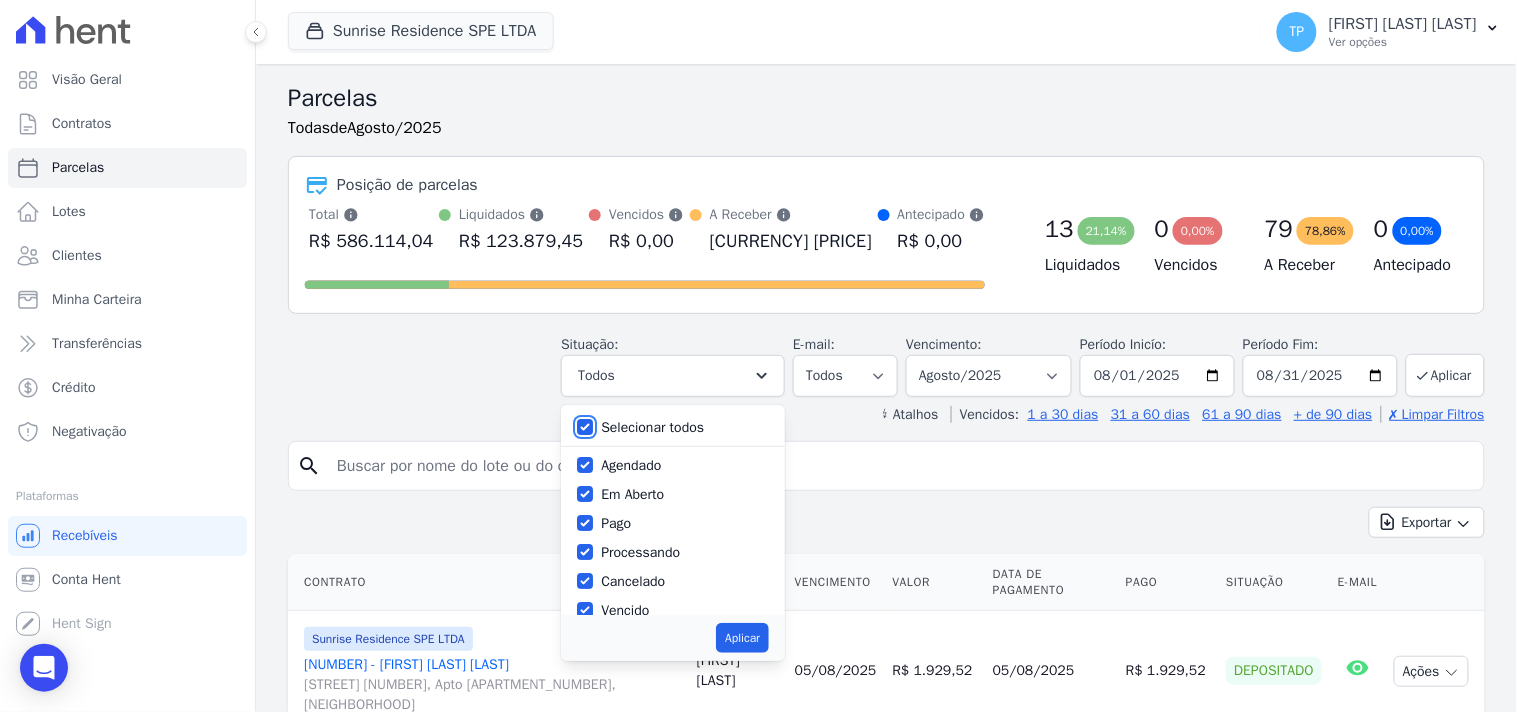 click on "Selecionar todos" at bounding box center (585, 427) 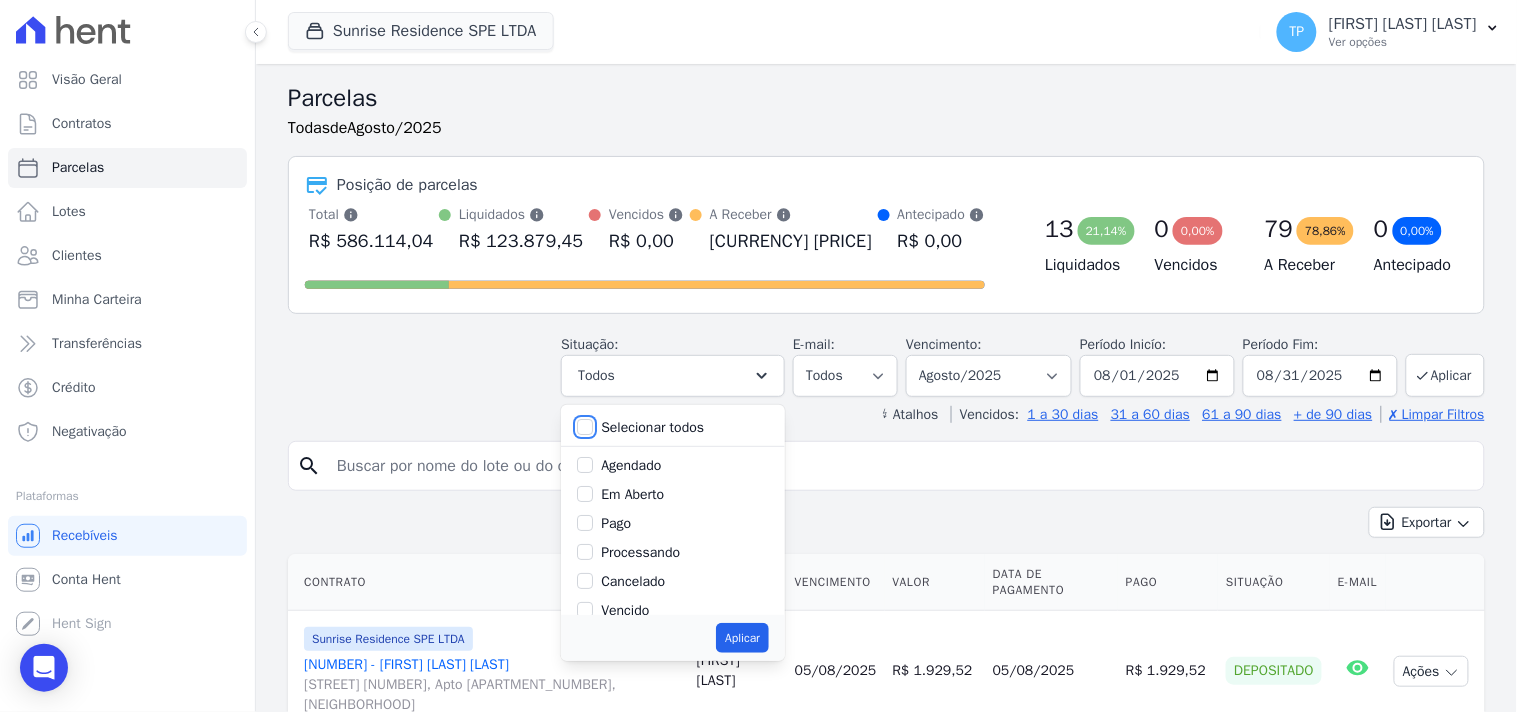 checkbox on "false" 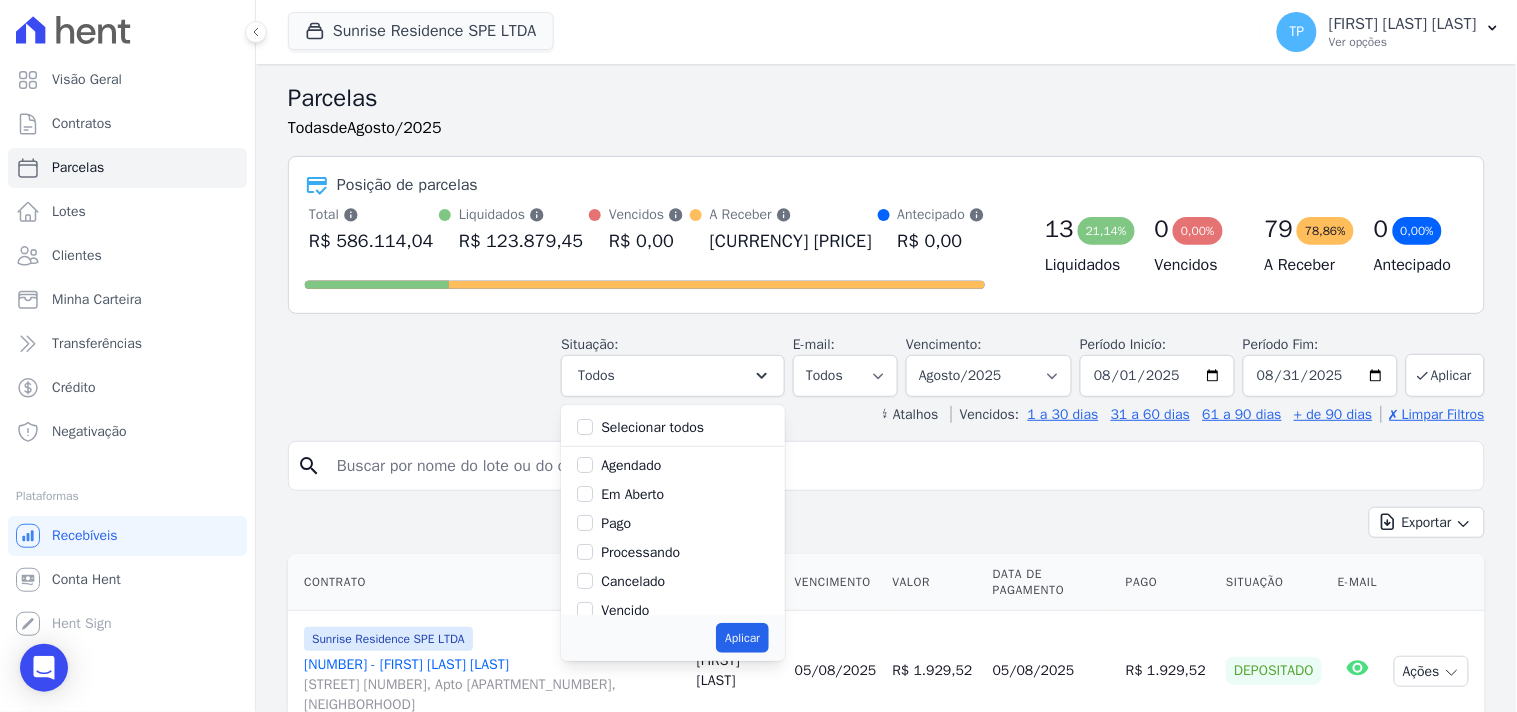 click on "Processando" at bounding box center [673, 552] 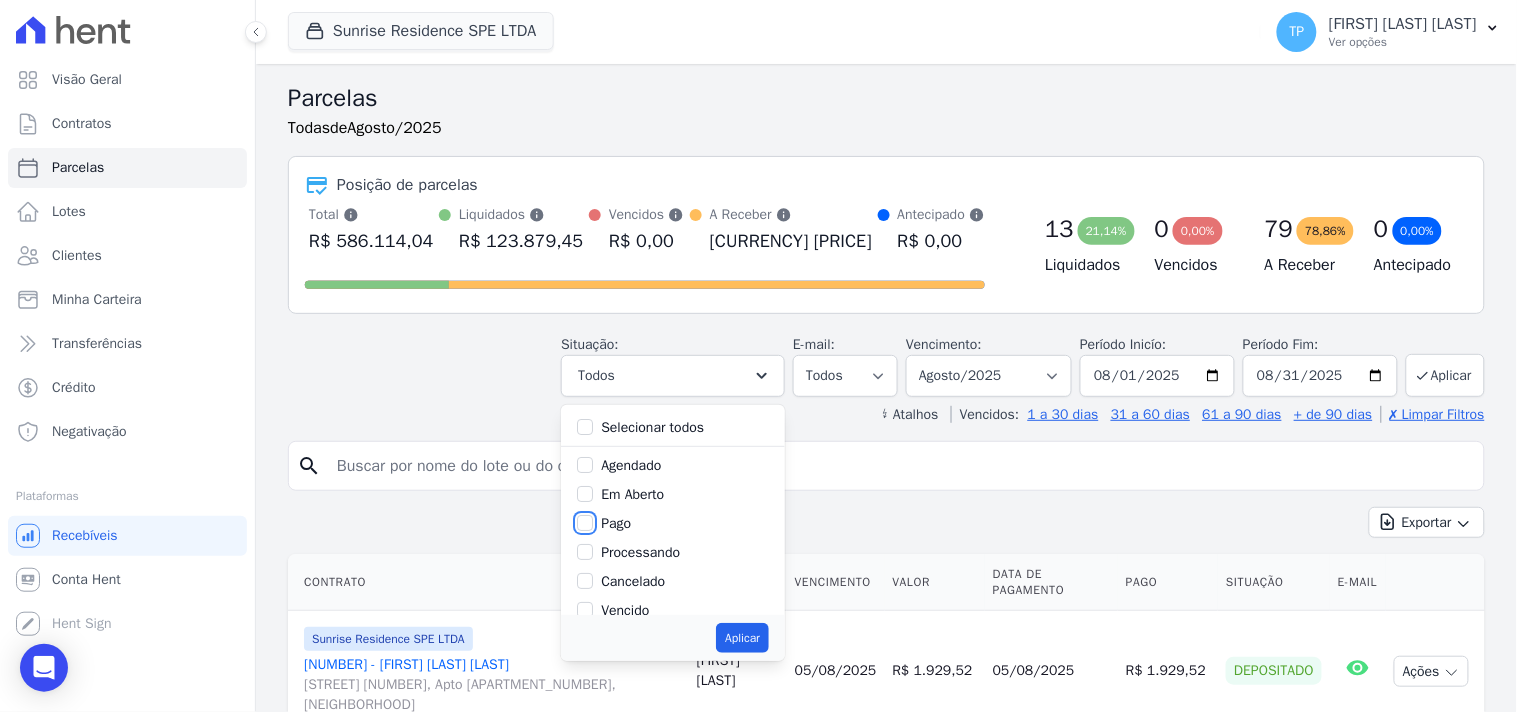 click on "Pago" at bounding box center (585, 523) 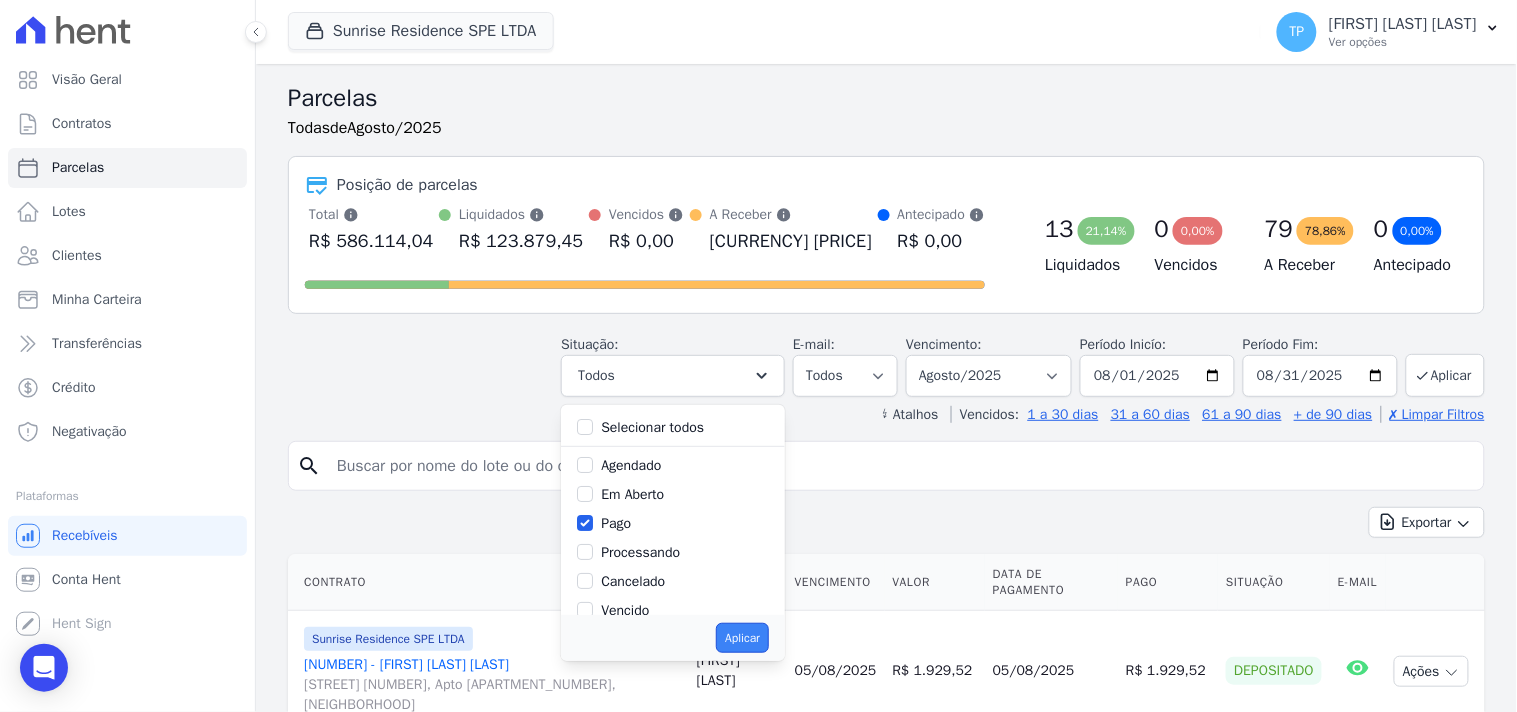 click on "Aplicar" at bounding box center (742, 638) 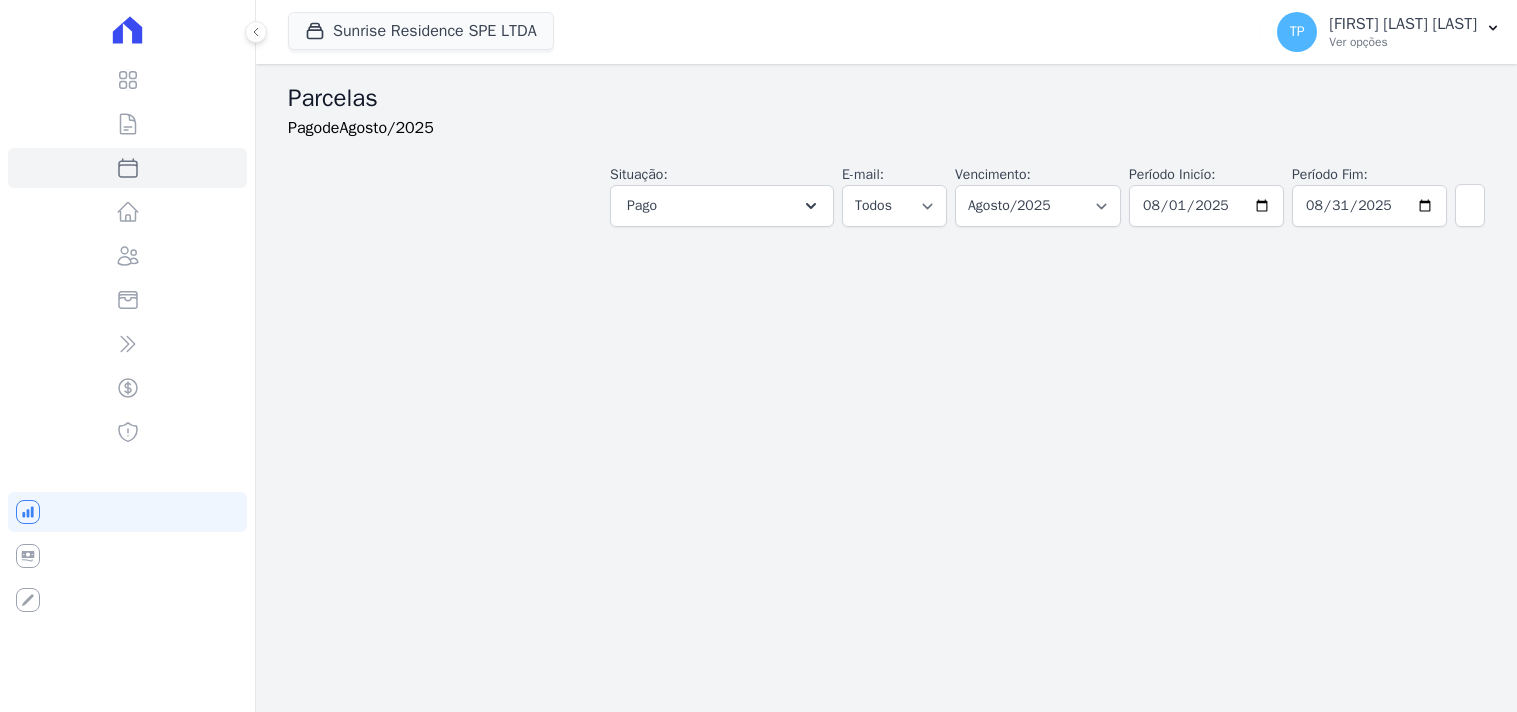 select 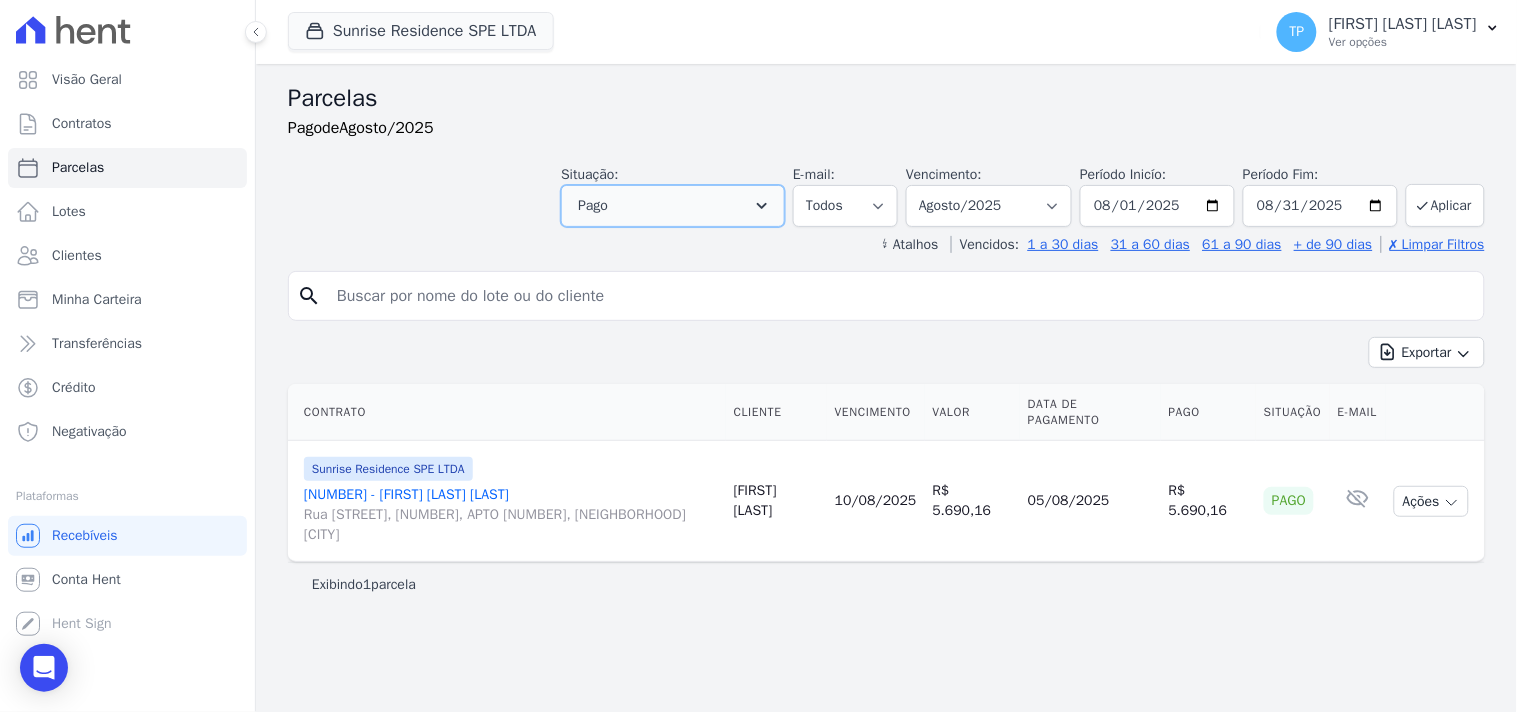 click on "Pago" at bounding box center (673, 206) 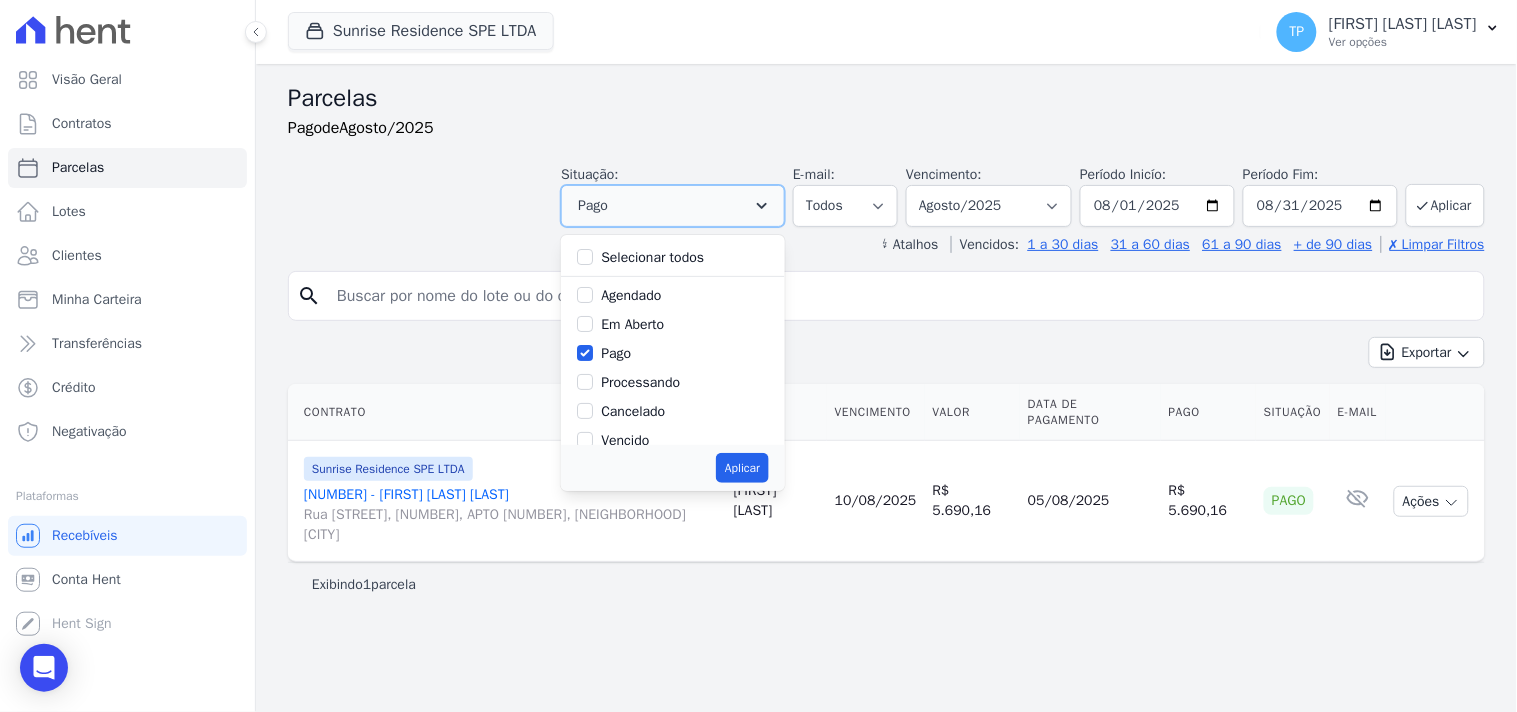 click on "Pago" at bounding box center [673, 206] 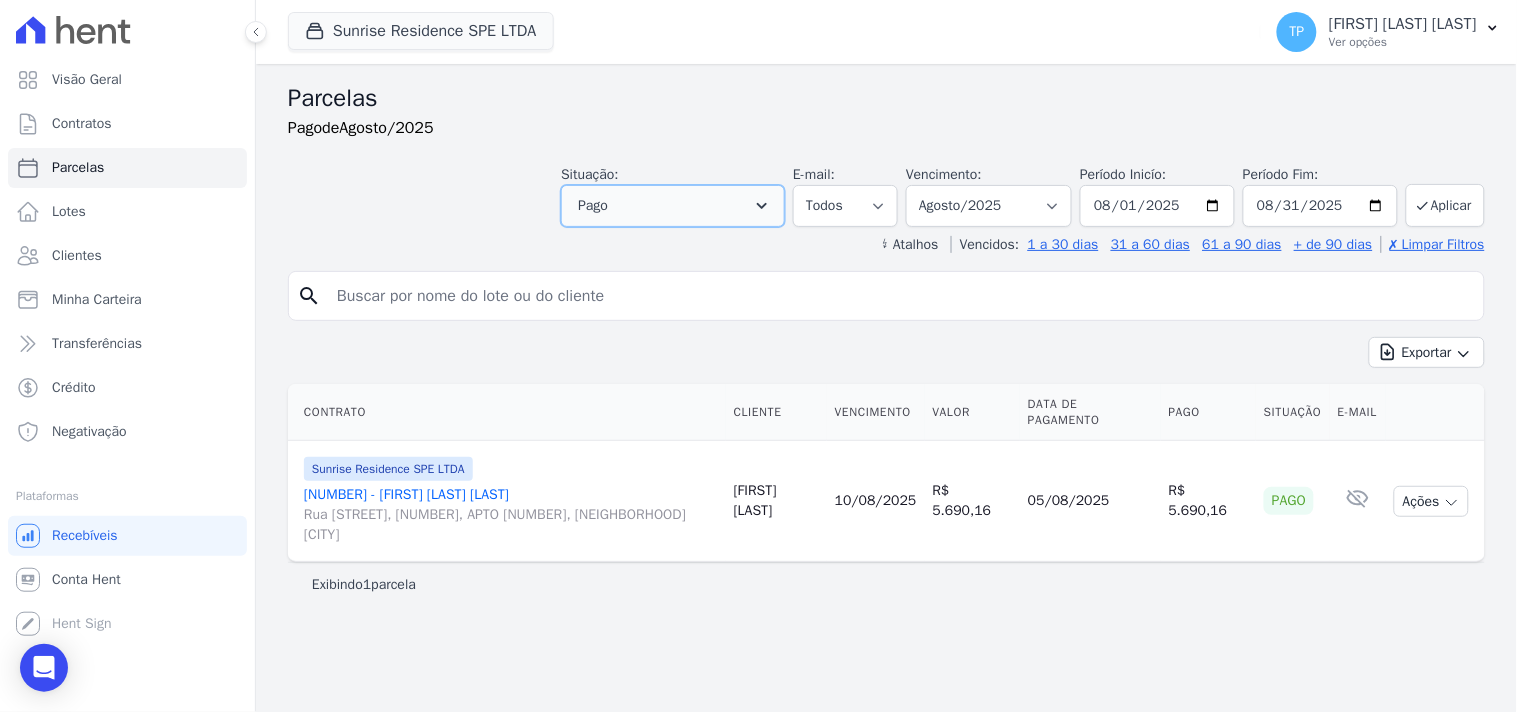 click 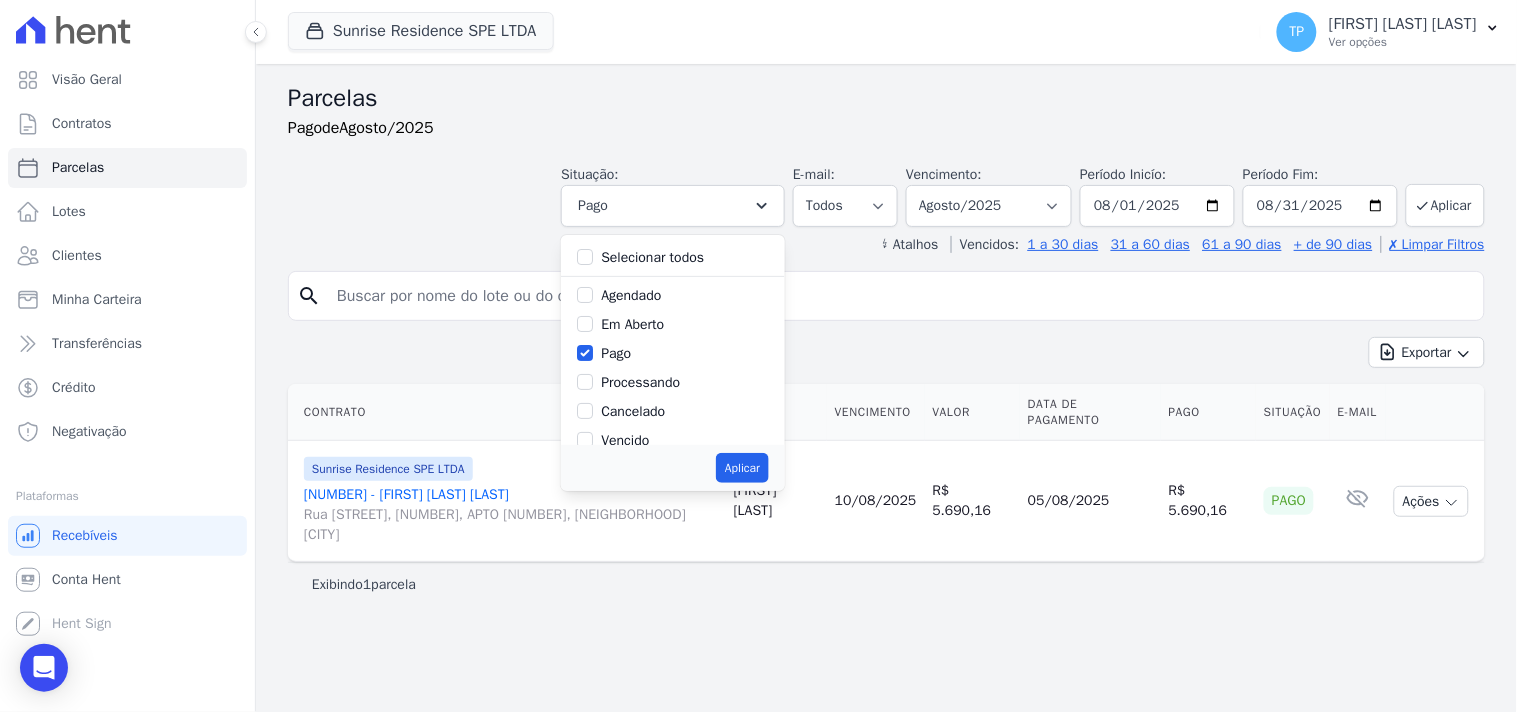 click on "Pago" at bounding box center (616, 353) 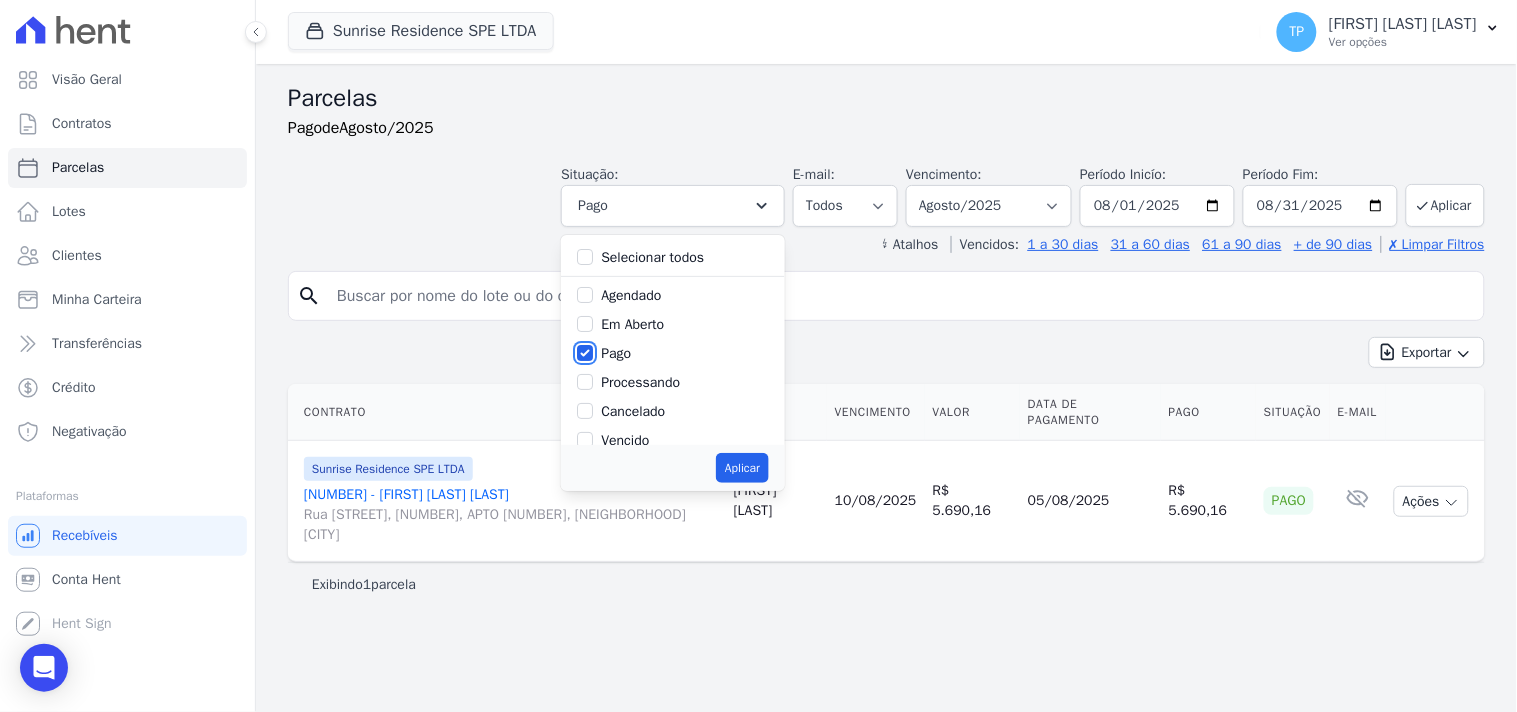 checkbox on "false" 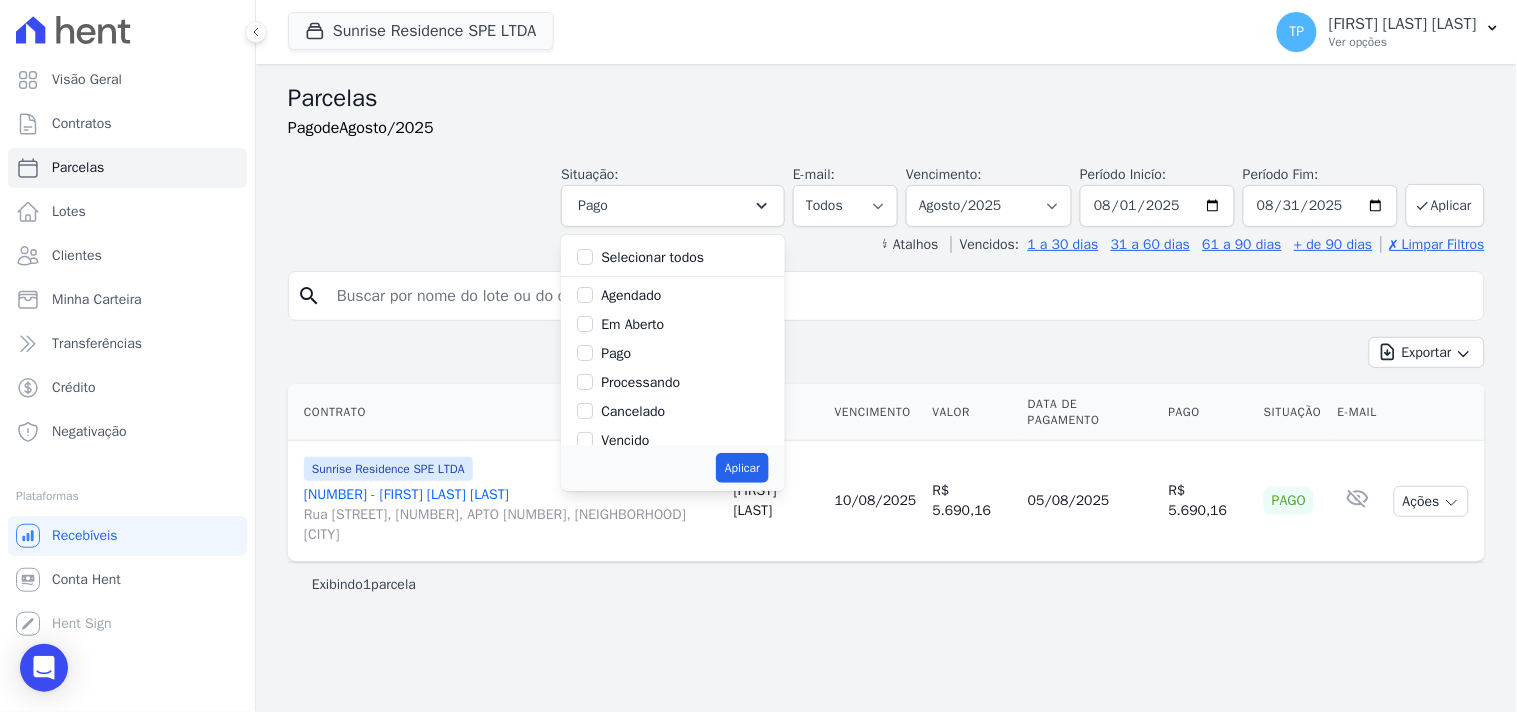 click on "Vencido" at bounding box center [625, 440] 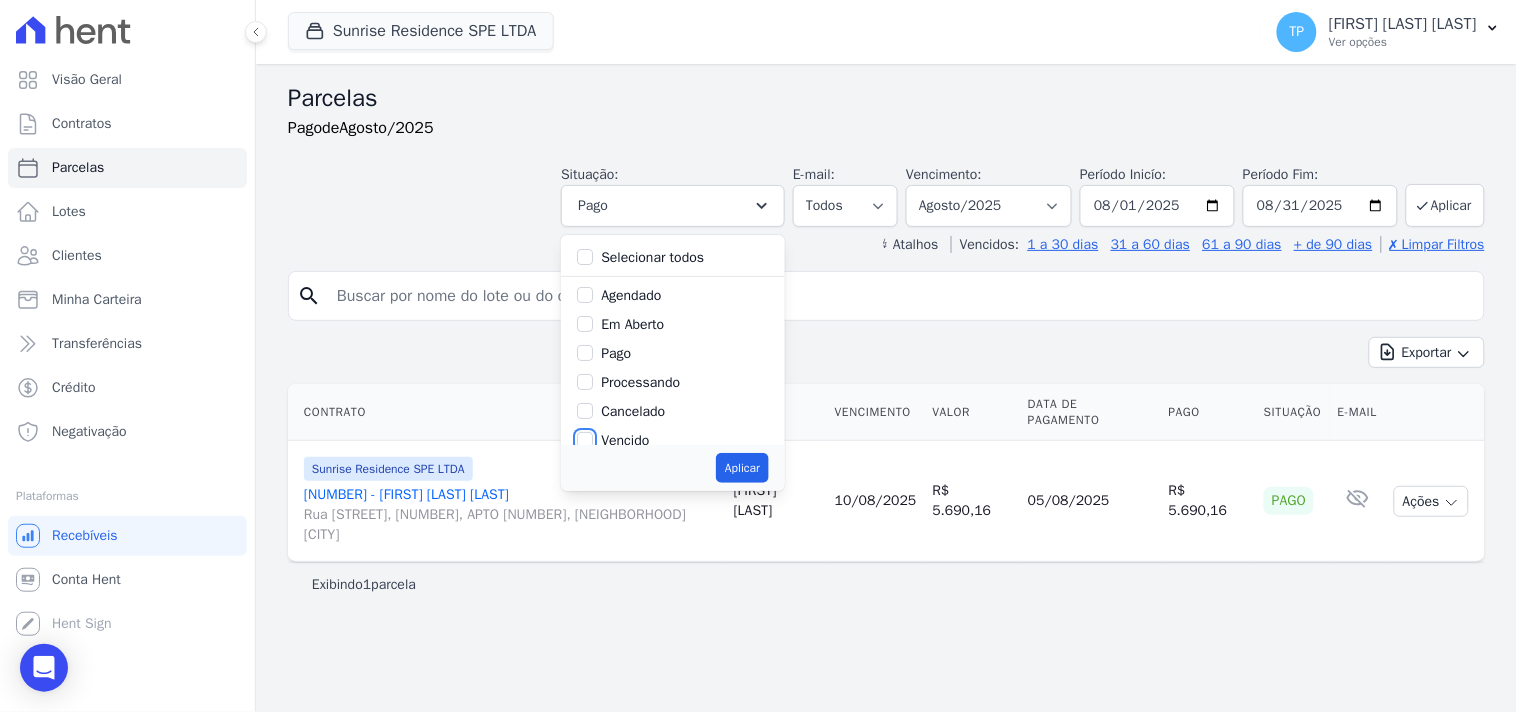 click on "Vencido" at bounding box center (585, 440) 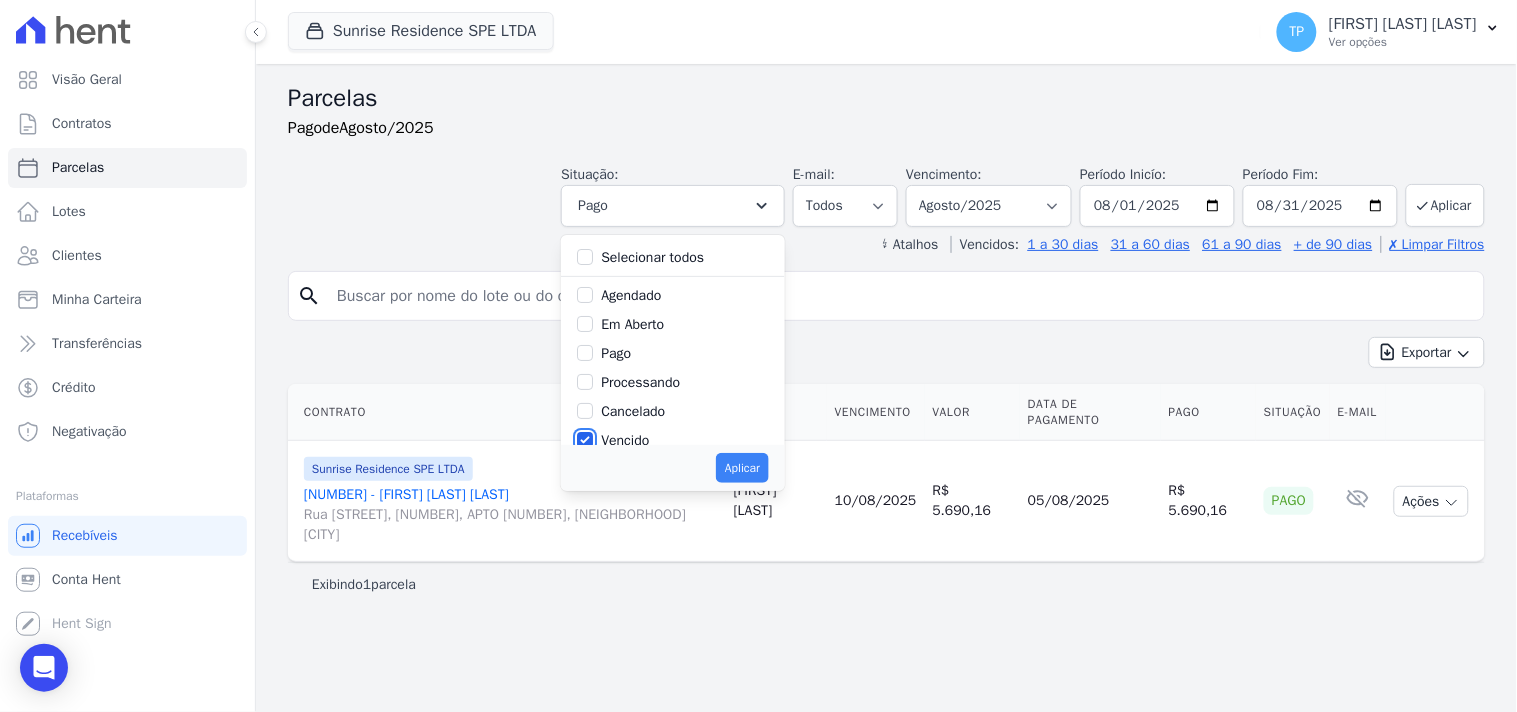 scroll, scrollTop: 3, scrollLeft: 0, axis: vertical 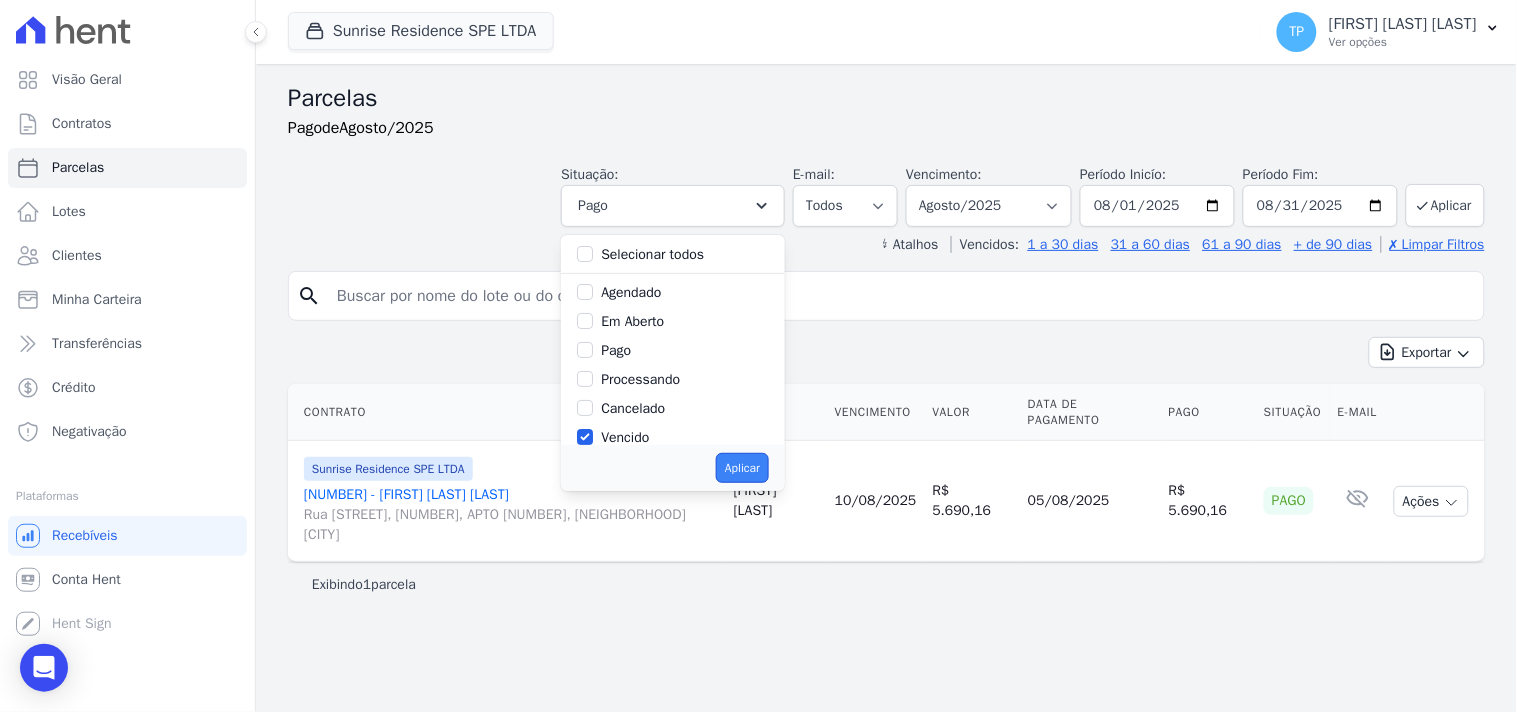 click on "Aplicar" at bounding box center [742, 468] 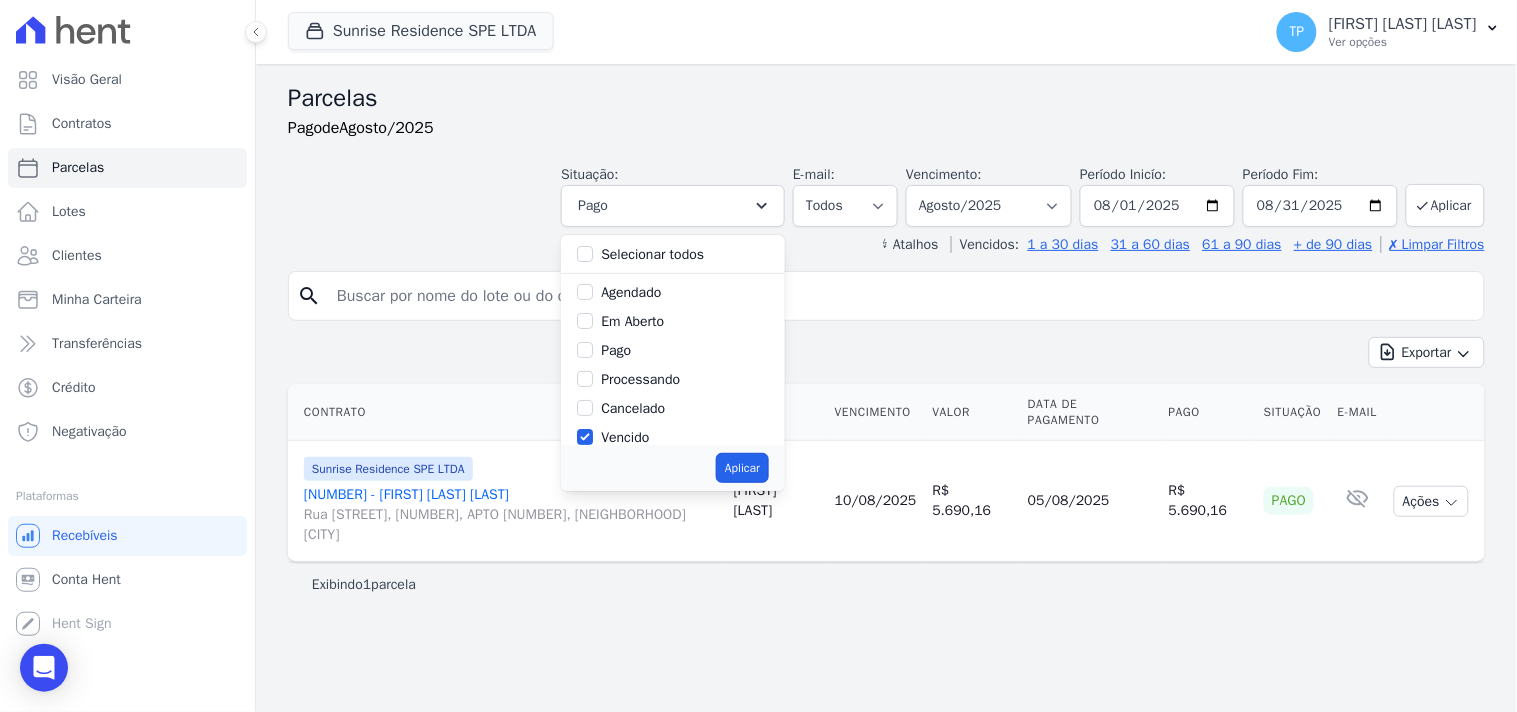 scroll, scrollTop: 38, scrollLeft: 0, axis: vertical 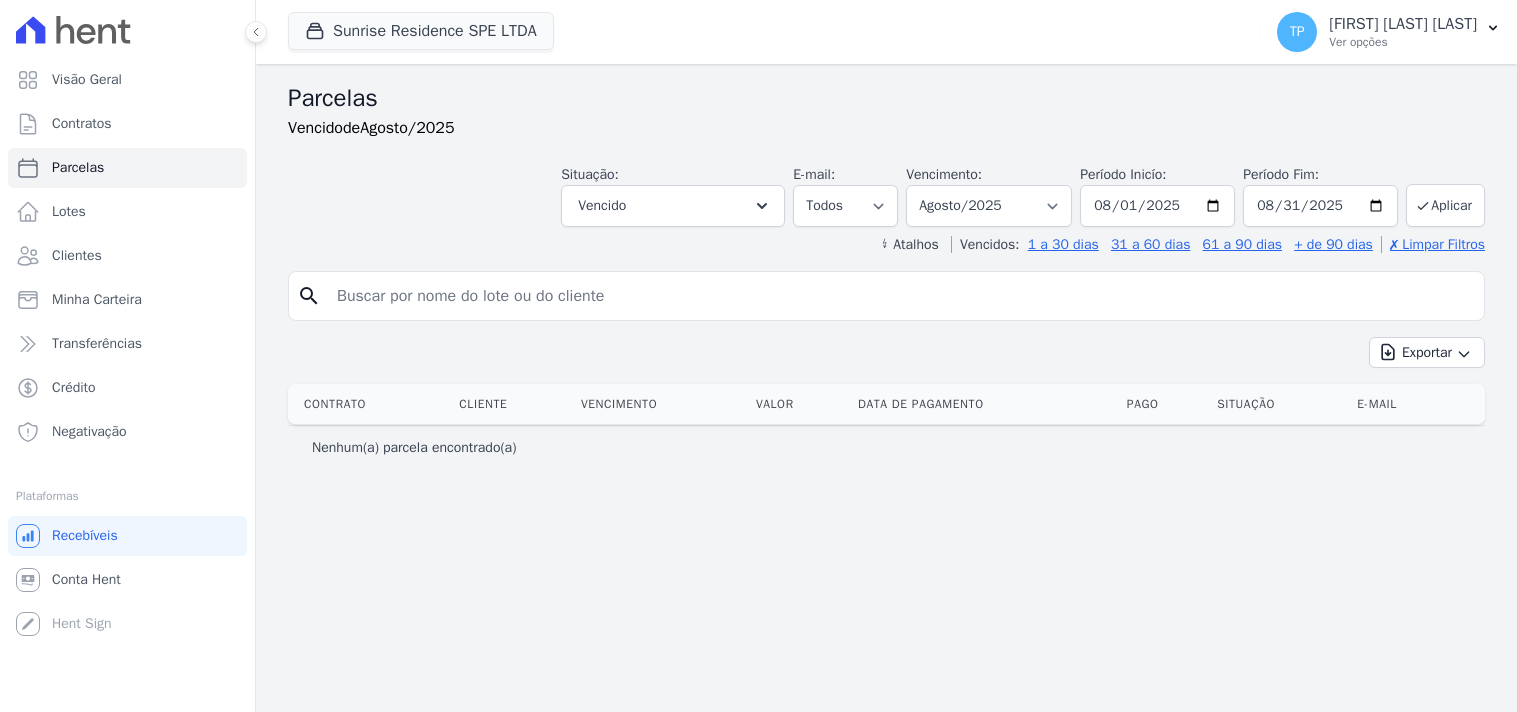 select 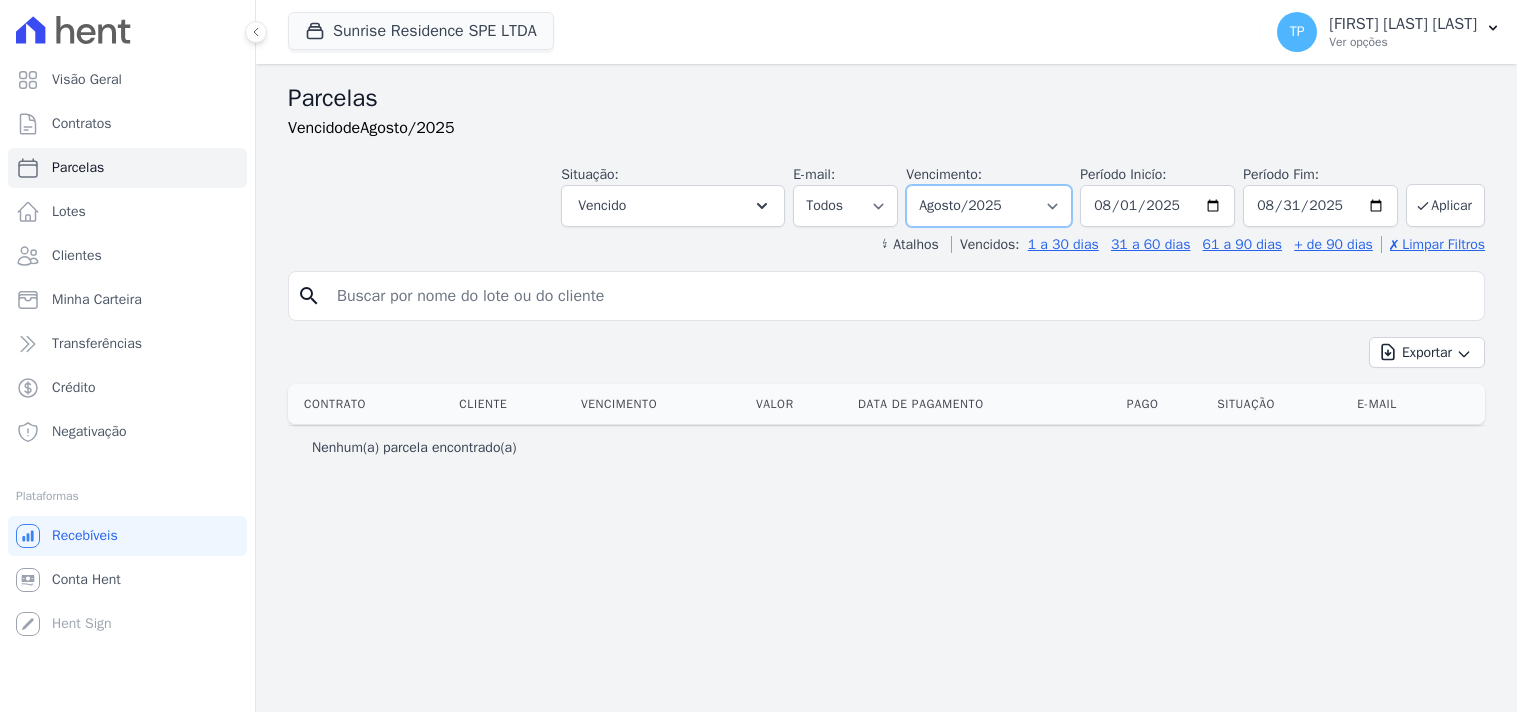 drag, startPoint x: 0, startPoint y: 0, endPoint x: 976, endPoint y: 208, distance: 997.91785 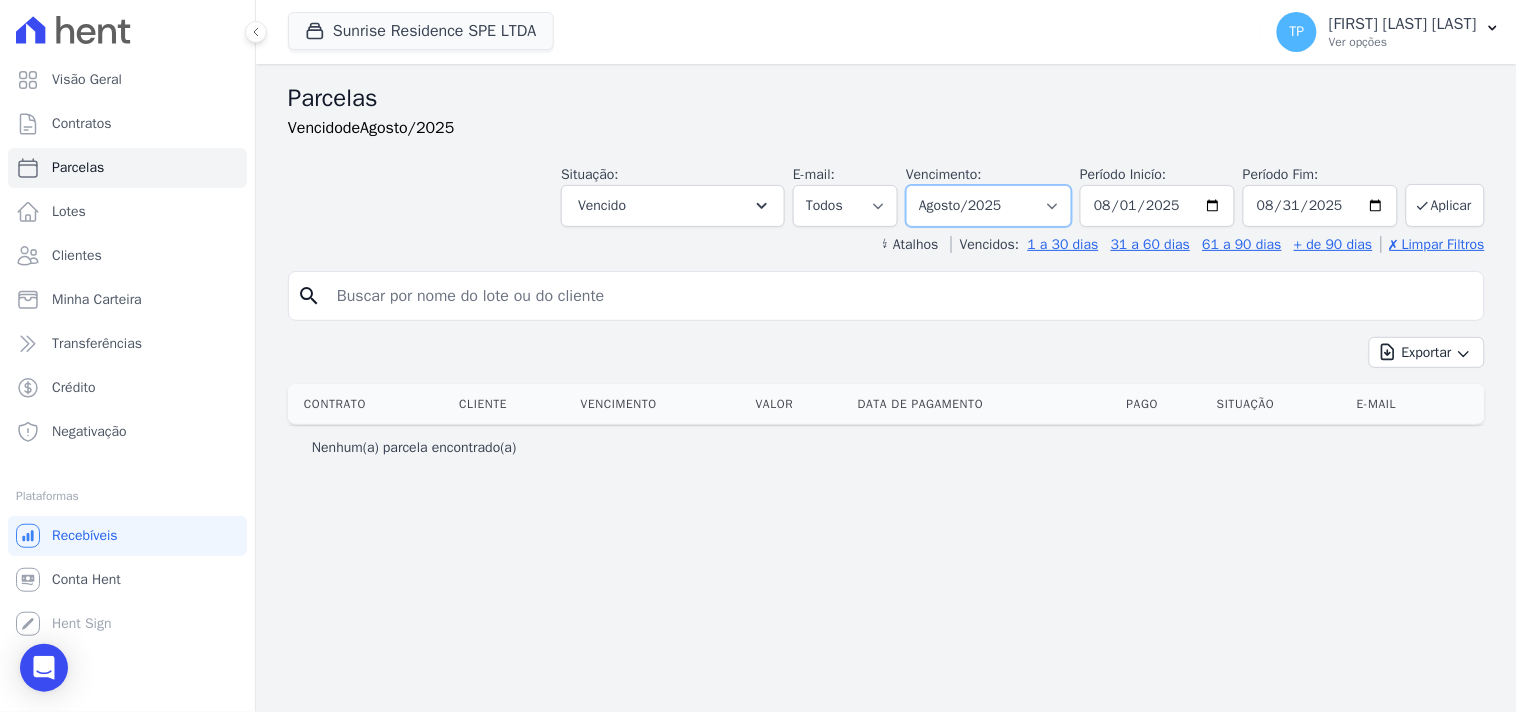 select on "all" 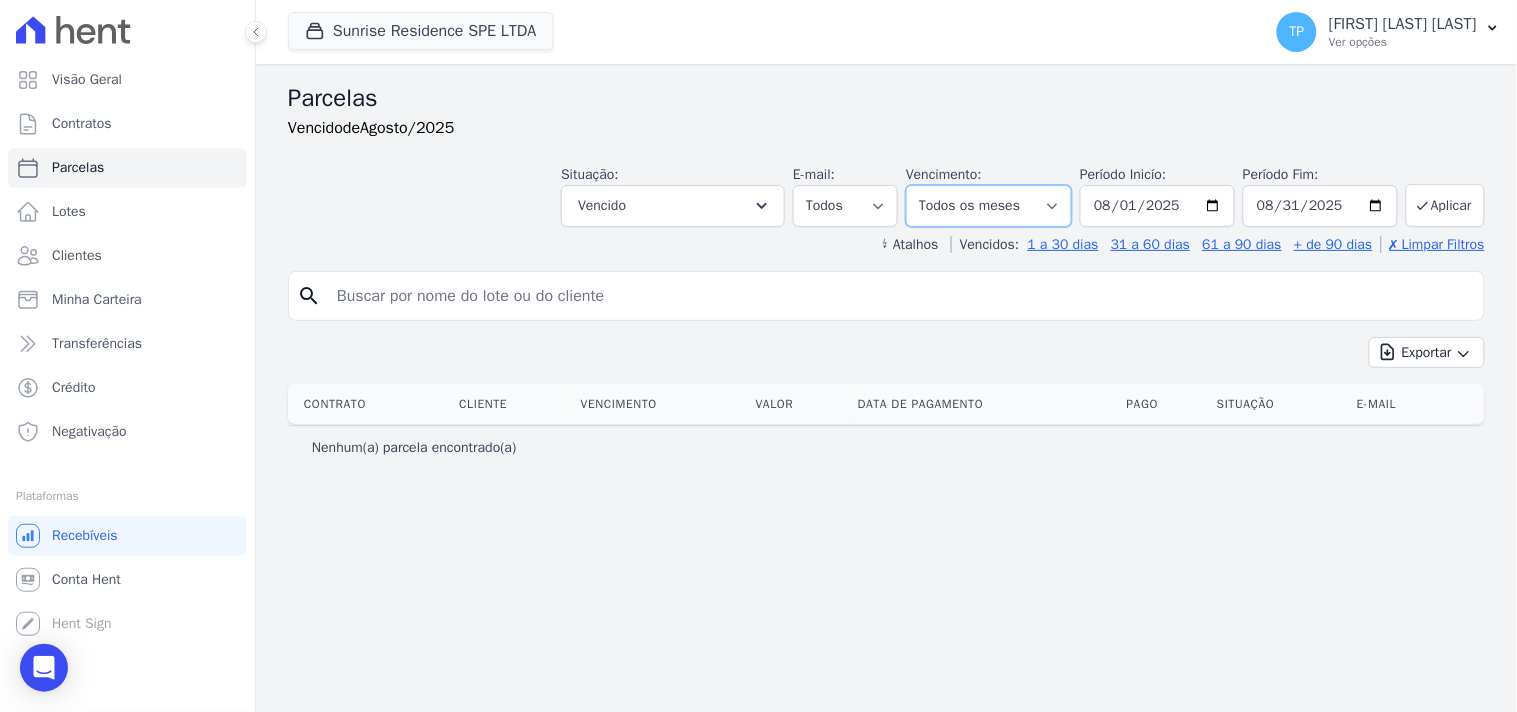 click on "Filtrar por período
────────
Todos os meses
Fevereiro/[YEAR]
Março/[YEAR]
Abril/[YEAR]
Maio/[YEAR]
Junho/[YEAR]
Julho/[YEAR]
Agosto/[YEAR]
Setembro/[YEAR]
Outubro/[YEAR]
Novembro/[YEAR]
Dezembro/[YEAR]
Janeiro/[YEAR]
Fevereiro/[YEAR]
Março/[YEAR]
Abril/[YEAR]
Maio/[YEAR]
Junho/[YEAR]
Julho/[YEAR]
Agosto/[YEAR]
Setembro/[YEAR]
Outubro/[YEAR]
Novembro/[YEAR]
Dezembro/[YEAR]
Janeiro/[YEAR]
Fevereiro/[YEAR]
Março/[YEAR]
Abril/[YEAR]
Maio/[YEAR]
Junho/[YEAR]
Julho/[YEAR]
Agosto/[YEAR]
Setembro/[YEAR]
Outubro/[YEAR]
Novembro/[YEAR]
Dezembro/[YEAR]
Janeiro/[YEAR]
Fevereiro/[YEAR]
Março/[YEAR]
Abril/[YEAR]
Maio/[YEAR]
Junho/[YEAR]
Julho/[YEAR]
Agosto/[YEAR]
Setembro/[YEAR]
Outubro/[YEAR]
Novembro/[YEAR]
Dezembro/[YEAR]
Janeiro/[YEAR]
Fevereiro/[YEAR]
Março/[YEAR]
Abril/[YEAR]
Maio/[YEAR]
Junho/[YEAR]
Julho/[YEAR]
Agosto/[YEAR]
Setembro/[YEAR]" at bounding box center [989, 206] 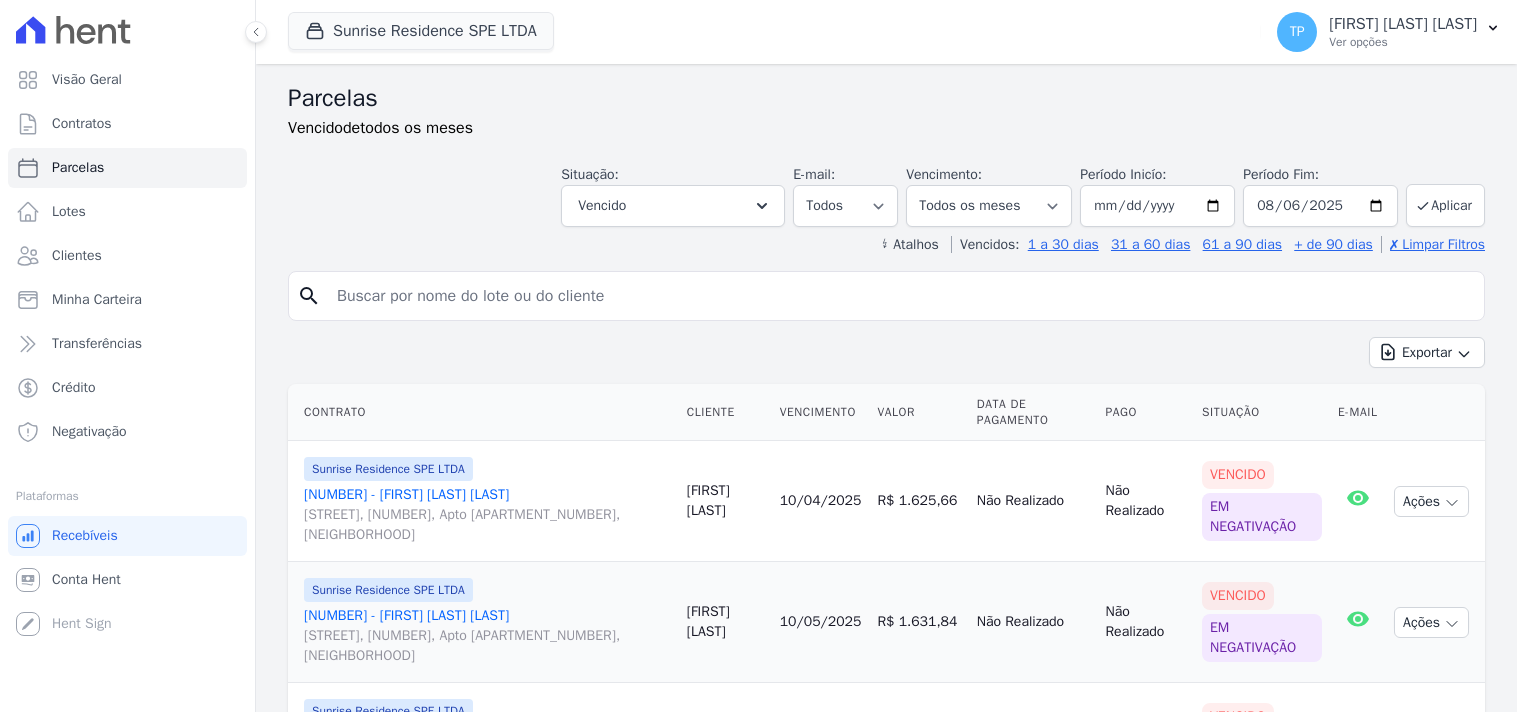 select 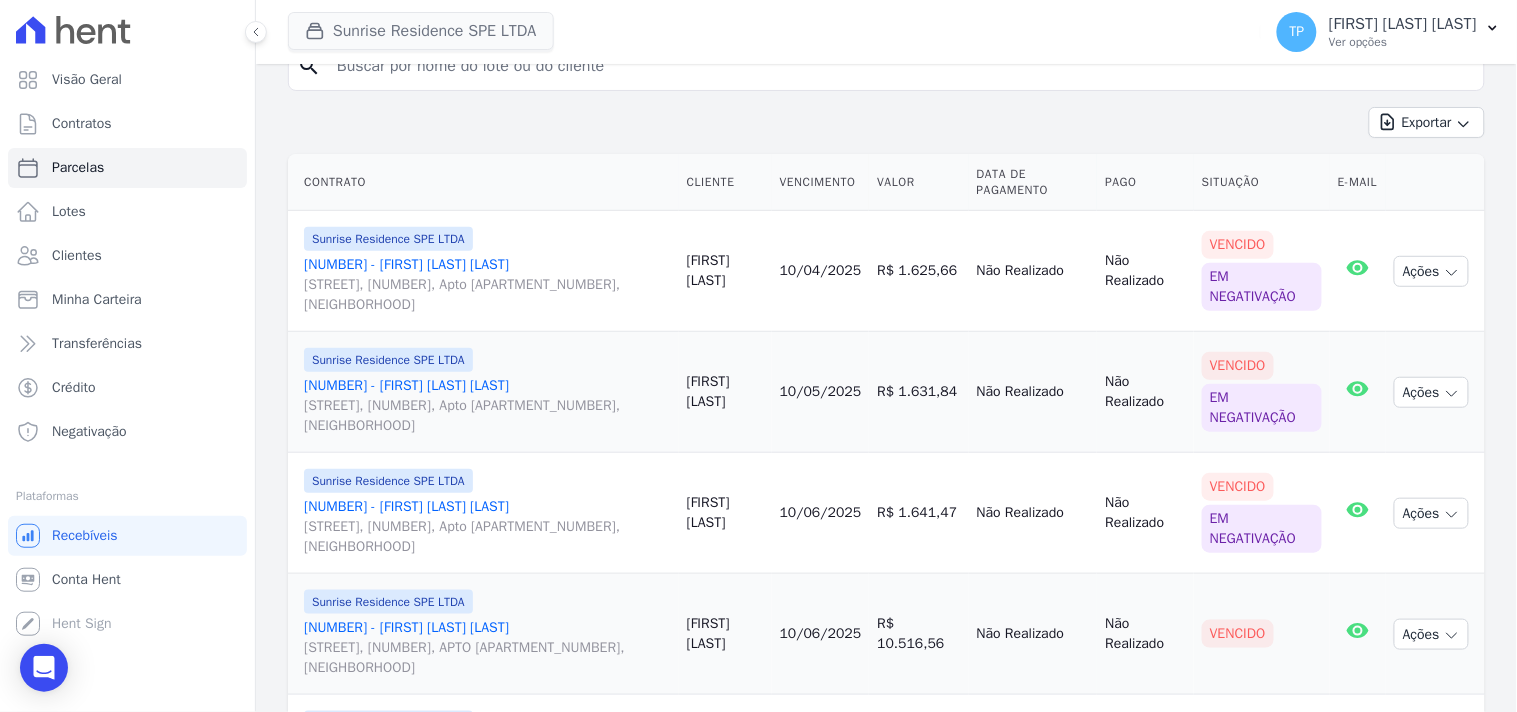 scroll, scrollTop: 0, scrollLeft: 0, axis: both 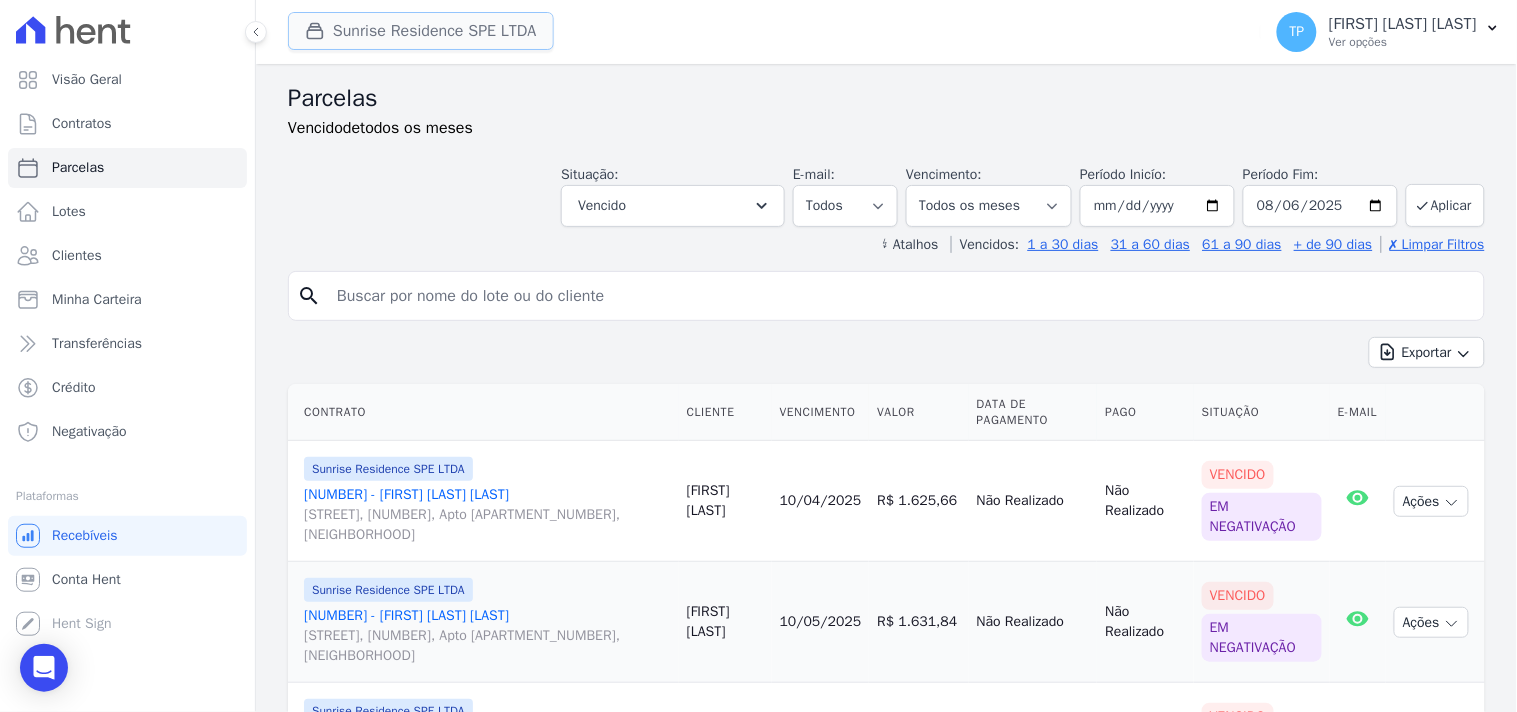 click on "Sunrise Residence SPE LTDA" at bounding box center (421, 31) 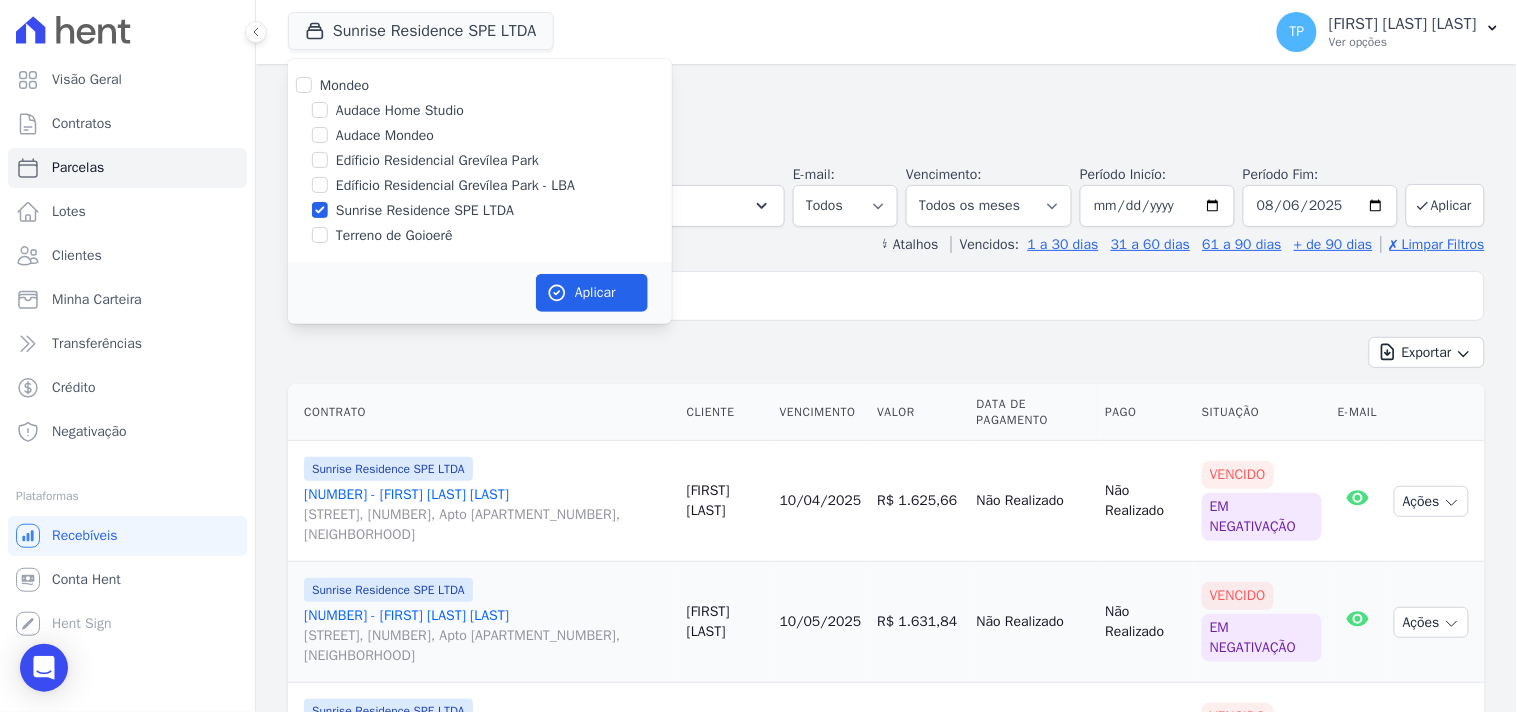 click on "Edíficio Residencial Grevílea Park - LBA" at bounding box center (455, 185) 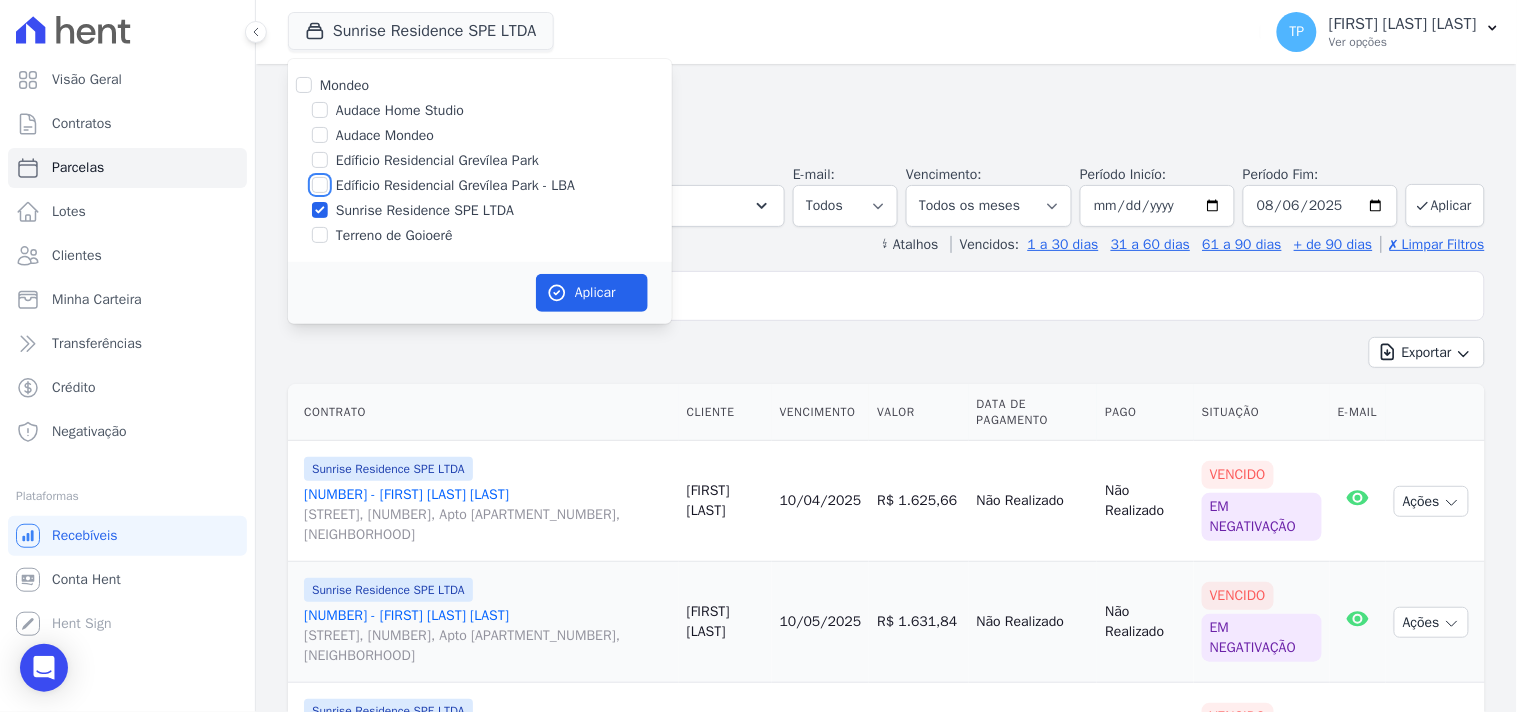 click on "Edíficio Residencial Grevílea Park - LBA" at bounding box center (320, 185) 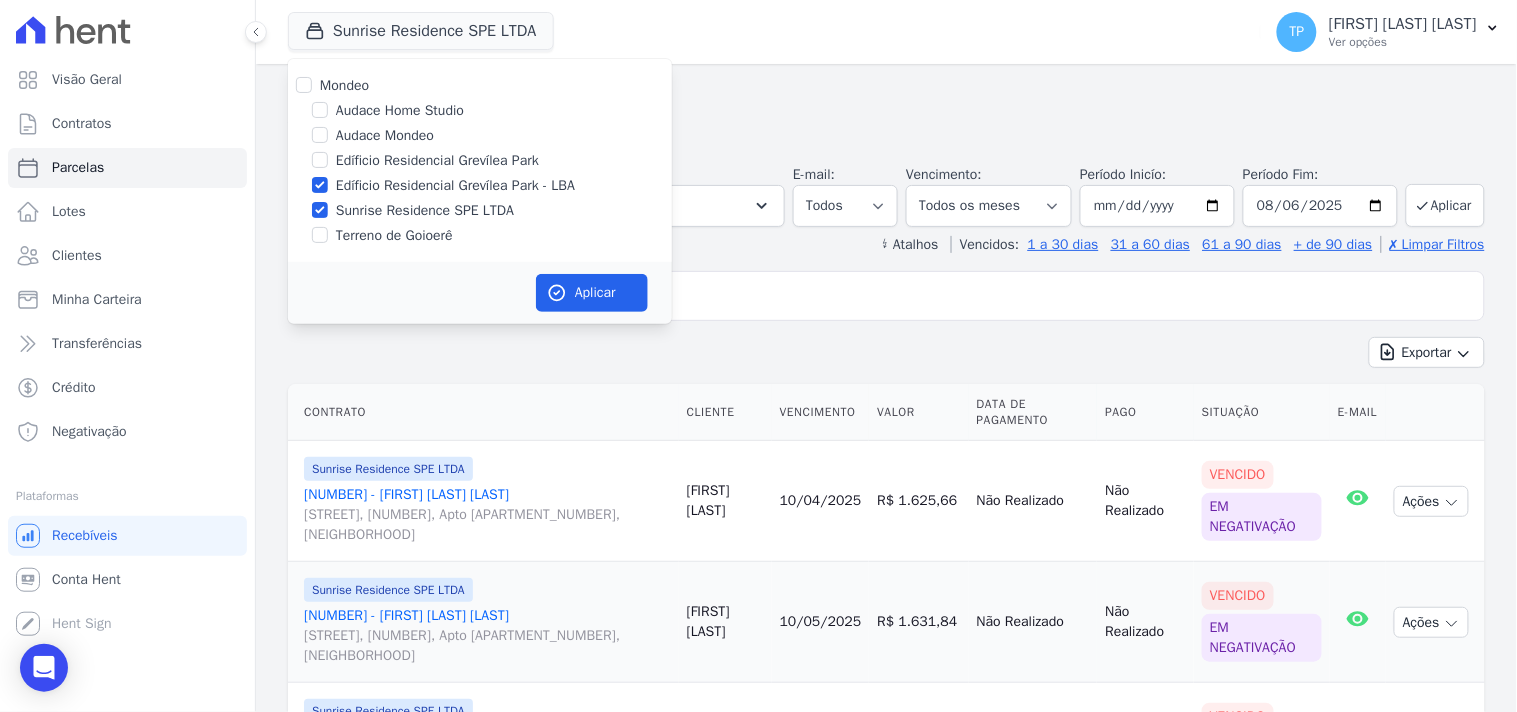 click on "Sunrise Residence SPE LTDA" at bounding box center [425, 210] 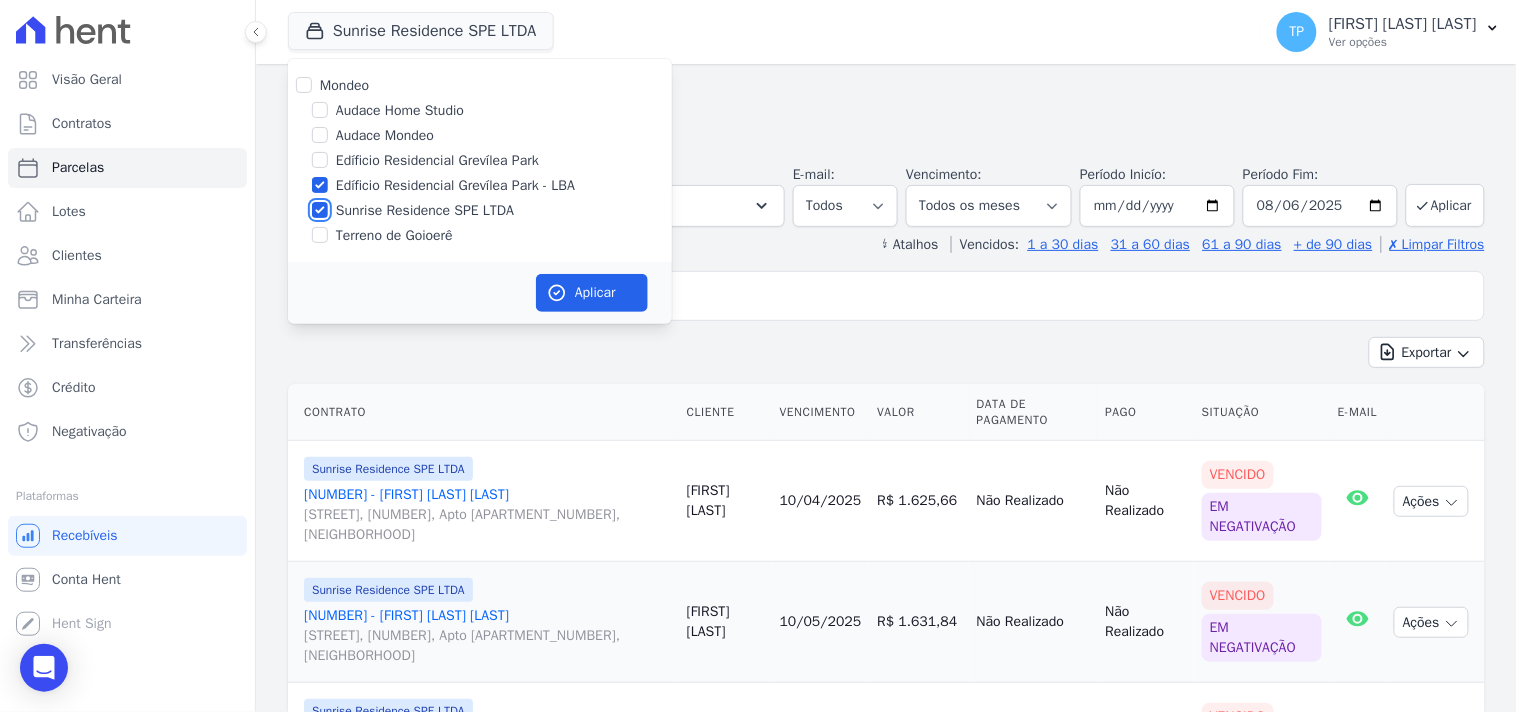 checkbox on "false" 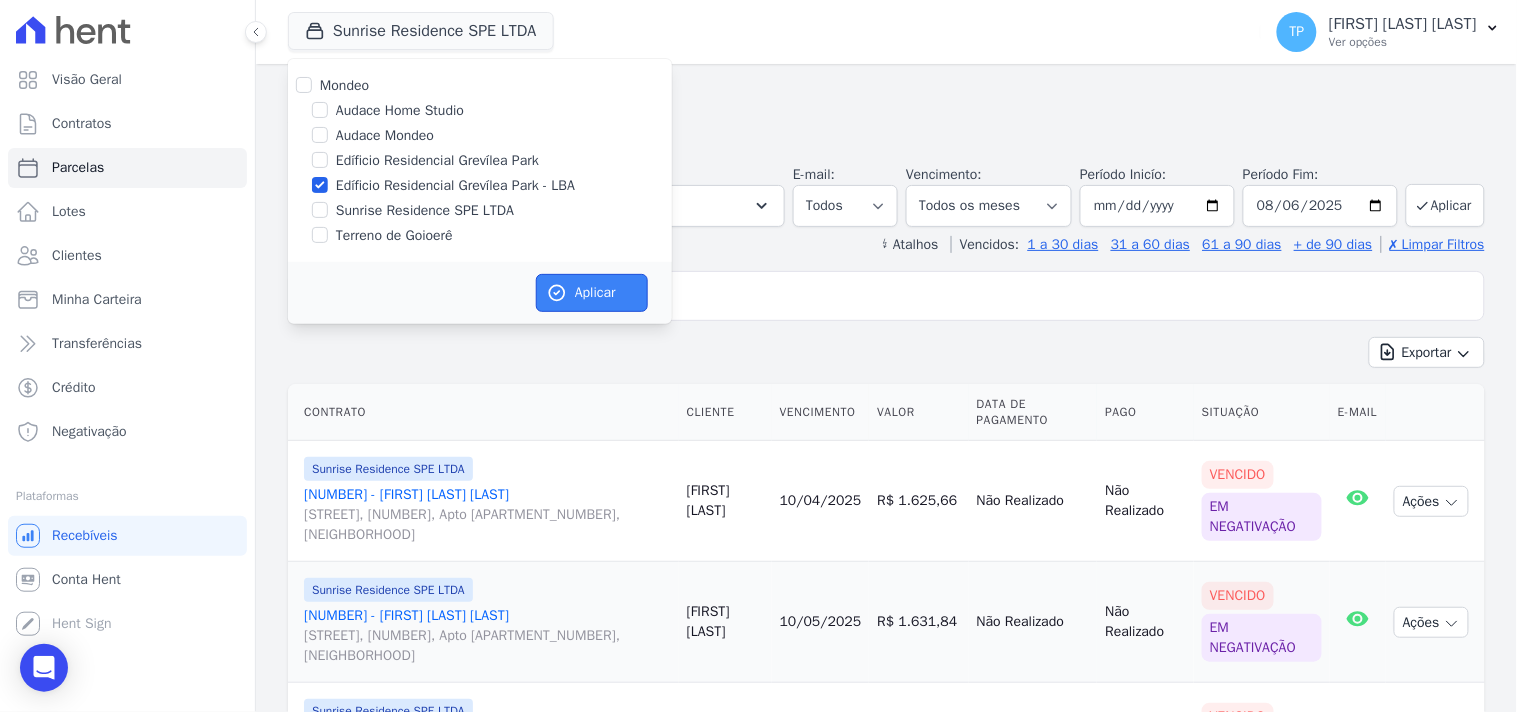 click on "Aplicar" at bounding box center (592, 293) 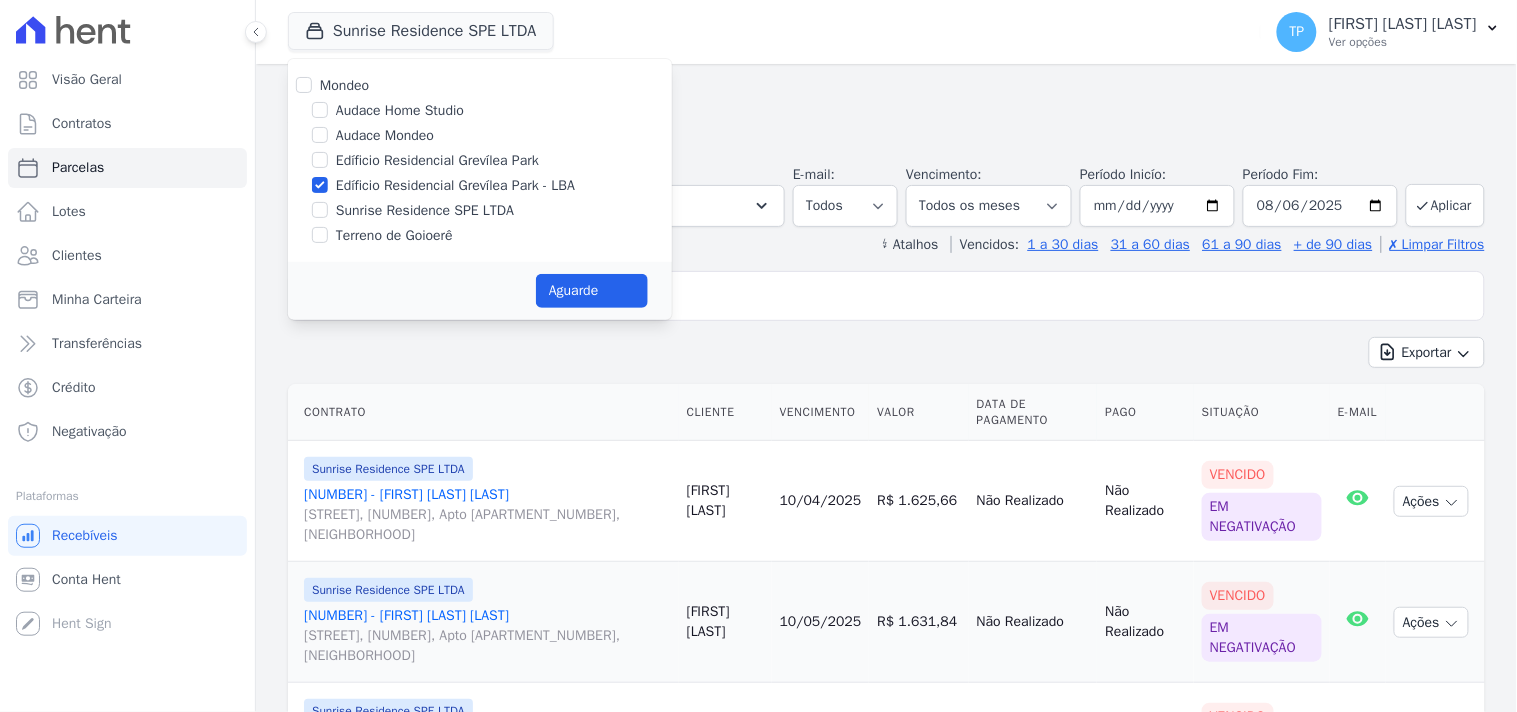 select 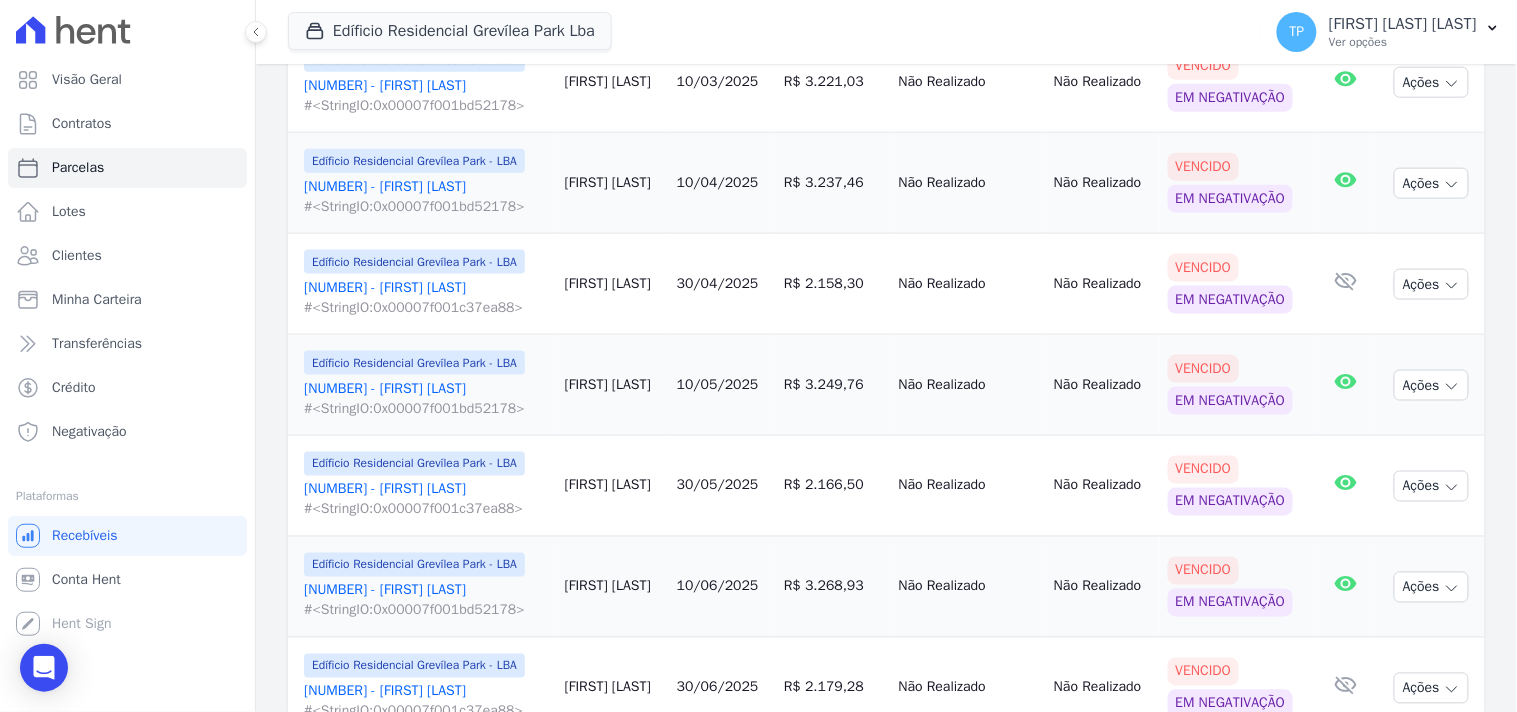 scroll, scrollTop: 634, scrollLeft: 0, axis: vertical 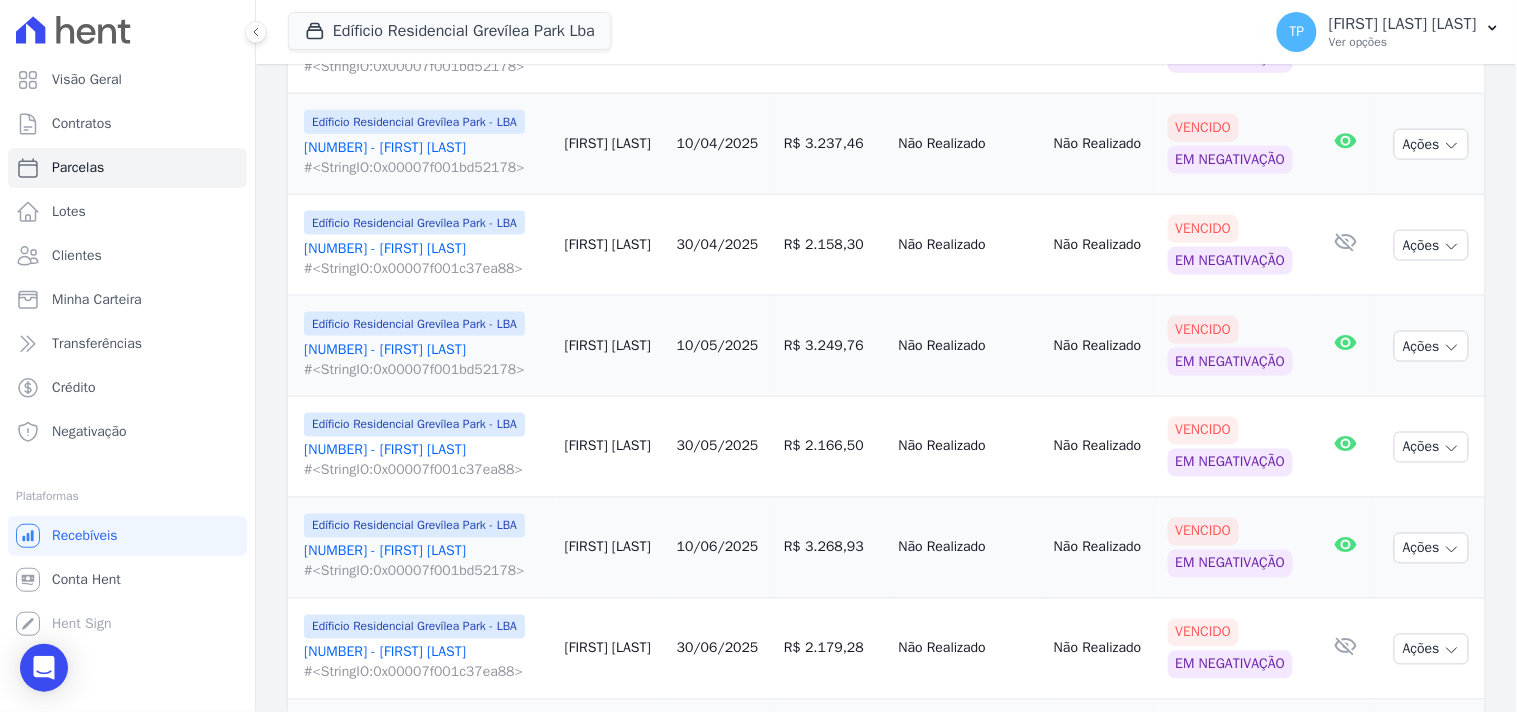 drag, startPoint x: 795, startPoint y: 251, endPoint x: 913, endPoint y: 255, distance: 118.06778 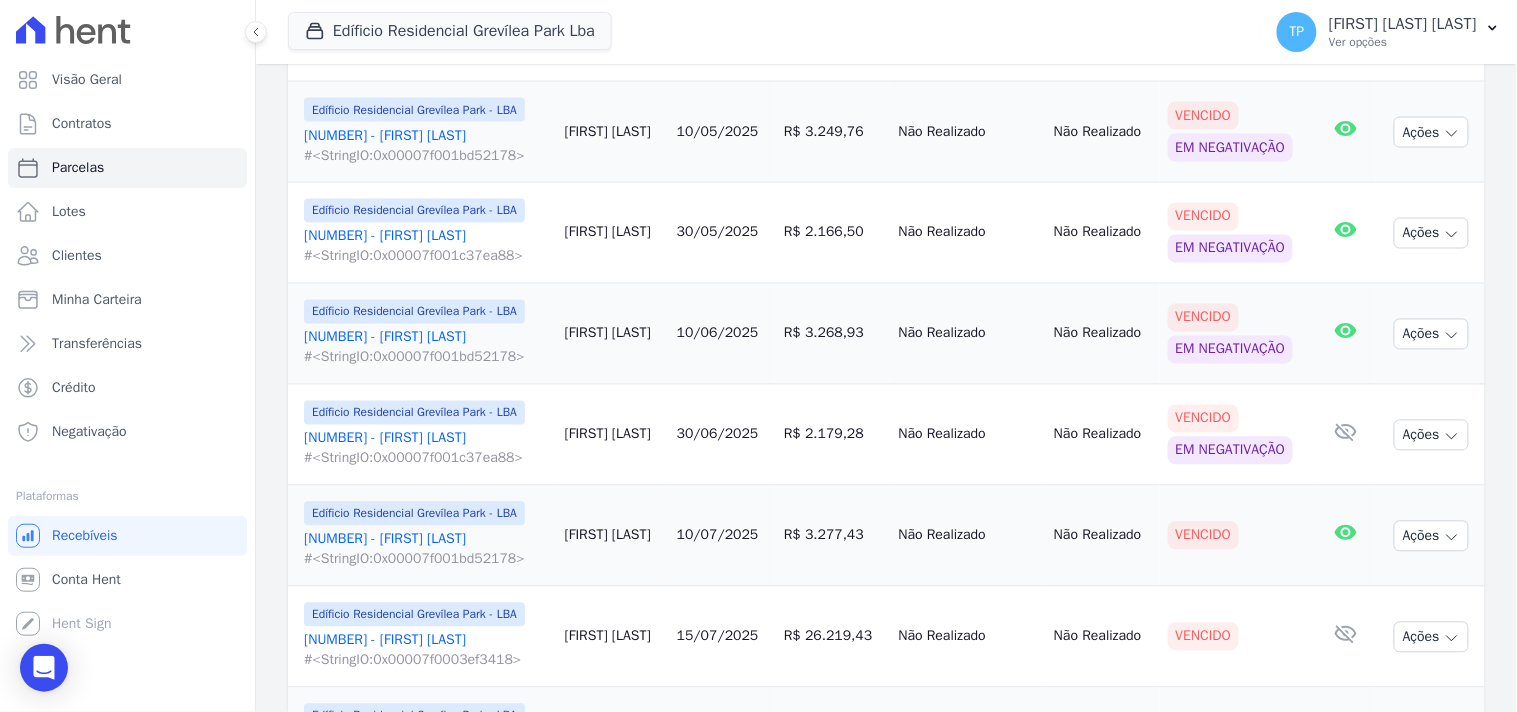 scroll, scrollTop: 856, scrollLeft: 0, axis: vertical 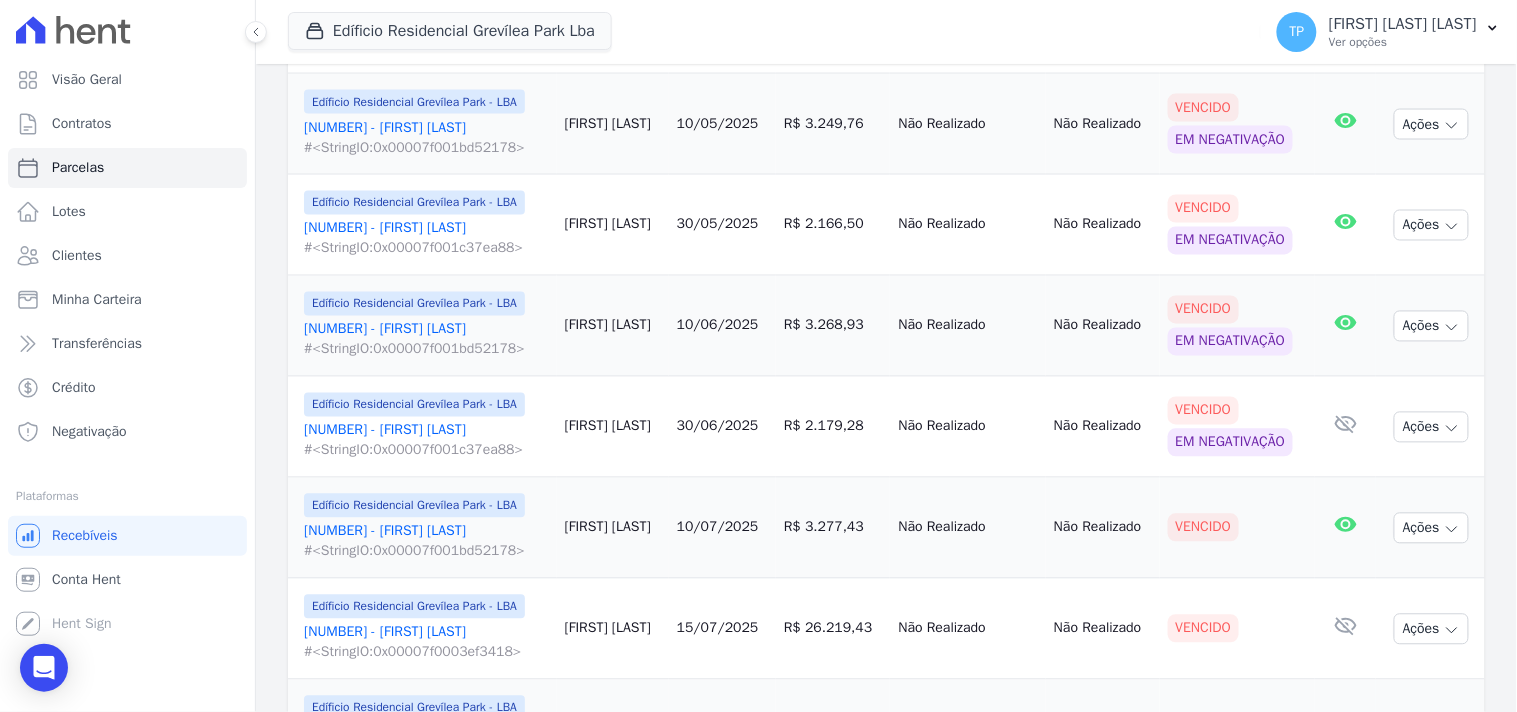 drag, startPoint x: 793, startPoint y: 225, endPoint x: 906, endPoint y: 225, distance: 113 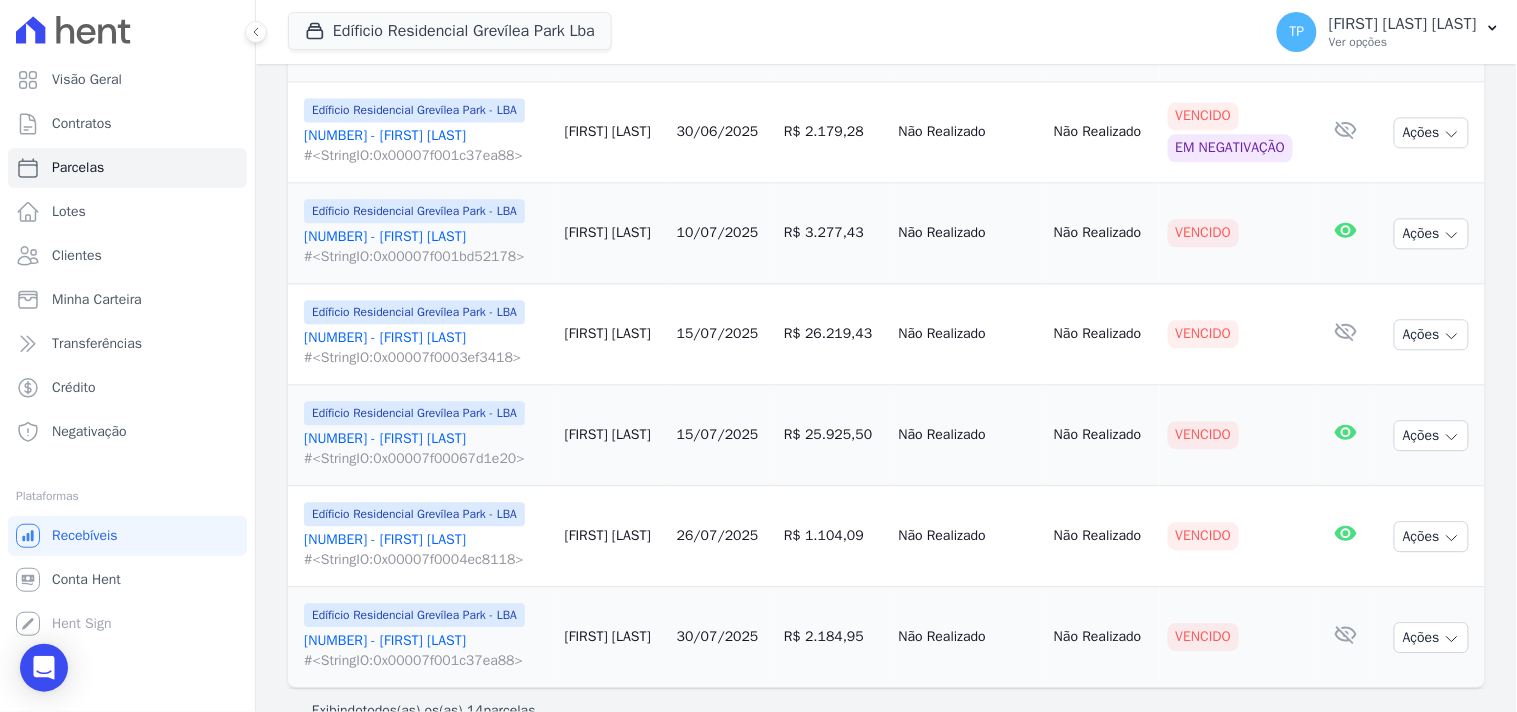 scroll, scrollTop: 1190, scrollLeft: 0, axis: vertical 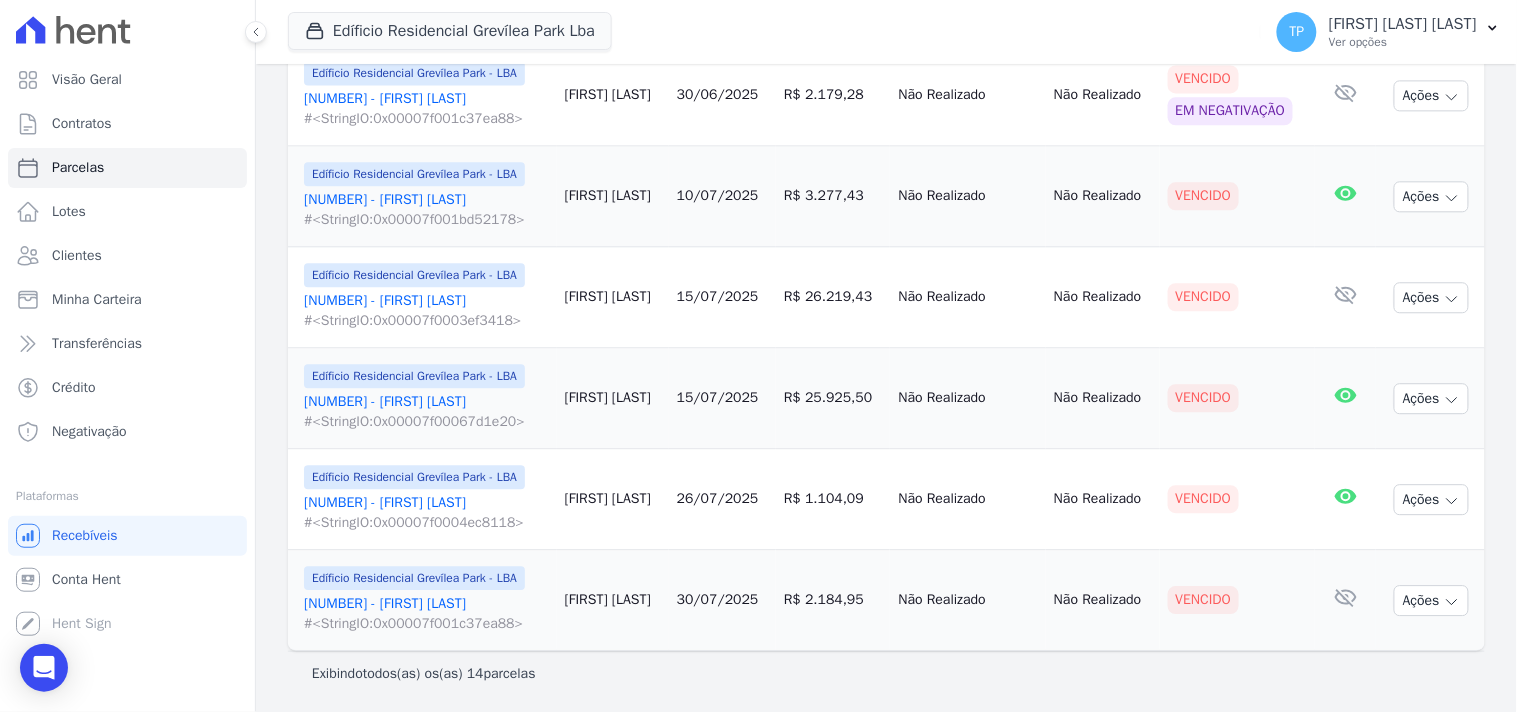 drag, startPoint x: 788, startPoint y: 622, endPoint x: 891, endPoint y: 614, distance: 103.31021 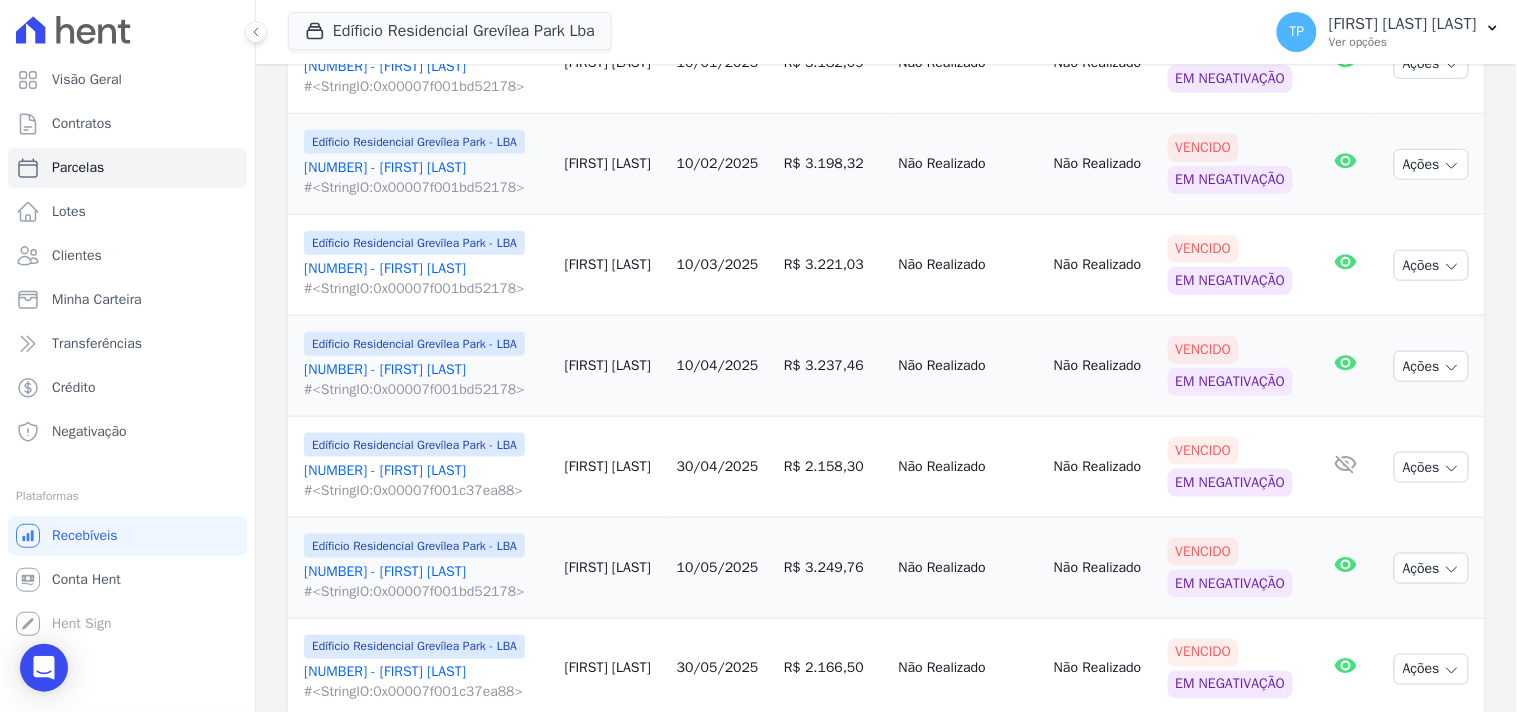 scroll, scrollTop: 0, scrollLeft: 0, axis: both 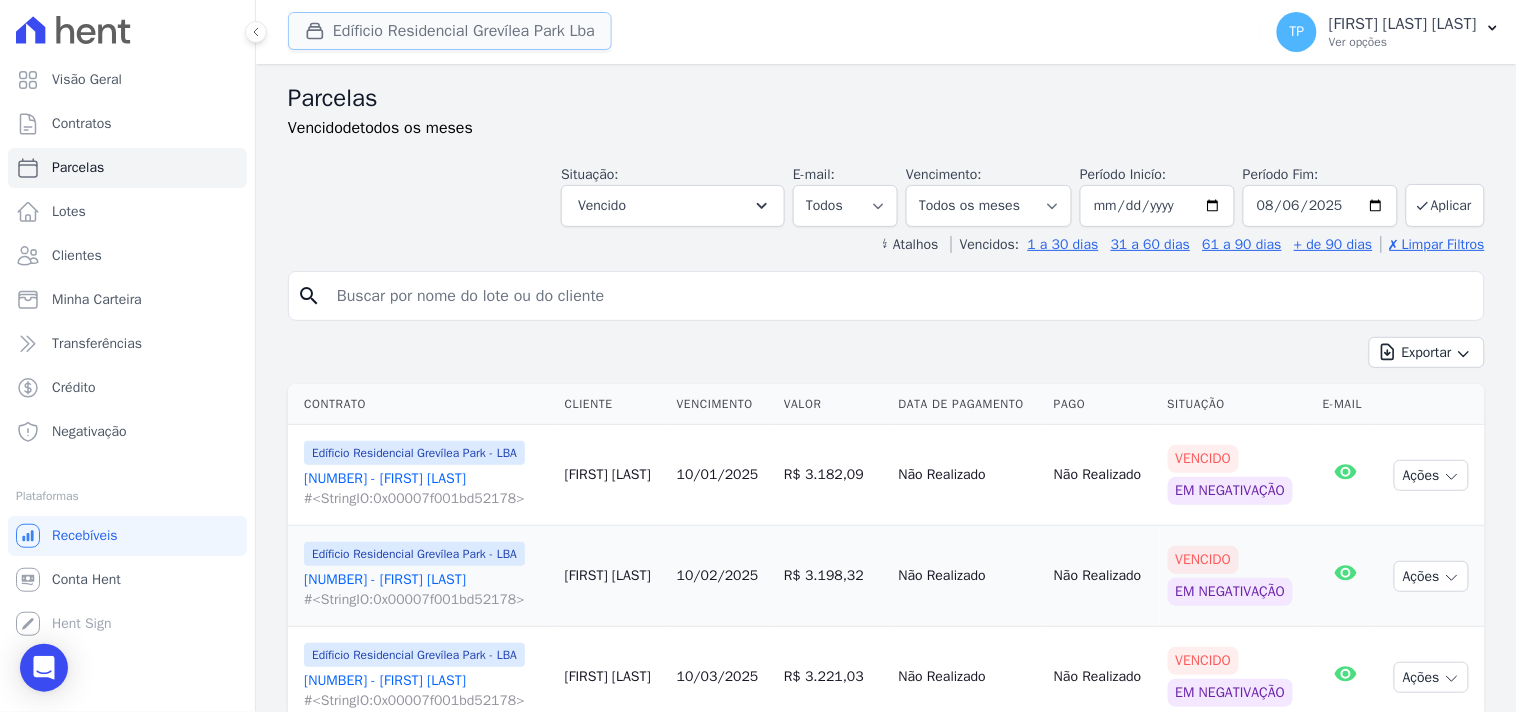 click on "Edíficio Residencial Grevílea Park   Lba" at bounding box center [450, 31] 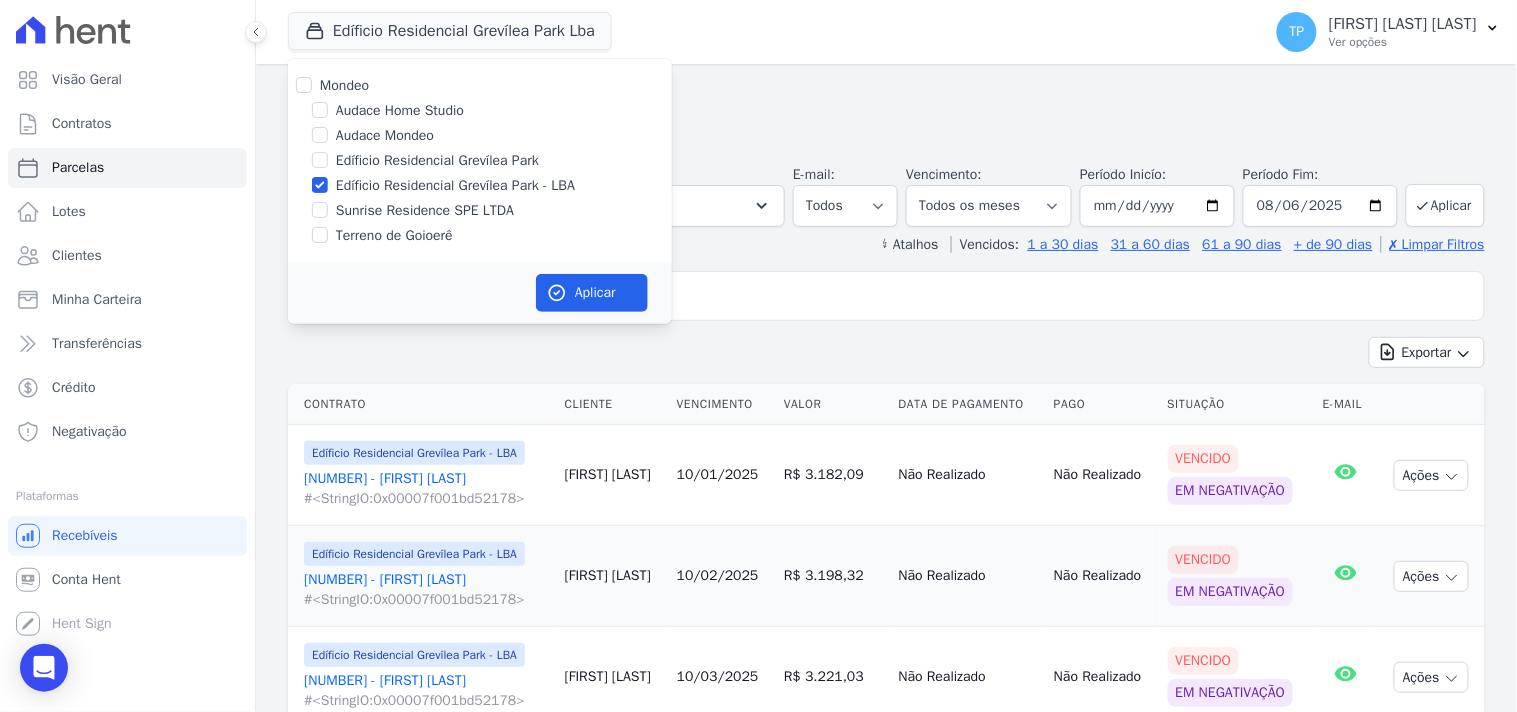 click on "Audace Mondeo" at bounding box center [385, 135] 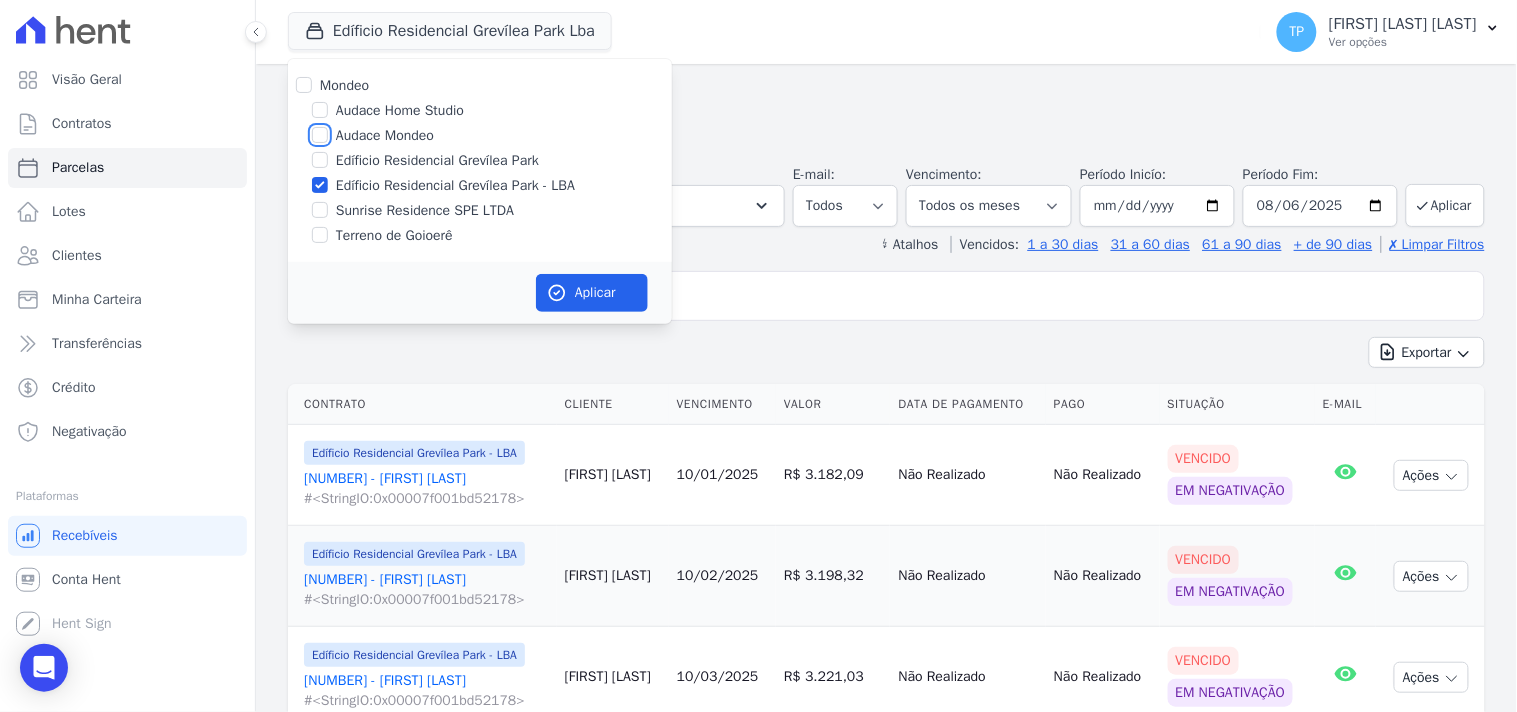 click on "Audace Mondeo" at bounding box center [320, 135] 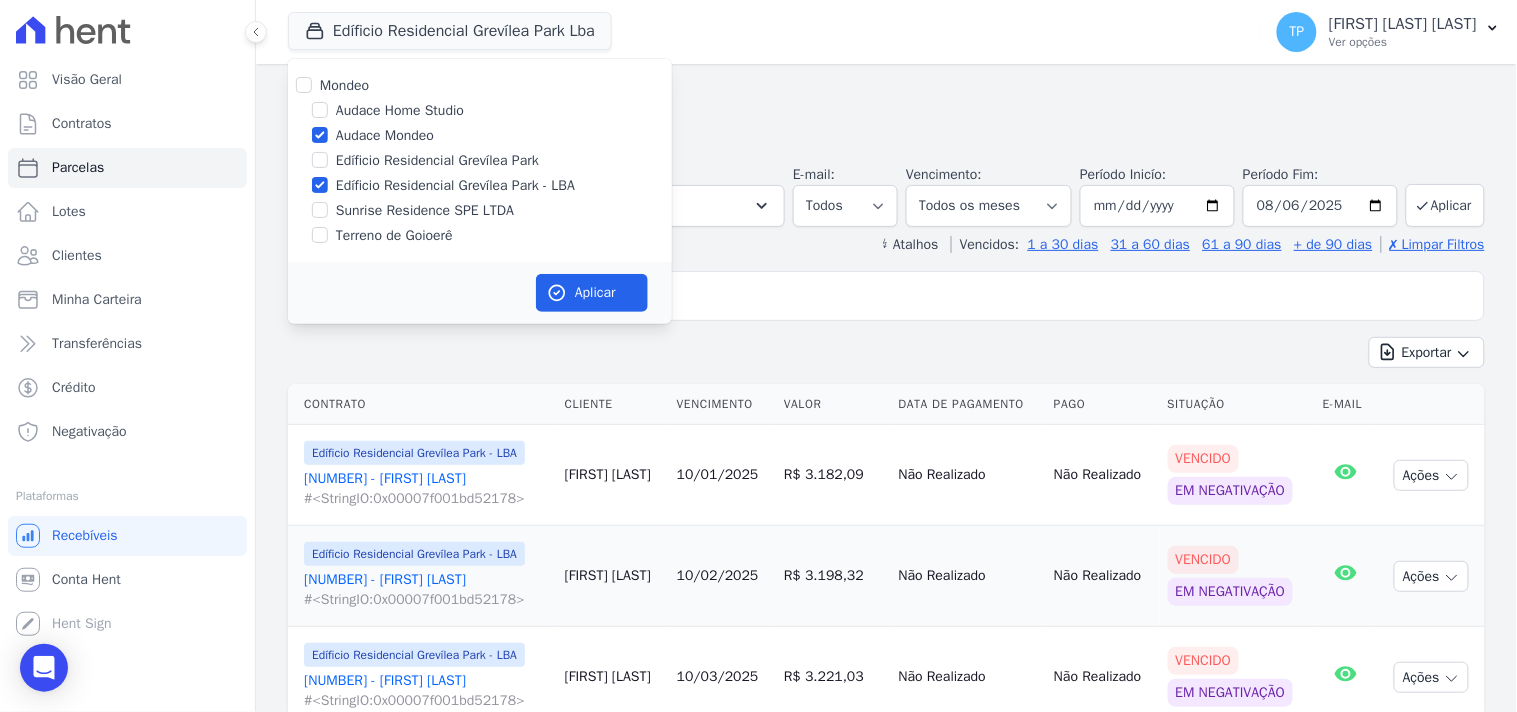 click on "Edíficio Residencial Grevílea Park - LBA" at bounding box center [455, 185] 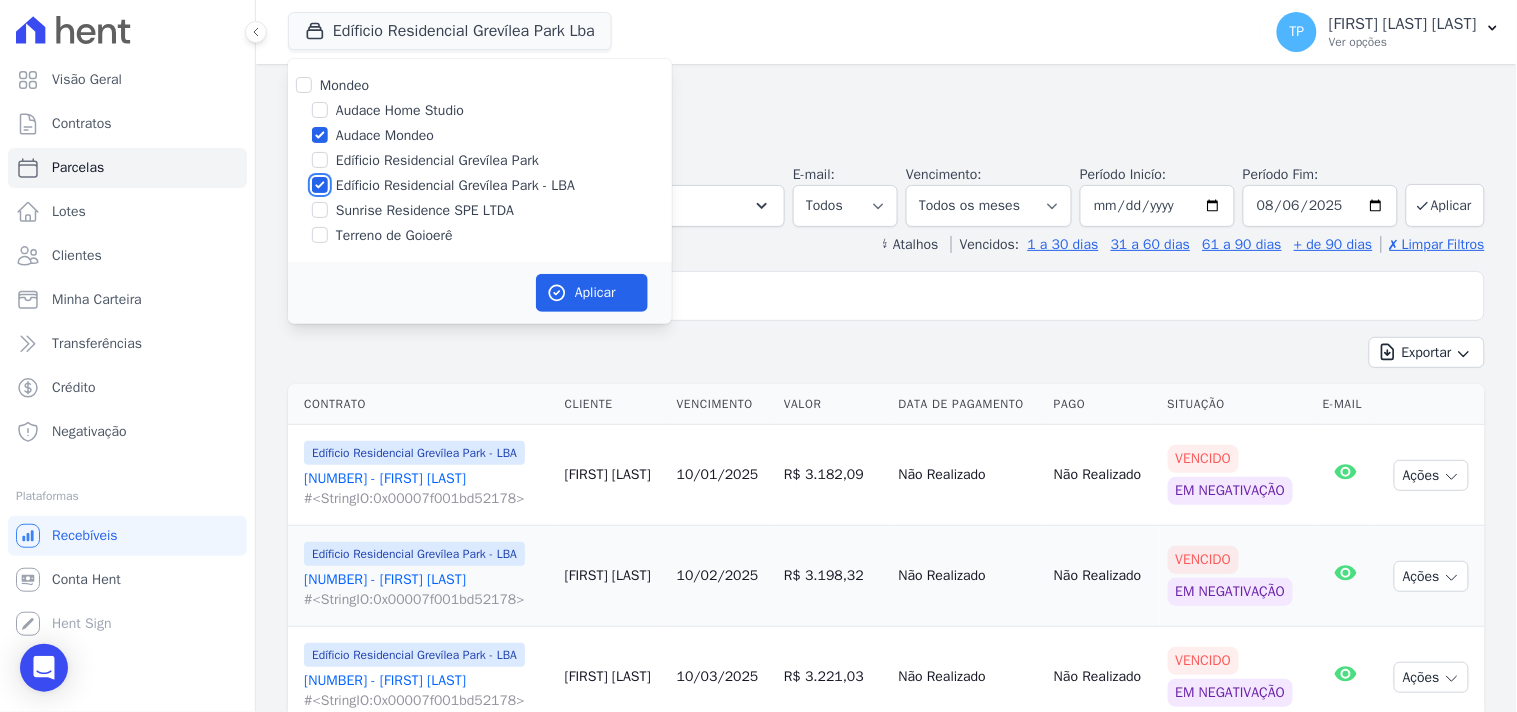 checkbox on "false" 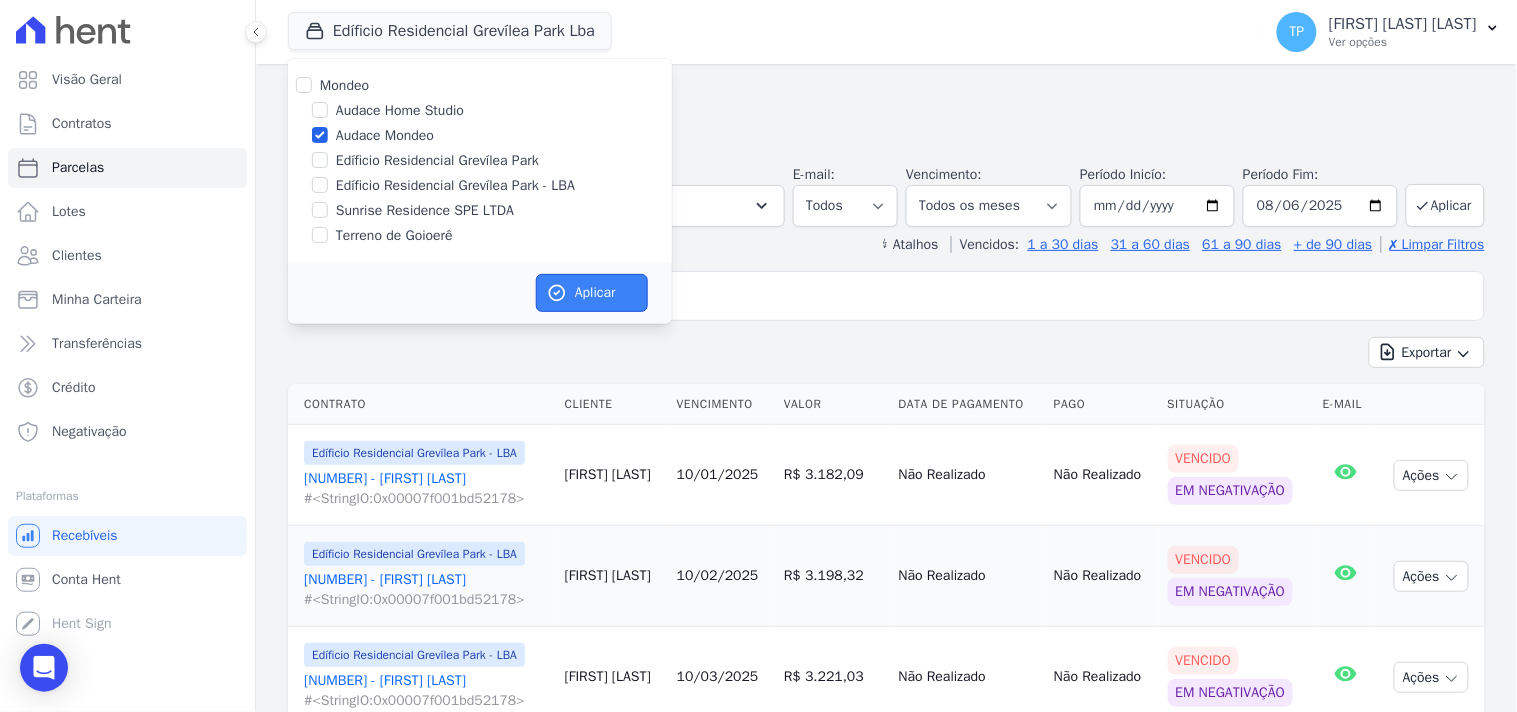 click on "Aplicar" at bounding box center (592, 293) 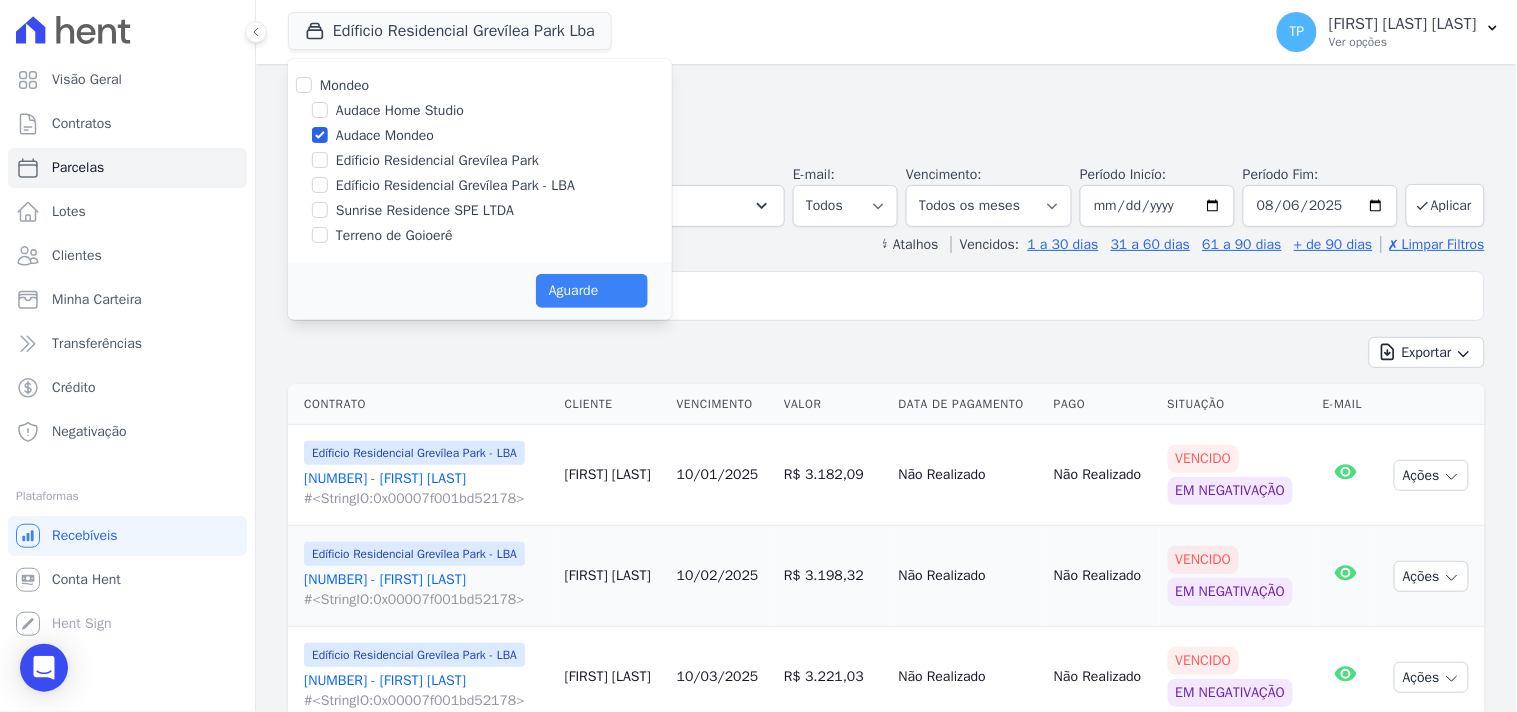 select 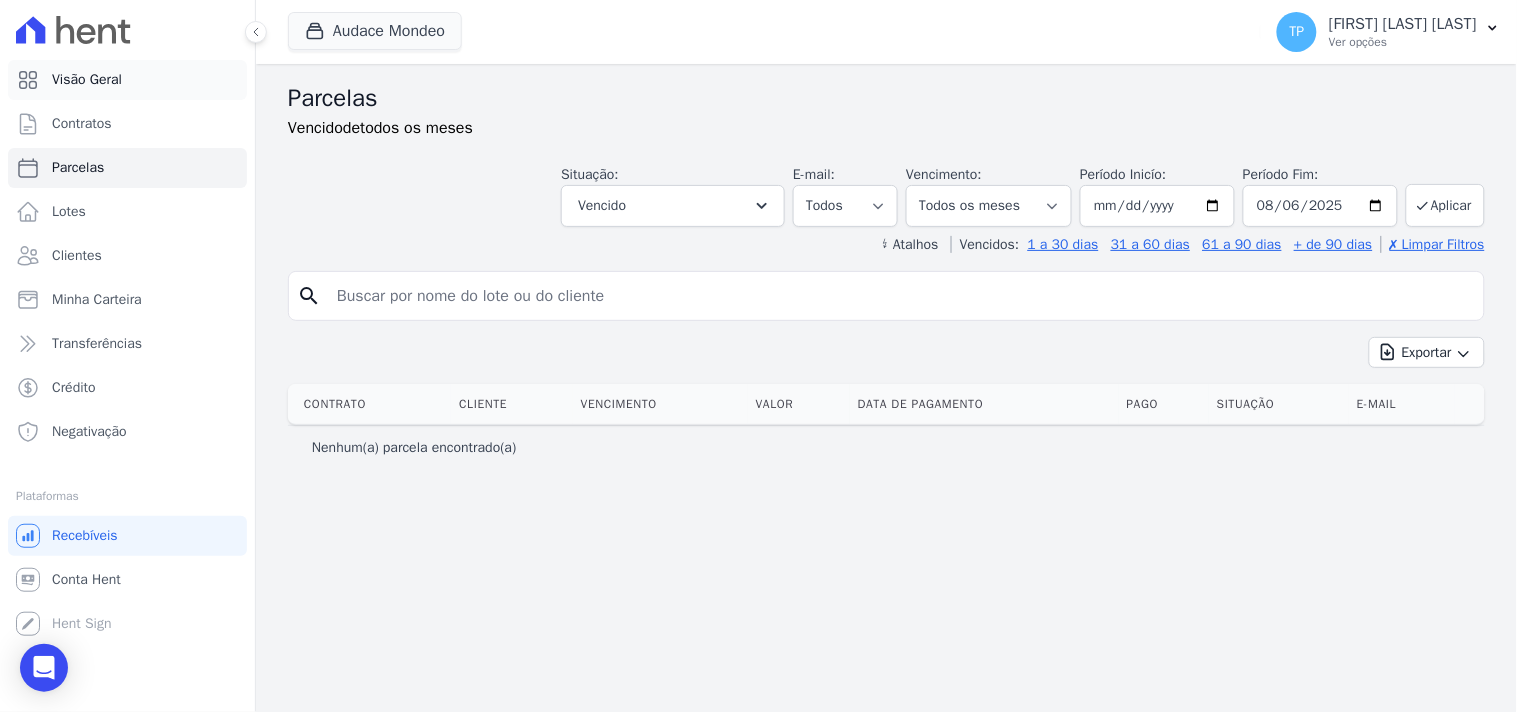 click on "Visão Geral" at bounding box center [87, 80] 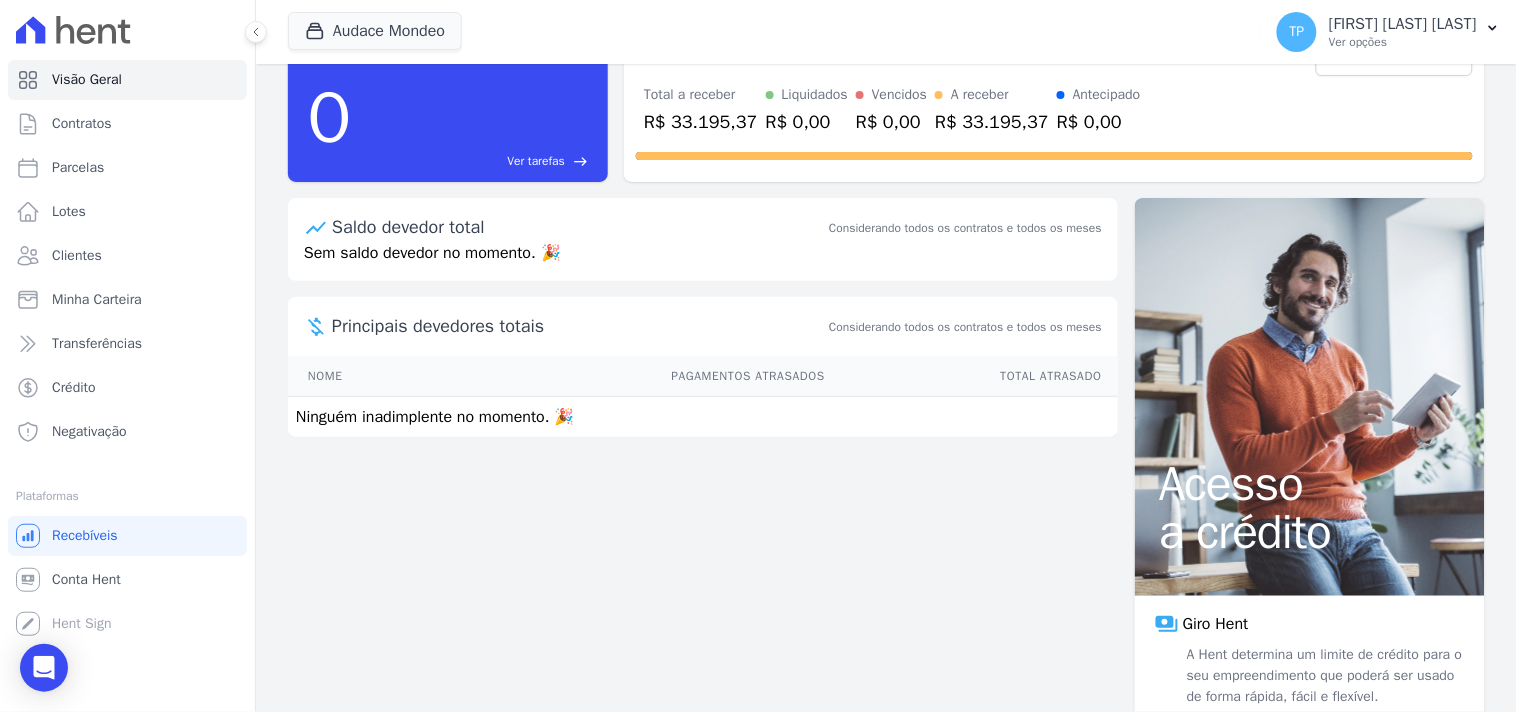 scroll, scrollTop: 0, scrollLeft: 0, axis: both 